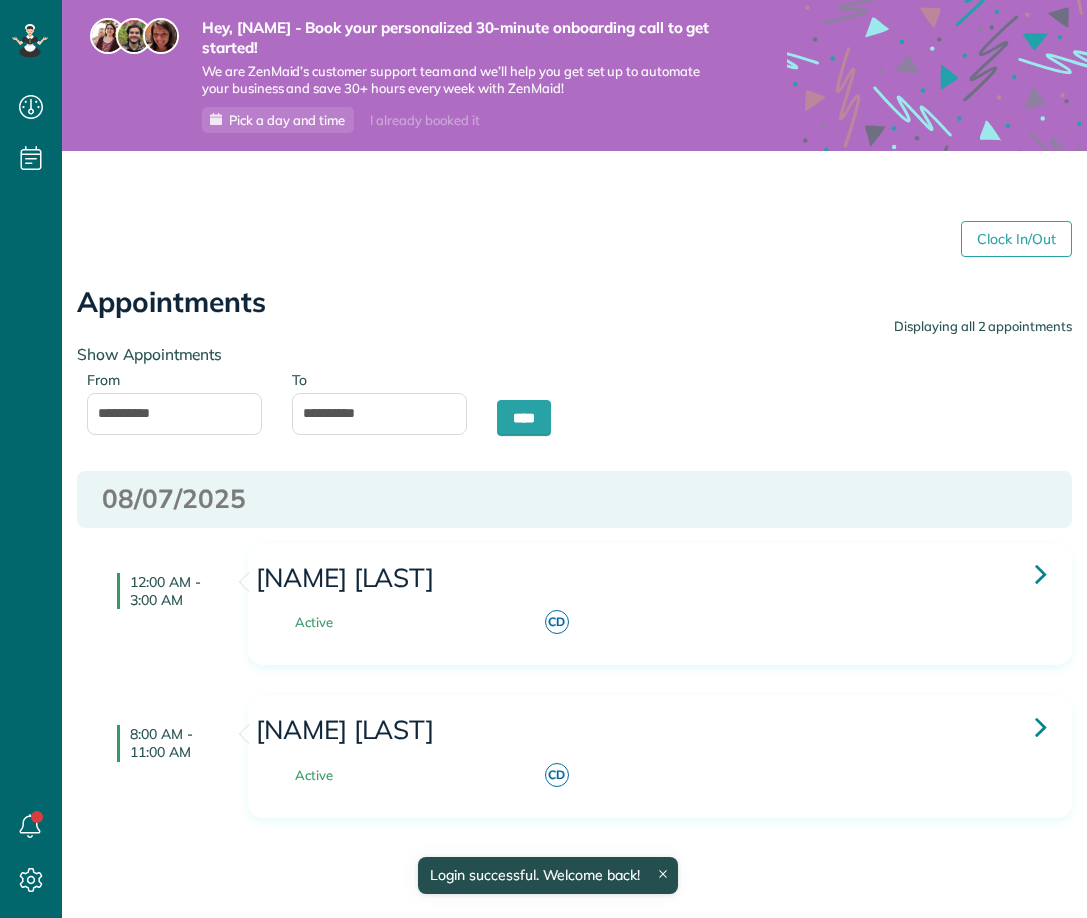type on "**********" 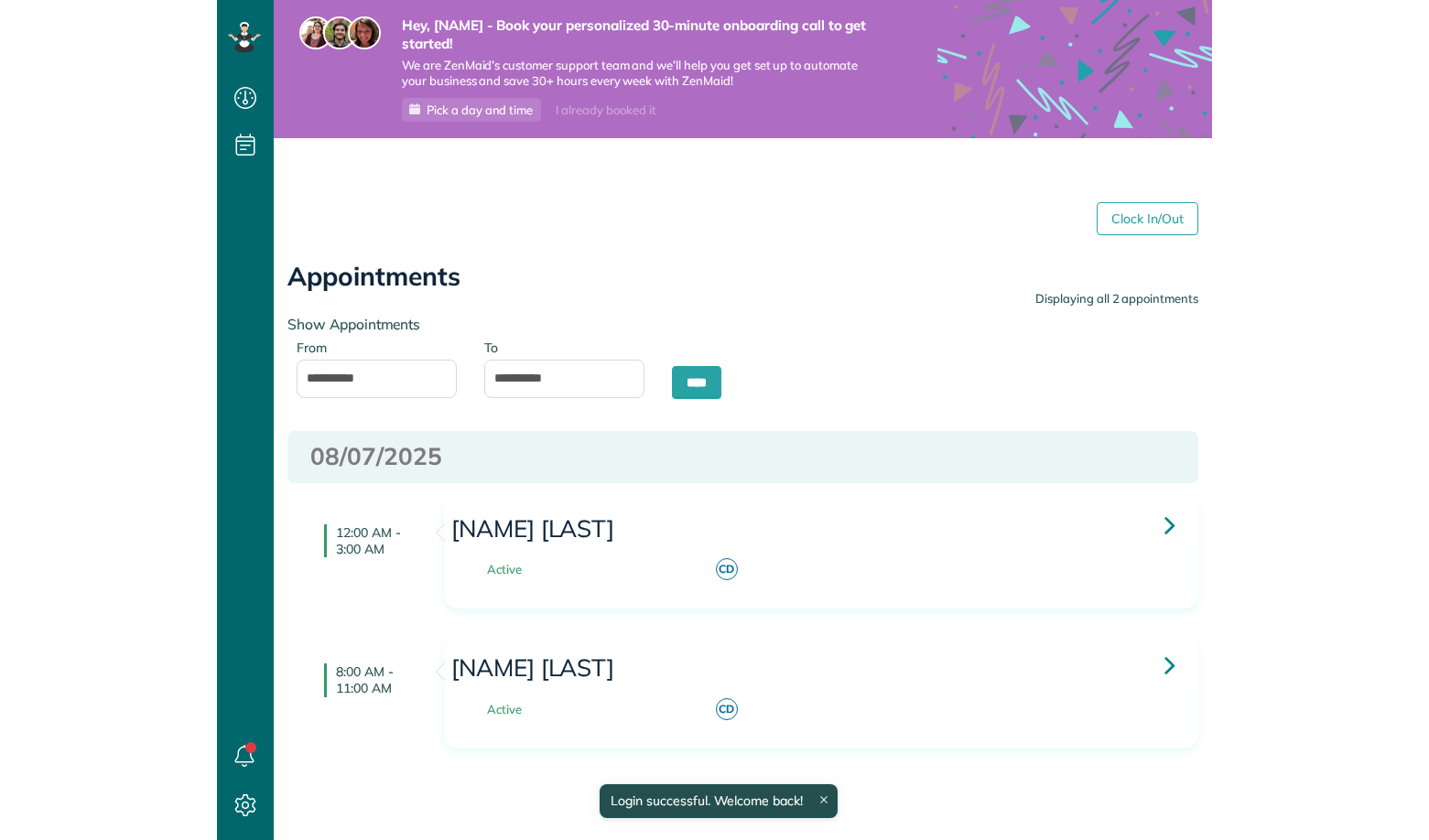 scroll, scrollTop: 8, scrollLeft: 8, axis: both 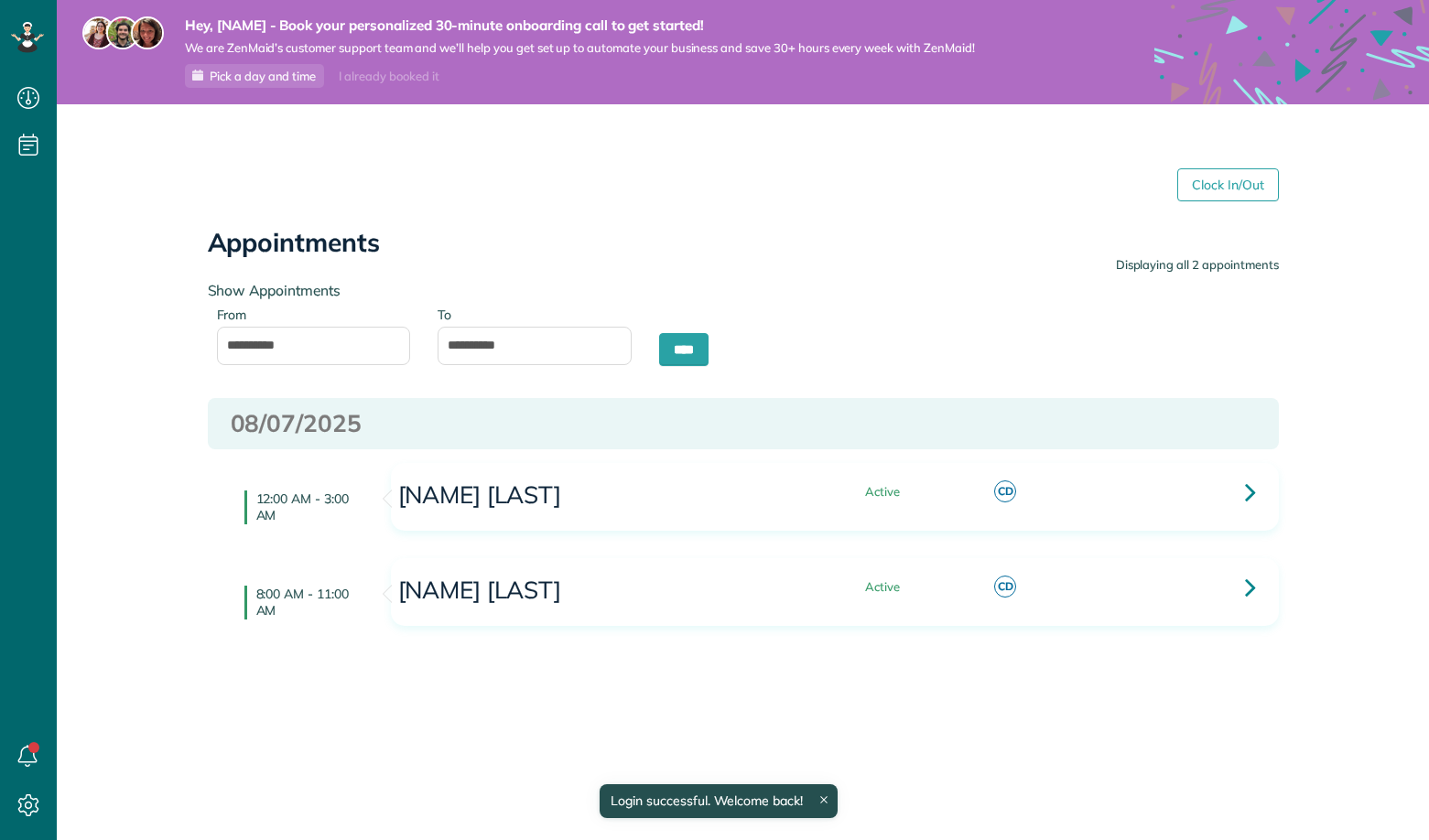 click on "[DATE]
[TIME] -  [TIME]
[NAME] [LAST]
Active
[INITIALS]" at bounding box center (743, 519) 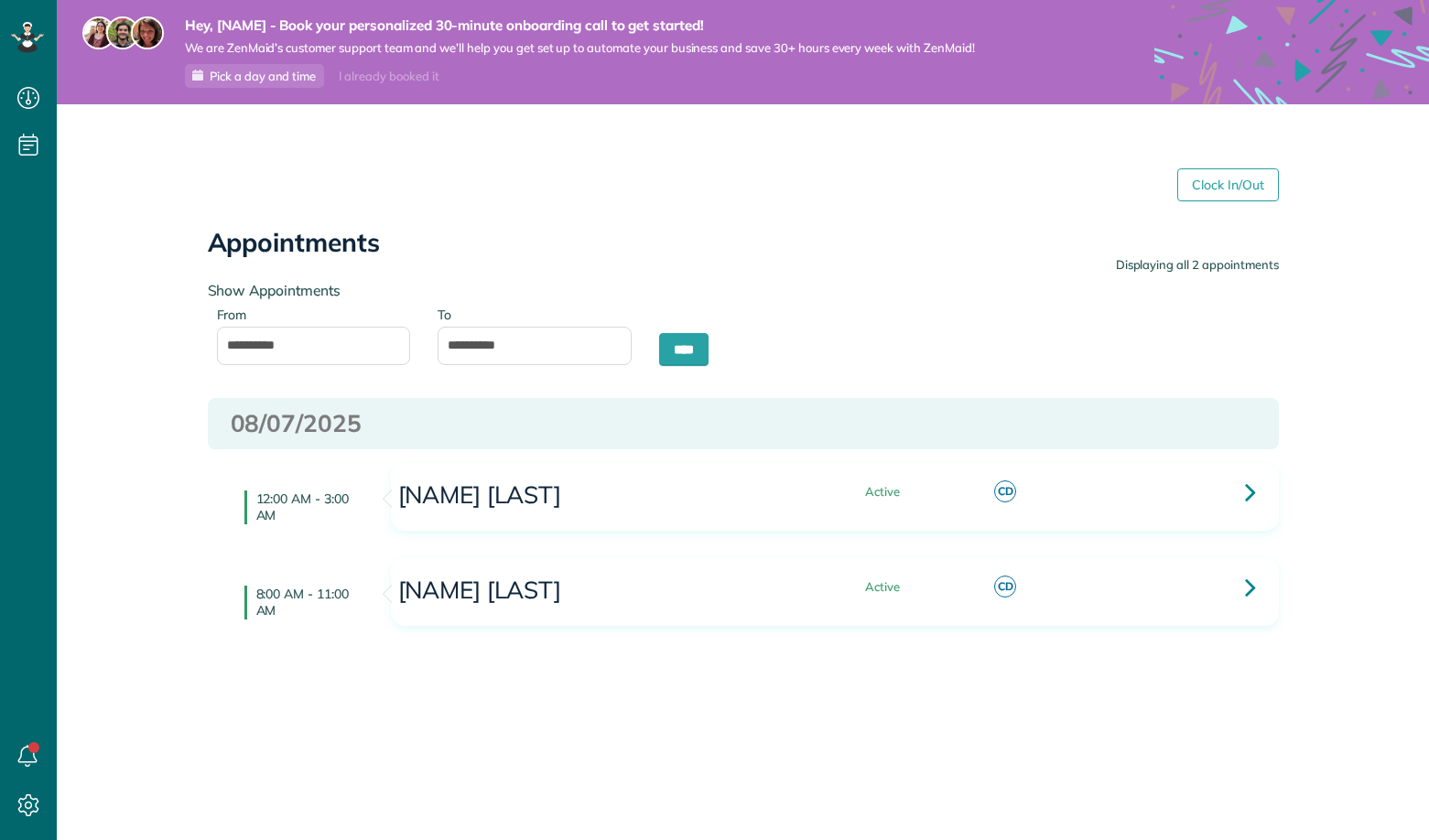 click on "08/07/2025" at bounding box center (743, 424) 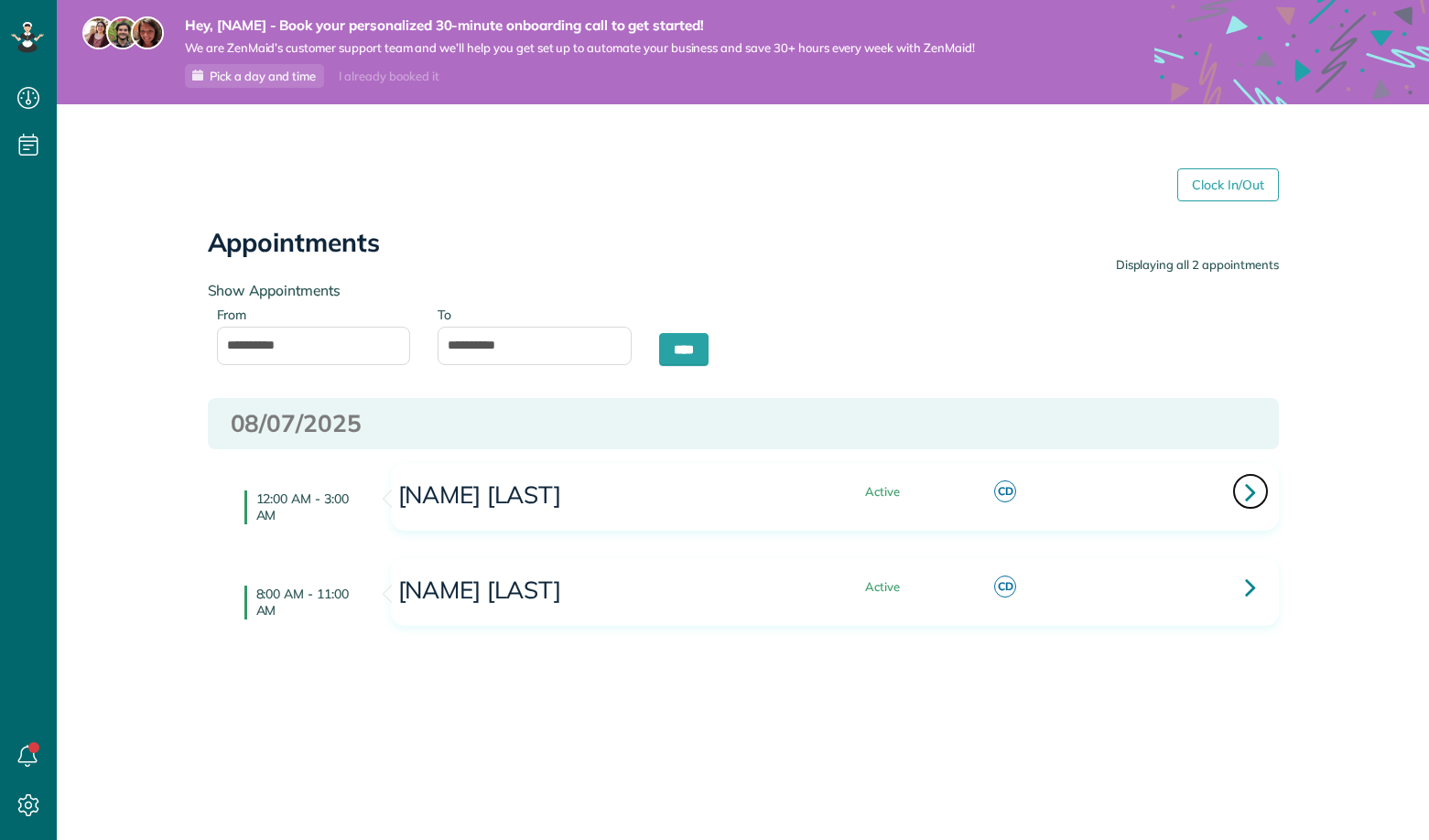 click at bounding box center (1250, 491) 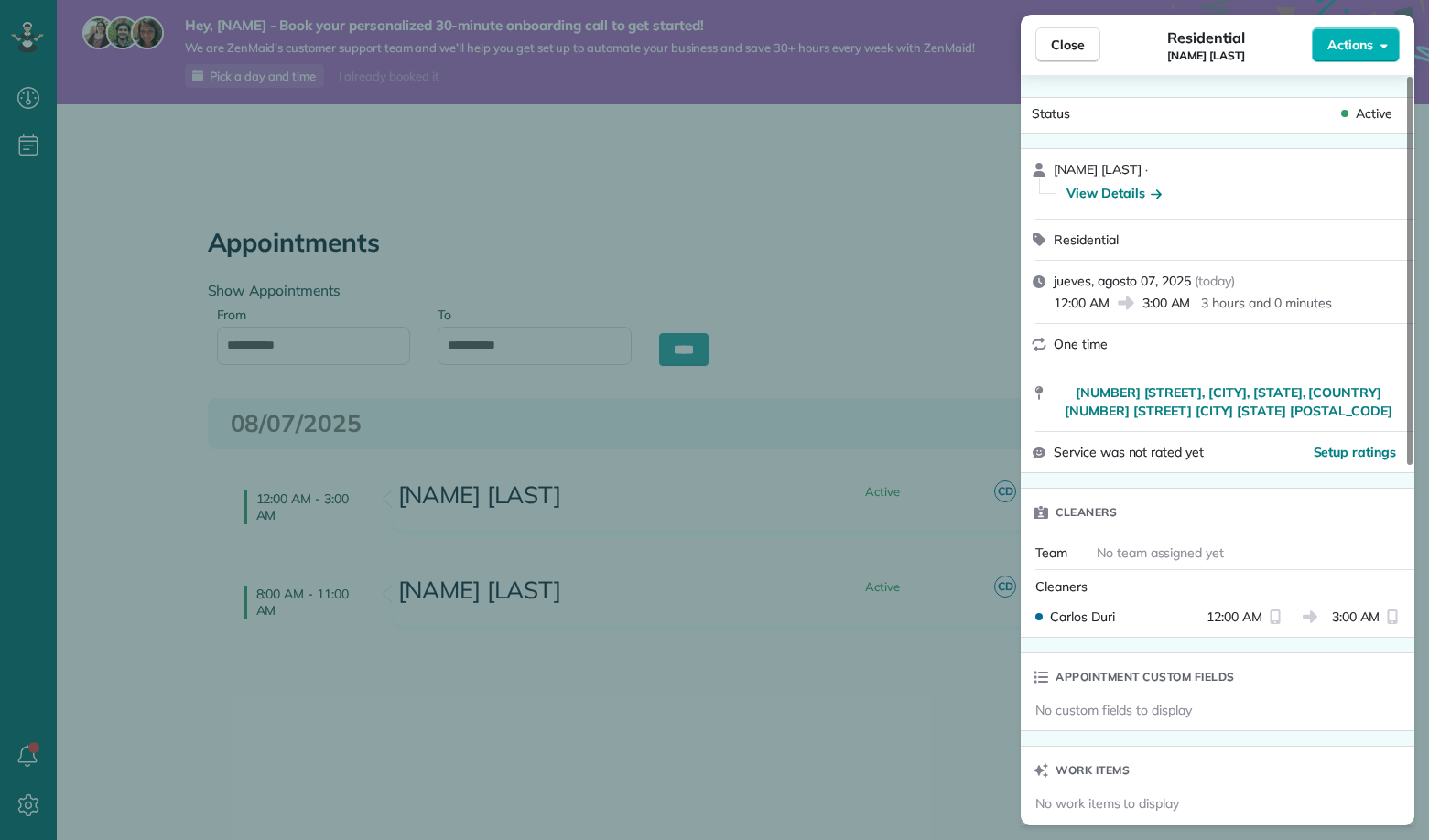 click on "Close Residential Carlos Duri Actions Status Active Carlos Duri · View Details Residential jueves, agosto 07, 2025 ( today ) 12:00 AM 3:00 AM 3 hours and 0 minutes One time 1600 Sunrise Valley Drive, Reston, VA, USA 1600 Sunrise Valley Drive Herndon VA 20171 Service was not rated yet Setup ratings Cleaners Team No team assigned yet Cleaners Carlos   Duri 12:00 AM 3:00 AM Appointment custom fields No custom fields to display Work items No work items to display Notes Appointment 1 Customer 0 New note Public ( Visible to everyone in your team ) Bathrooms: 1.0
Bedrooms: 2.0
SQFT: 1200
TEST
TEST Added 15 minutes ago by Sara Bengal New note No notes to display" at bounding box center [714, 420] 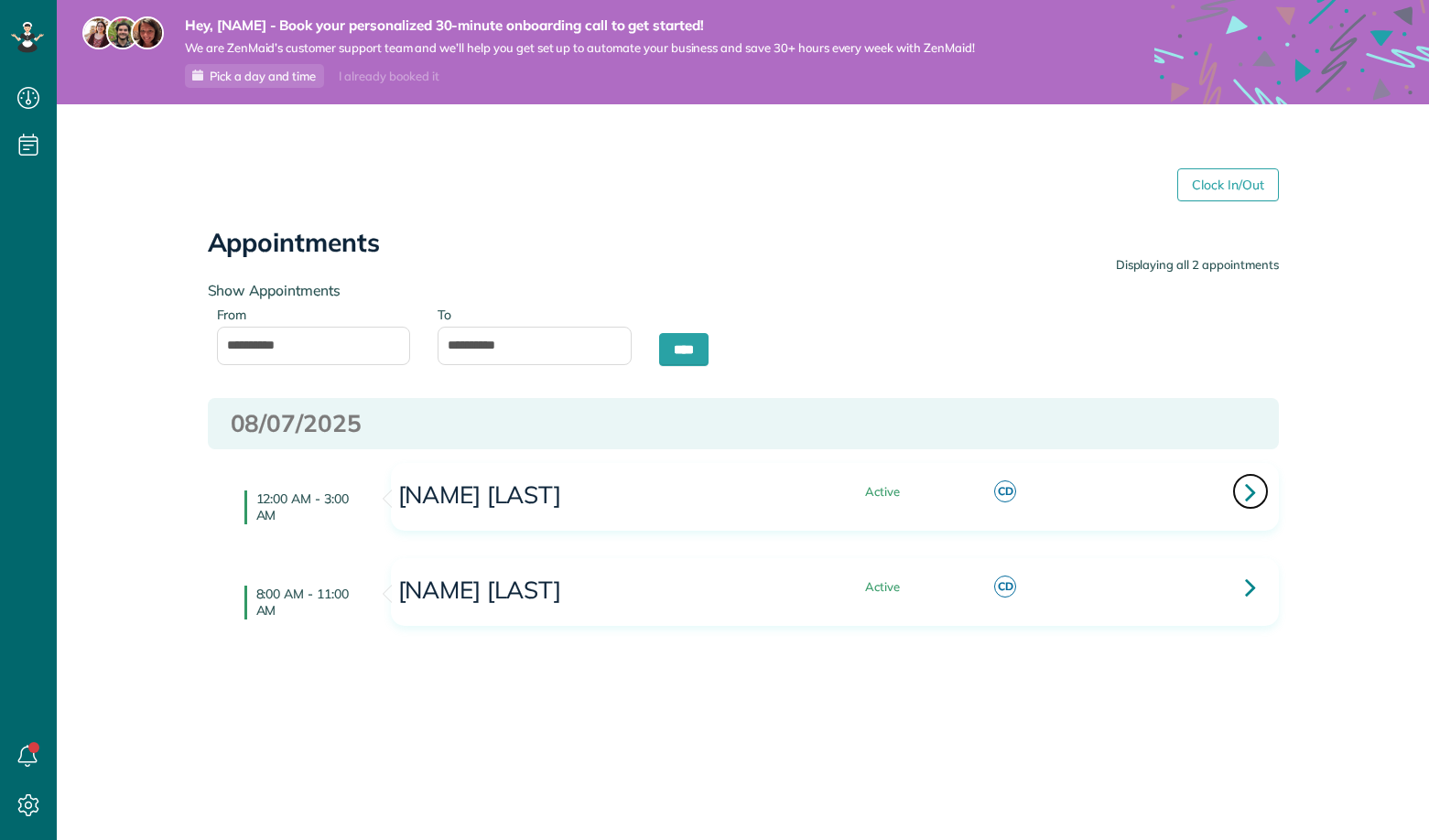 click at bounding box center [1250, 491] 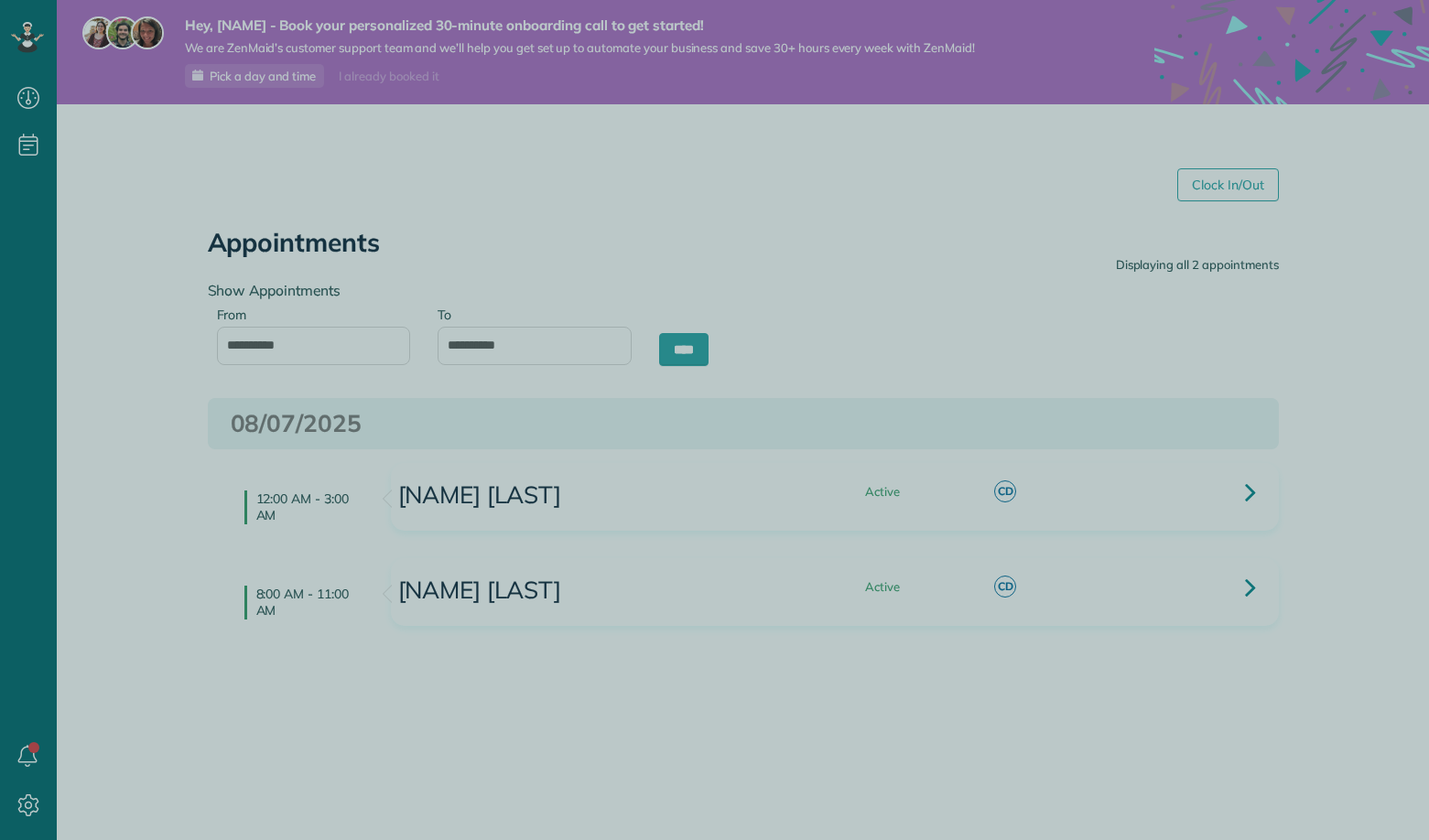 click at bounding box center [714, 420] 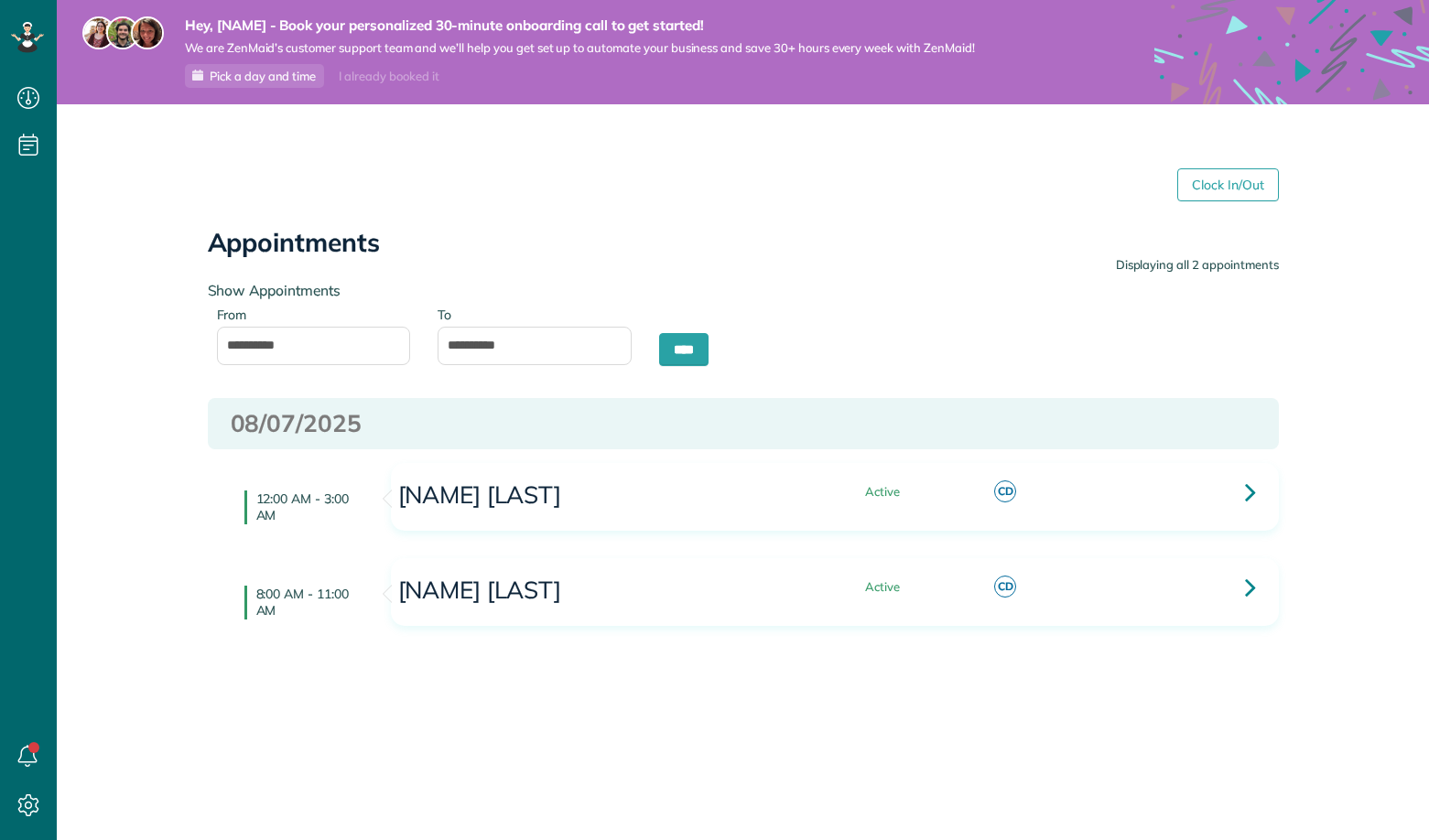 click at bounding box center [1180, 487] 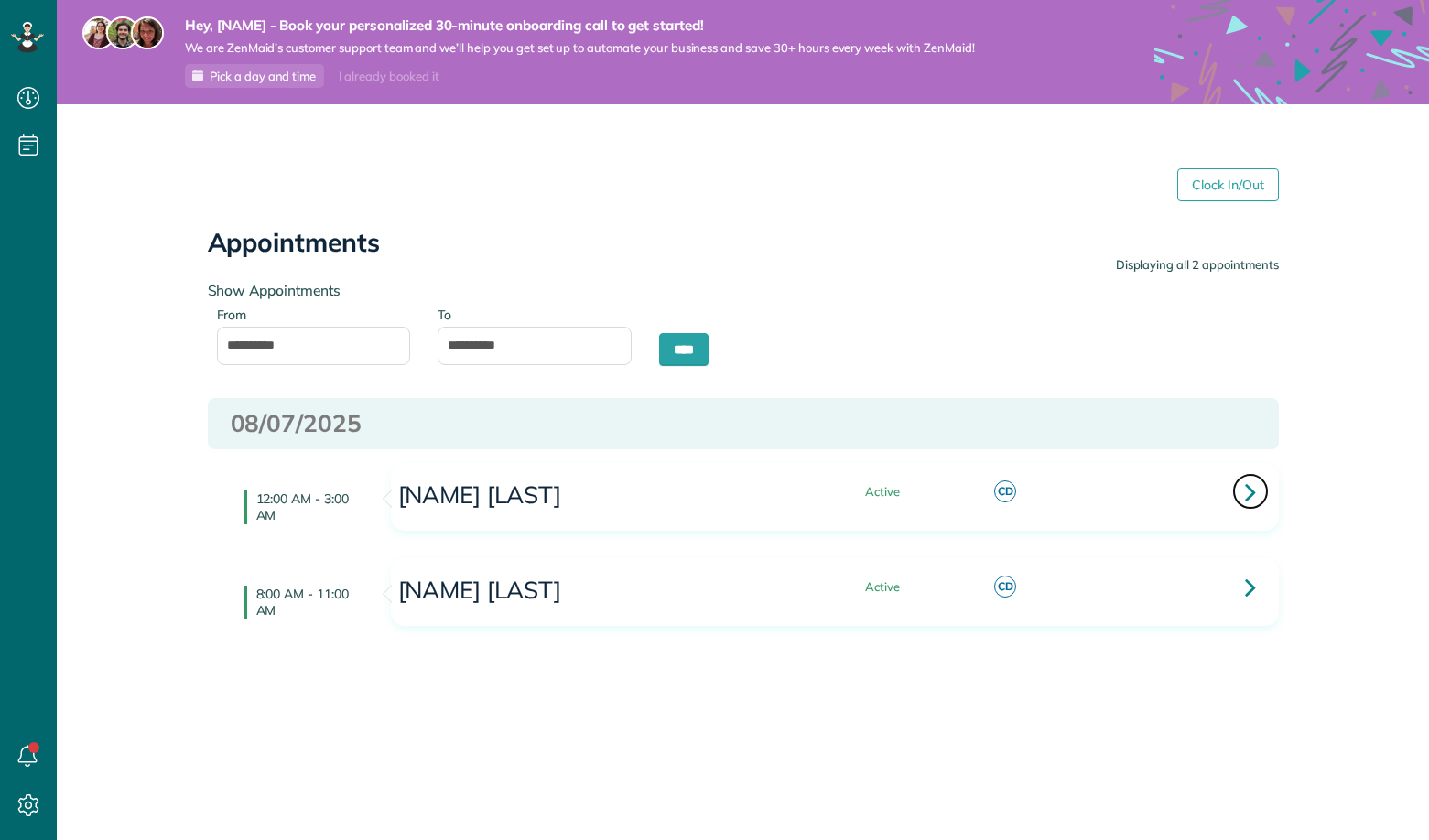 click at bounding box center (1250, 491) 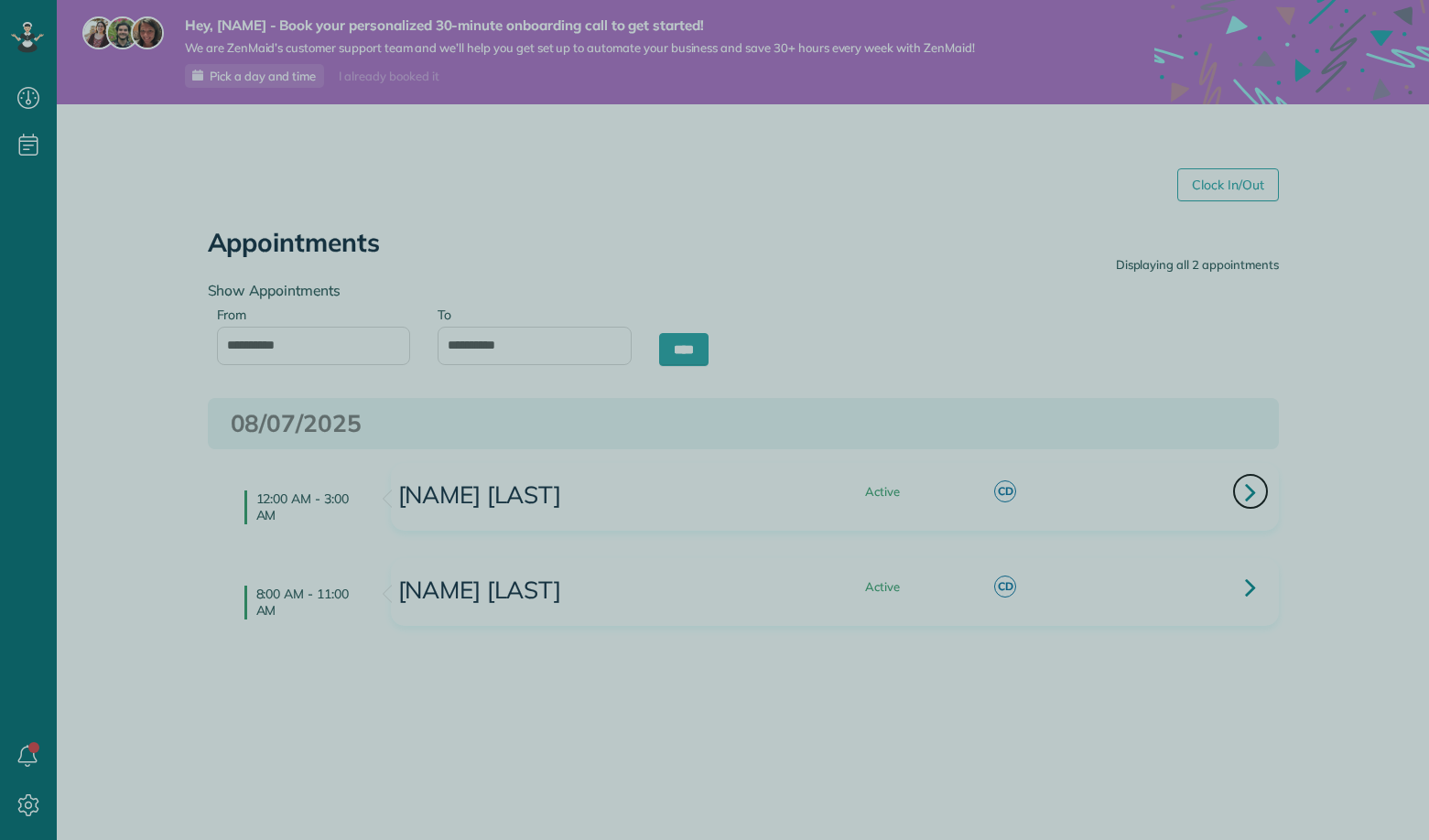 scroll, scrollTop: 840, scrollLeft: 57, axis: both 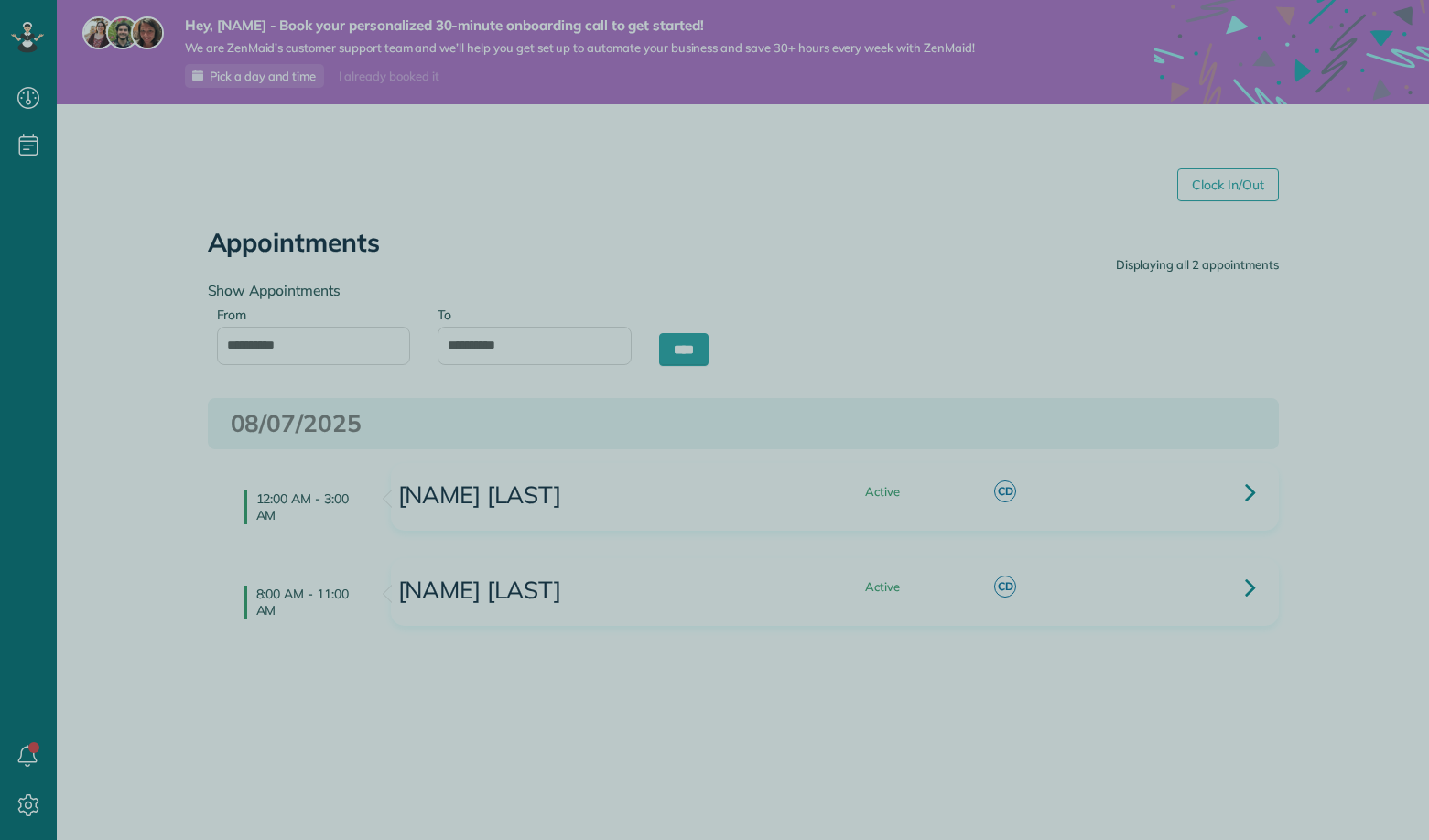 click at bounding box center (714, 420) 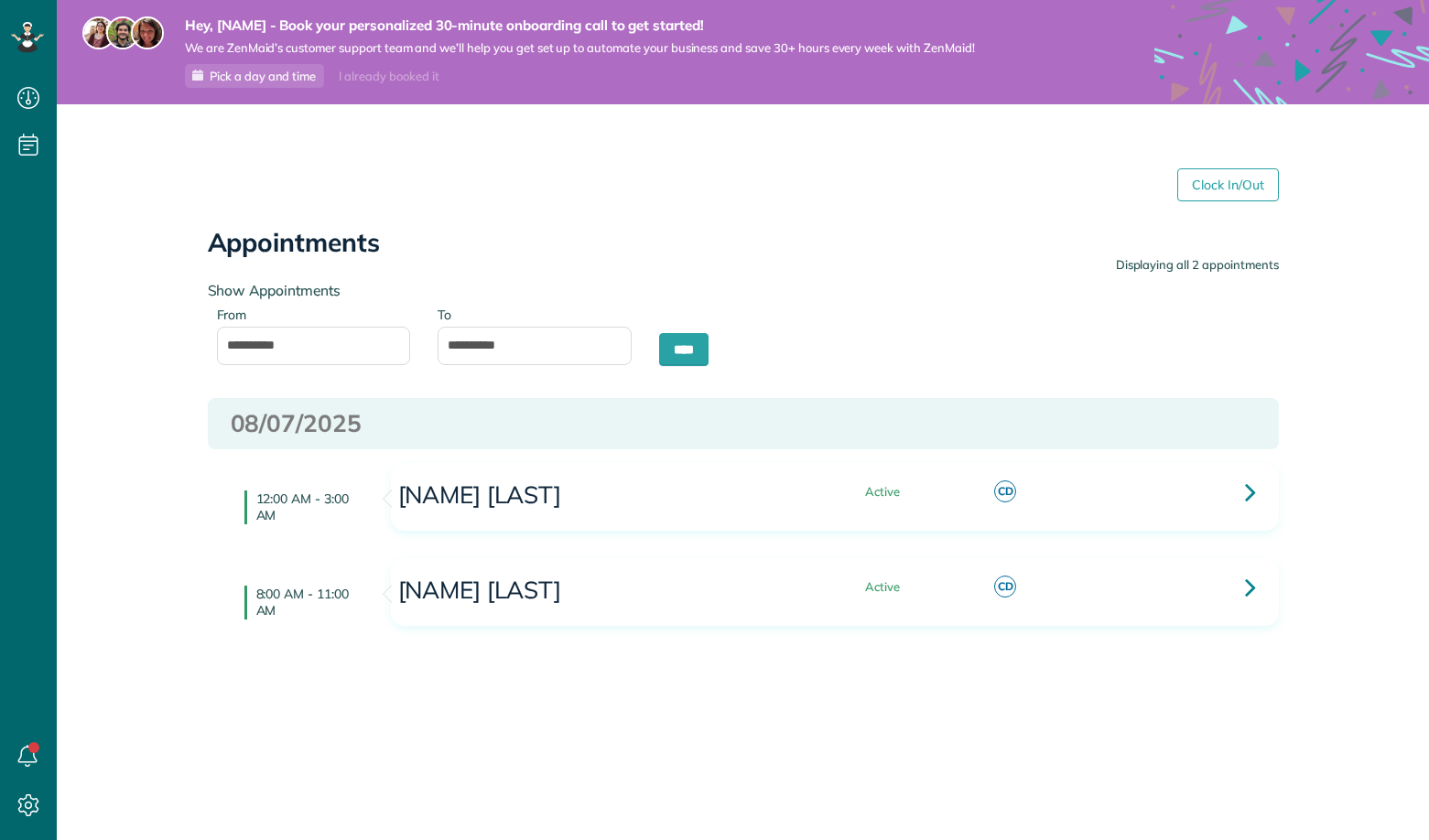 scroll, scrollTop: 840, scrollLeft: 57, axis: both 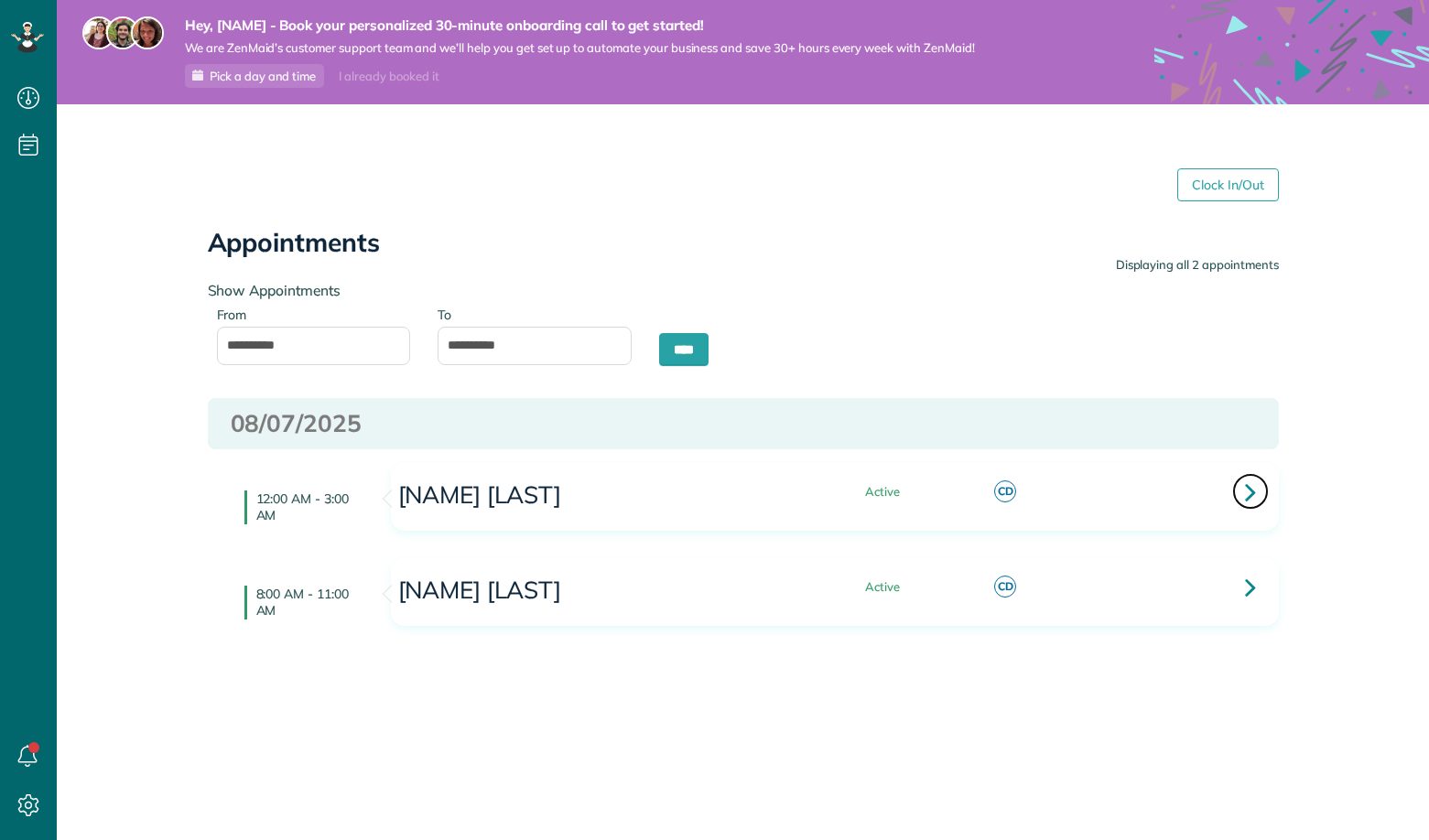 click at bounding box center (1250, 491) 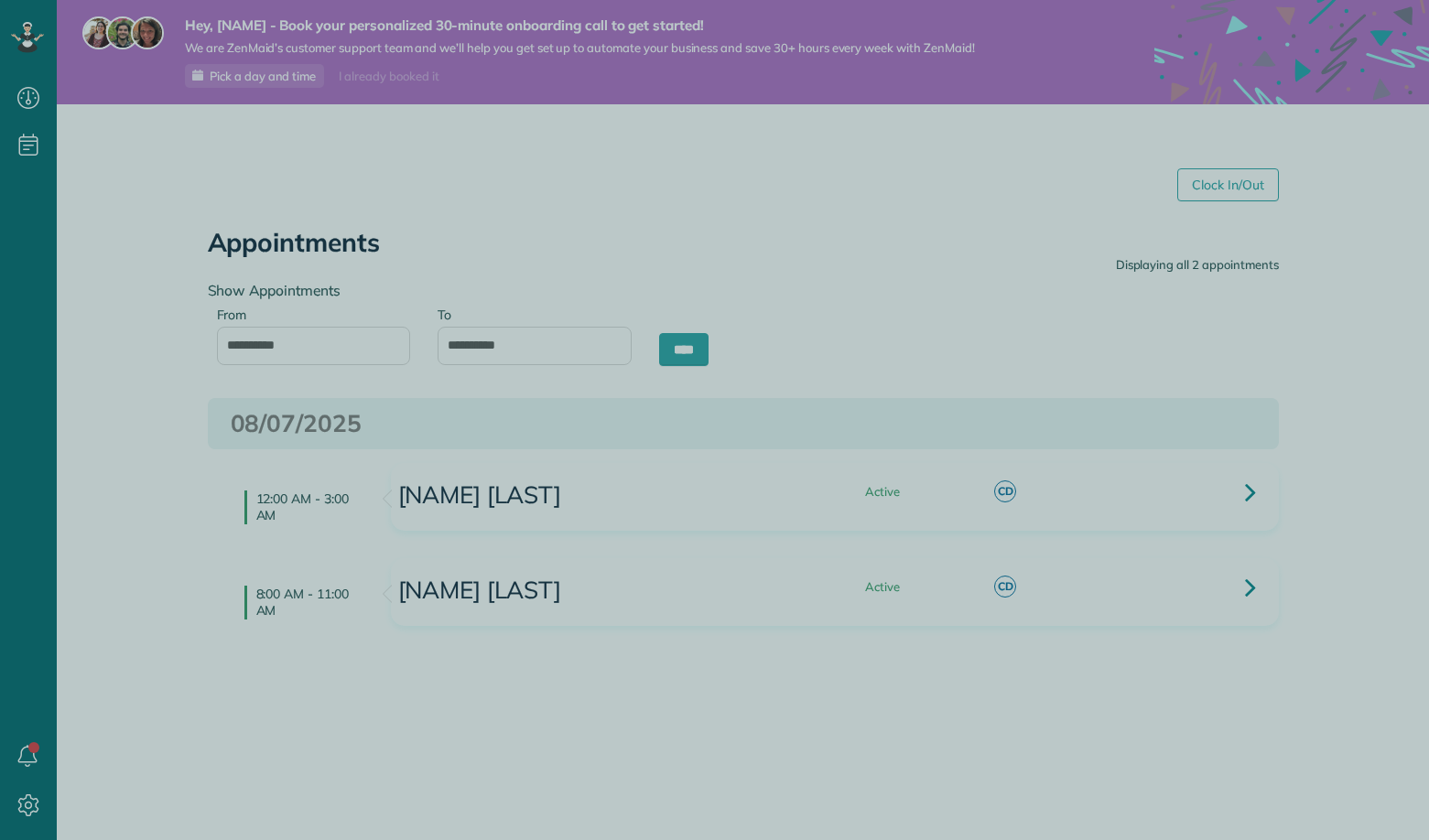 click at bounding box center (714, 420) 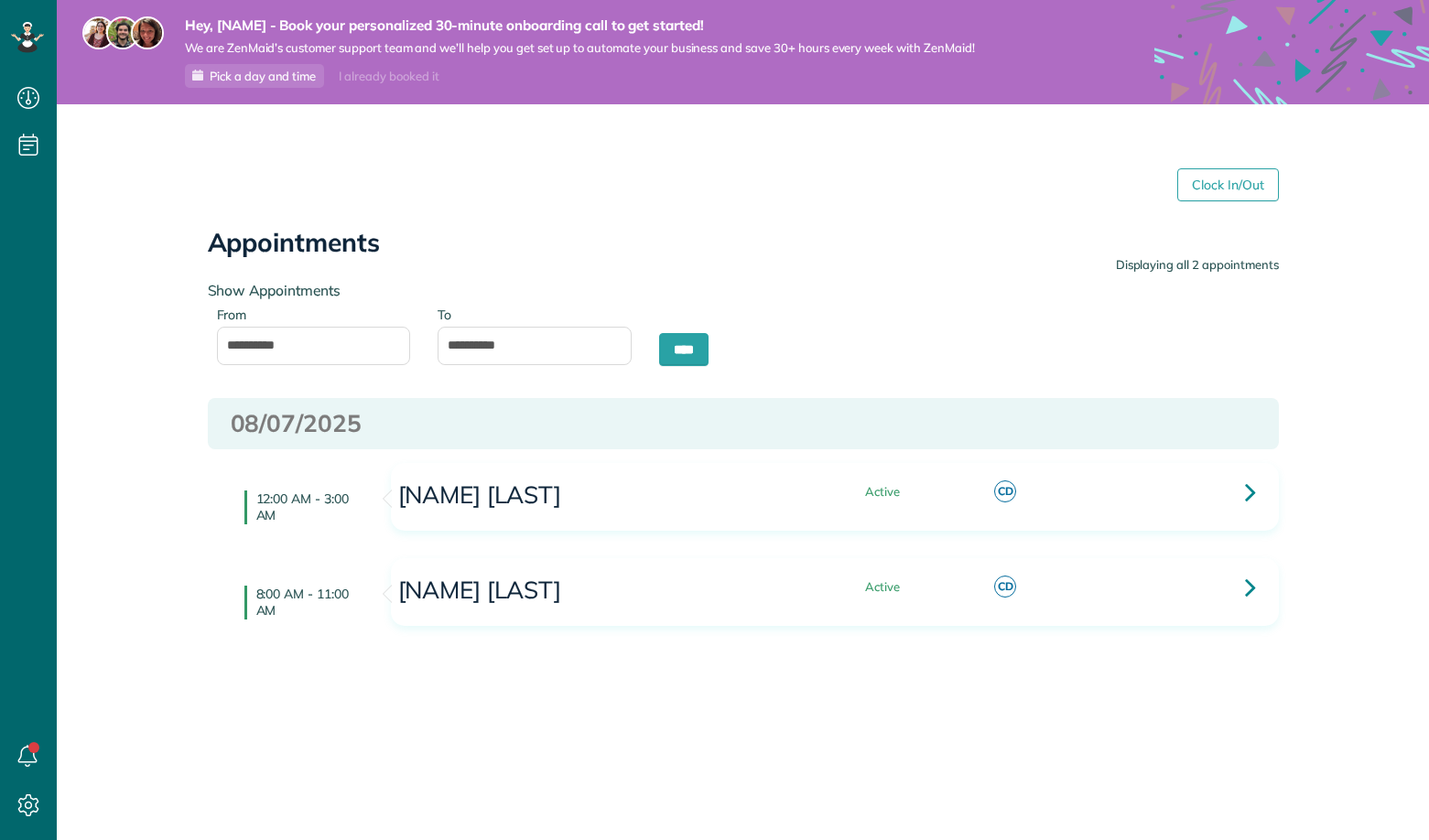 click at bounding box center (743, 242) 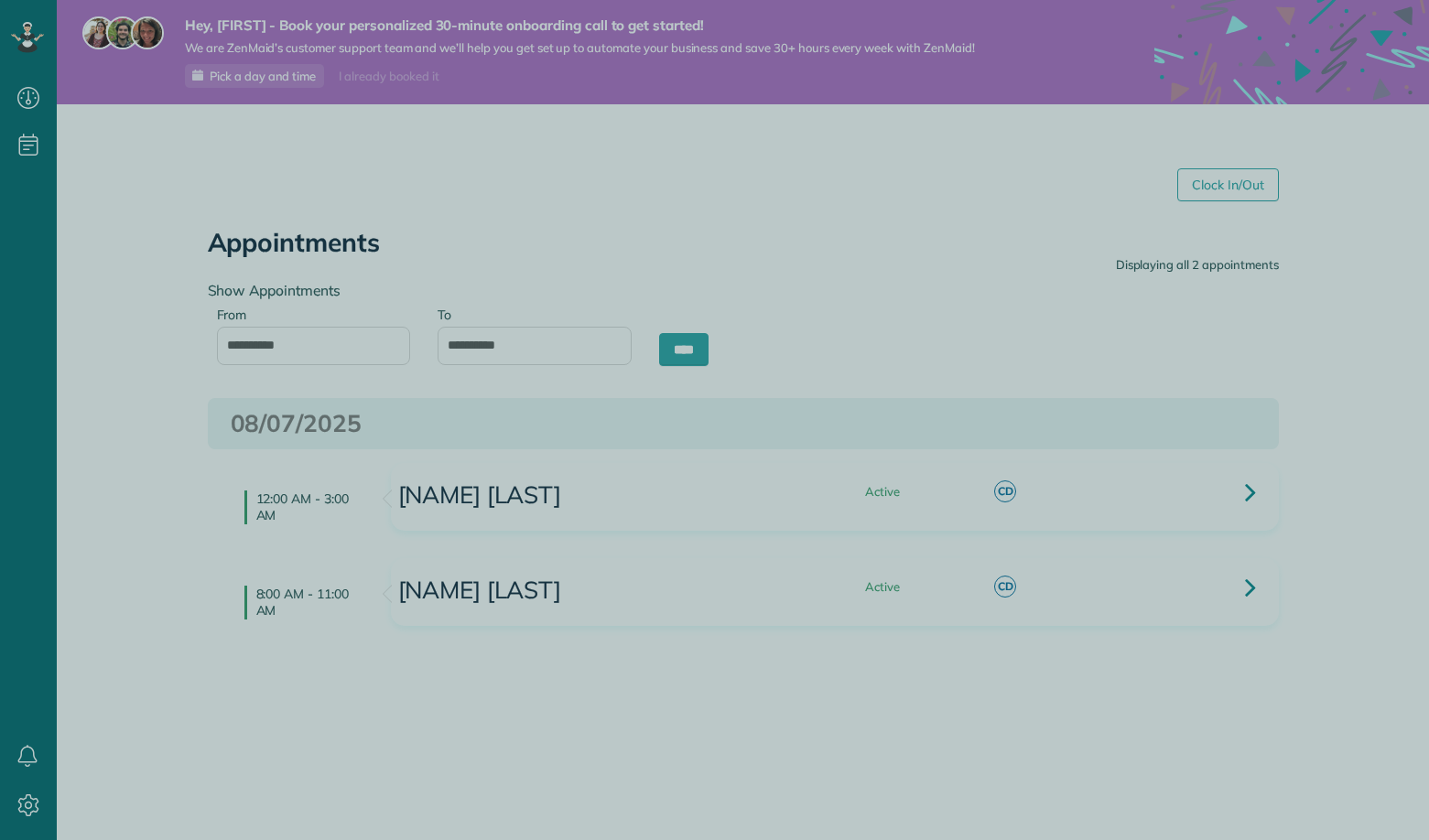 scroll, scrollTop: 0, scrollLeft: 0, axis: both 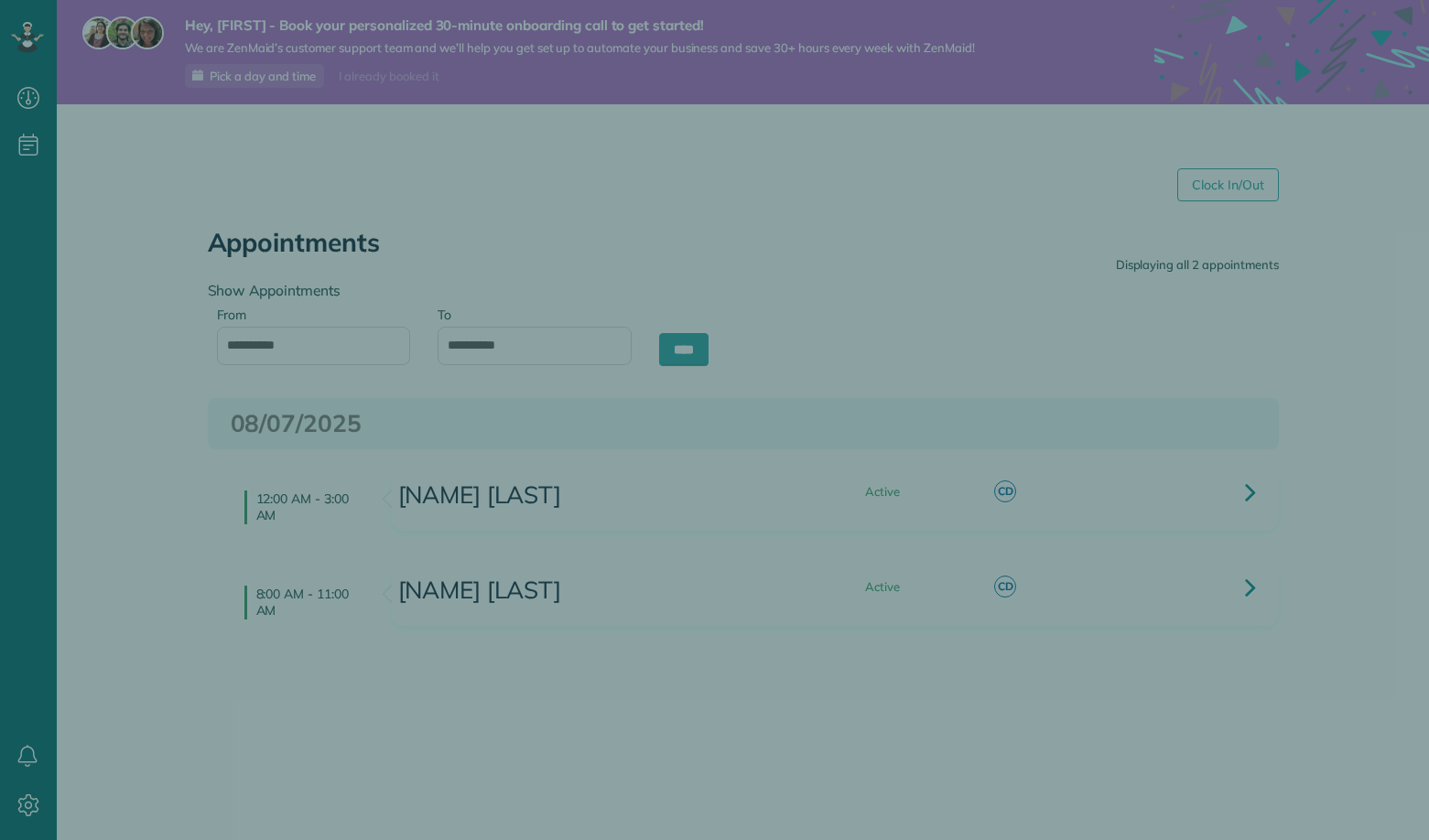 type on "**********" 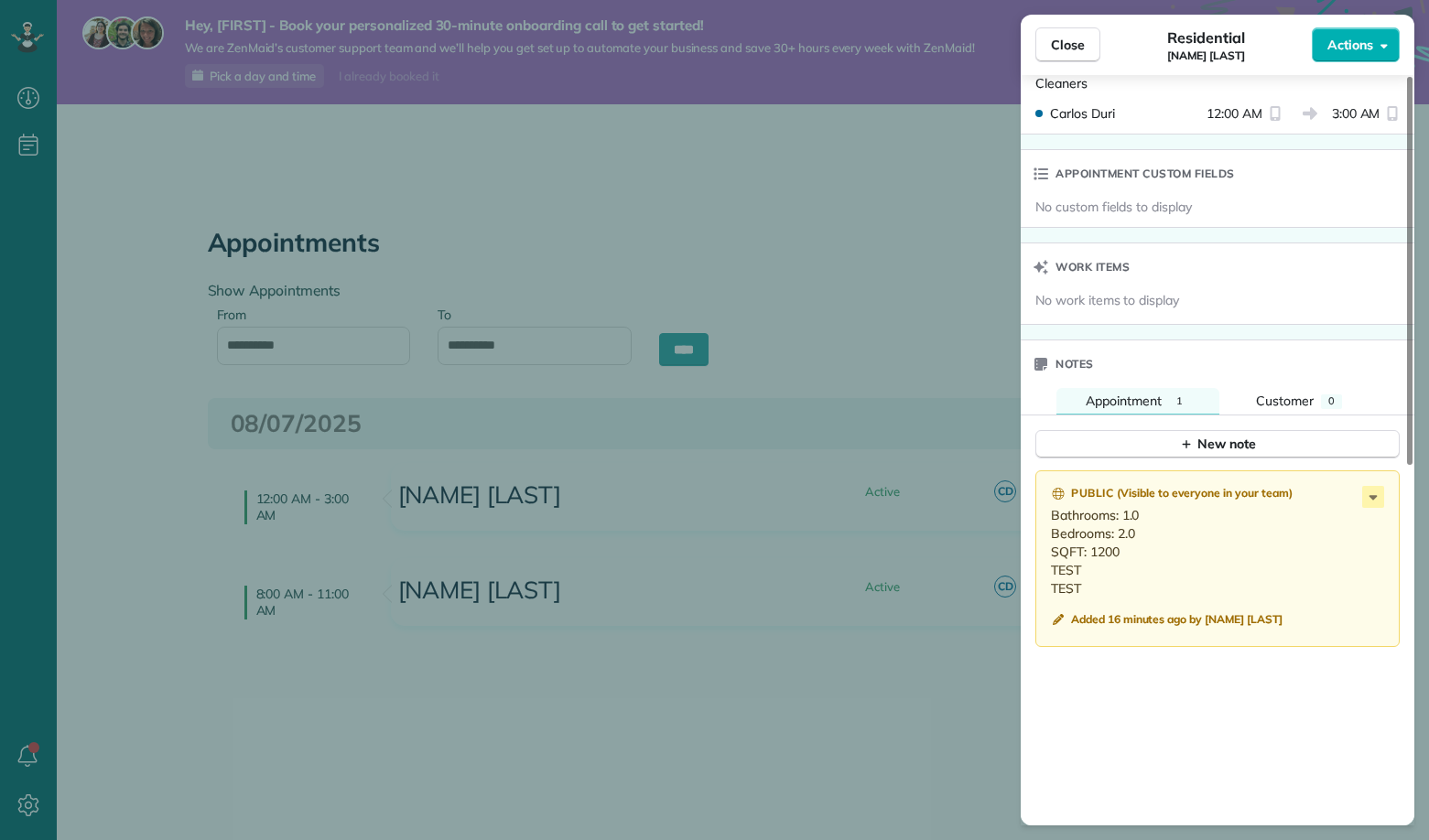 scroll, scrollTop: 507, scrollLeft: 0, axis: vertical 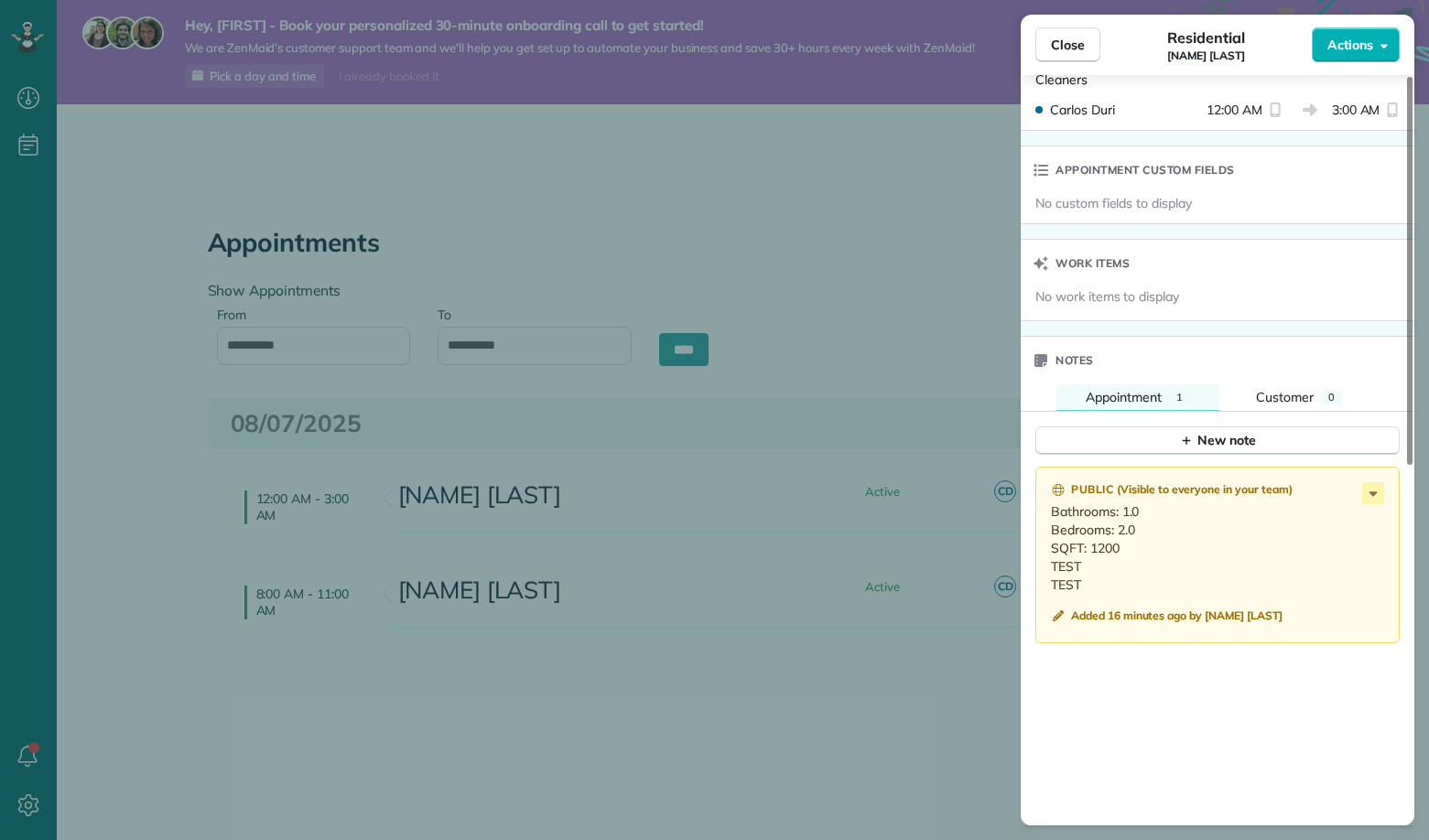 drag, startPoint x: 1088, startPoint y: 504, endPoint x: 1255, endPoint y: 624, distance: 205.64289 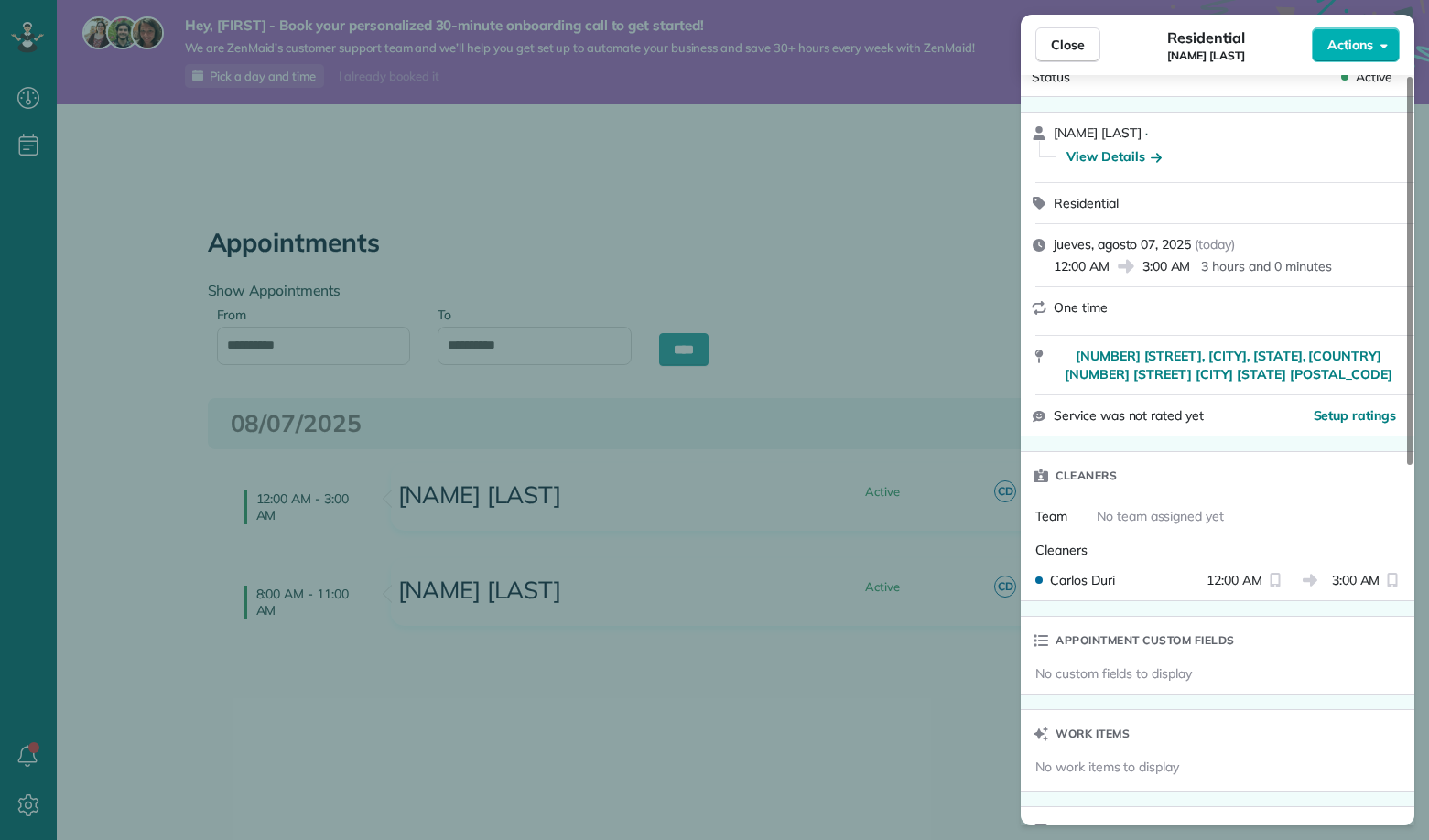 scroll, scrollTop: 0, scrollLeft: 0, axis: both 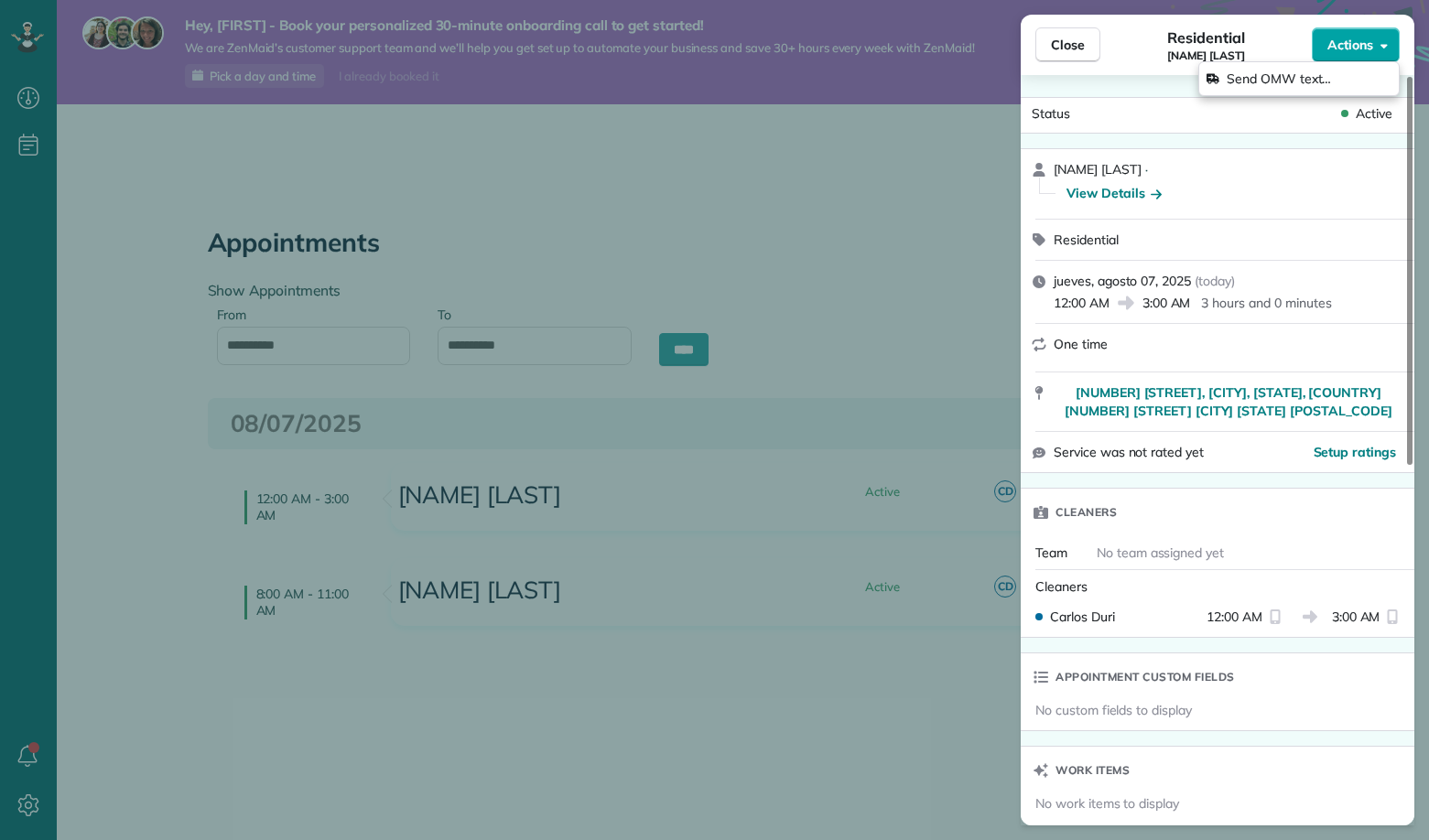 click on "Actions" at bounding box center (1356, 45) 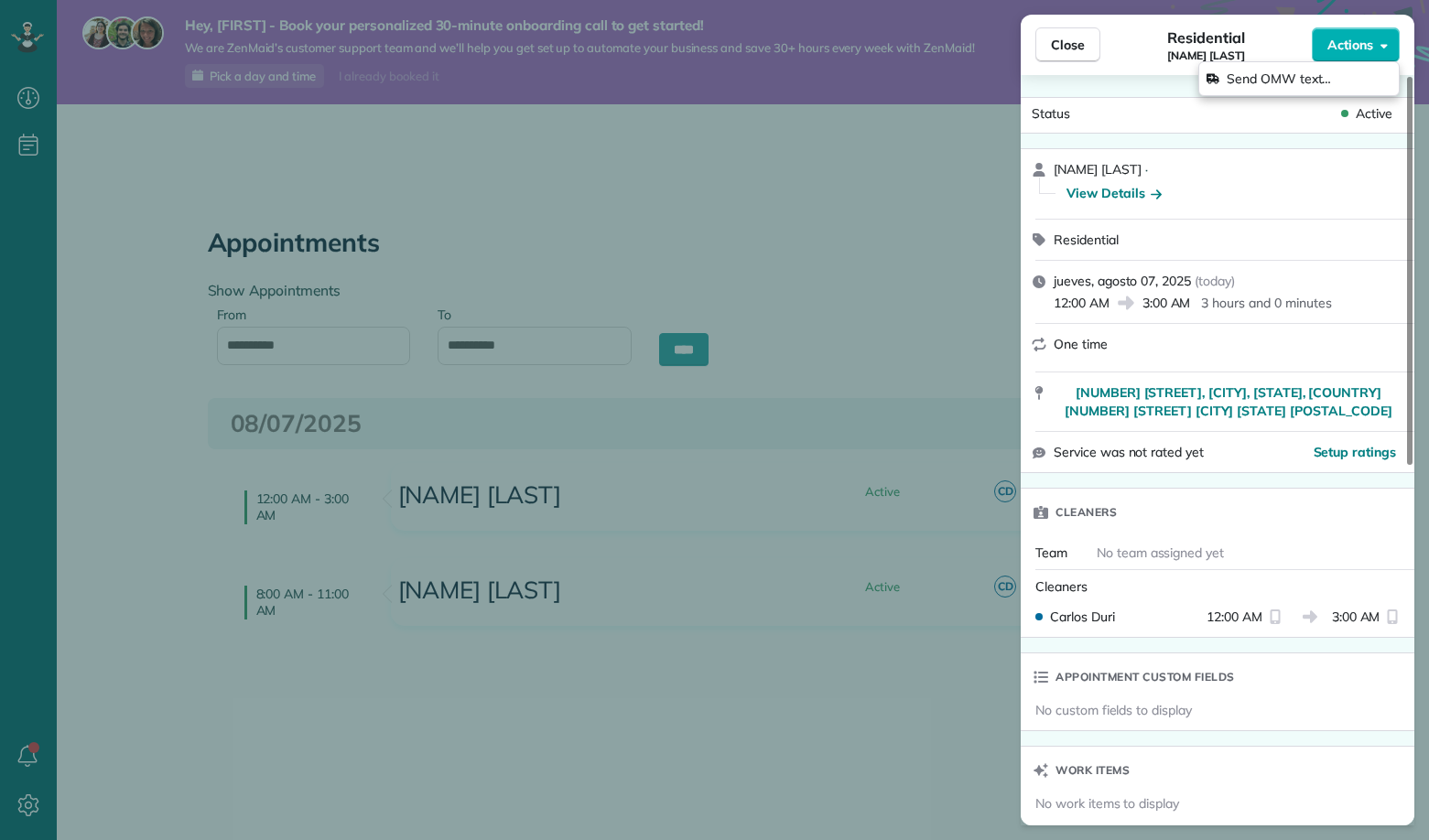 click on "View Details" at bounding box center [1229, 193] 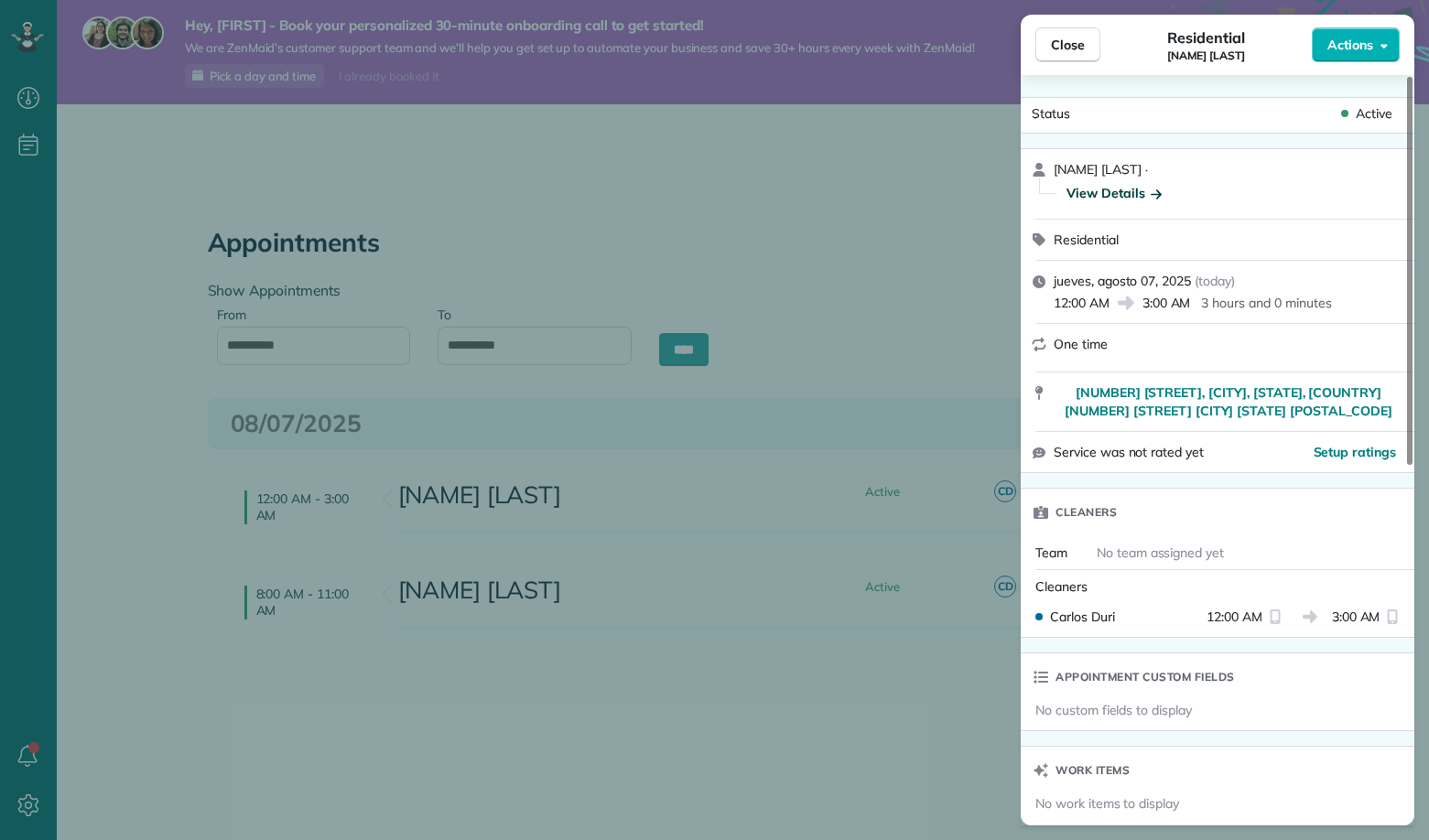 click on "View Details" at bounding box center (1114, 193) 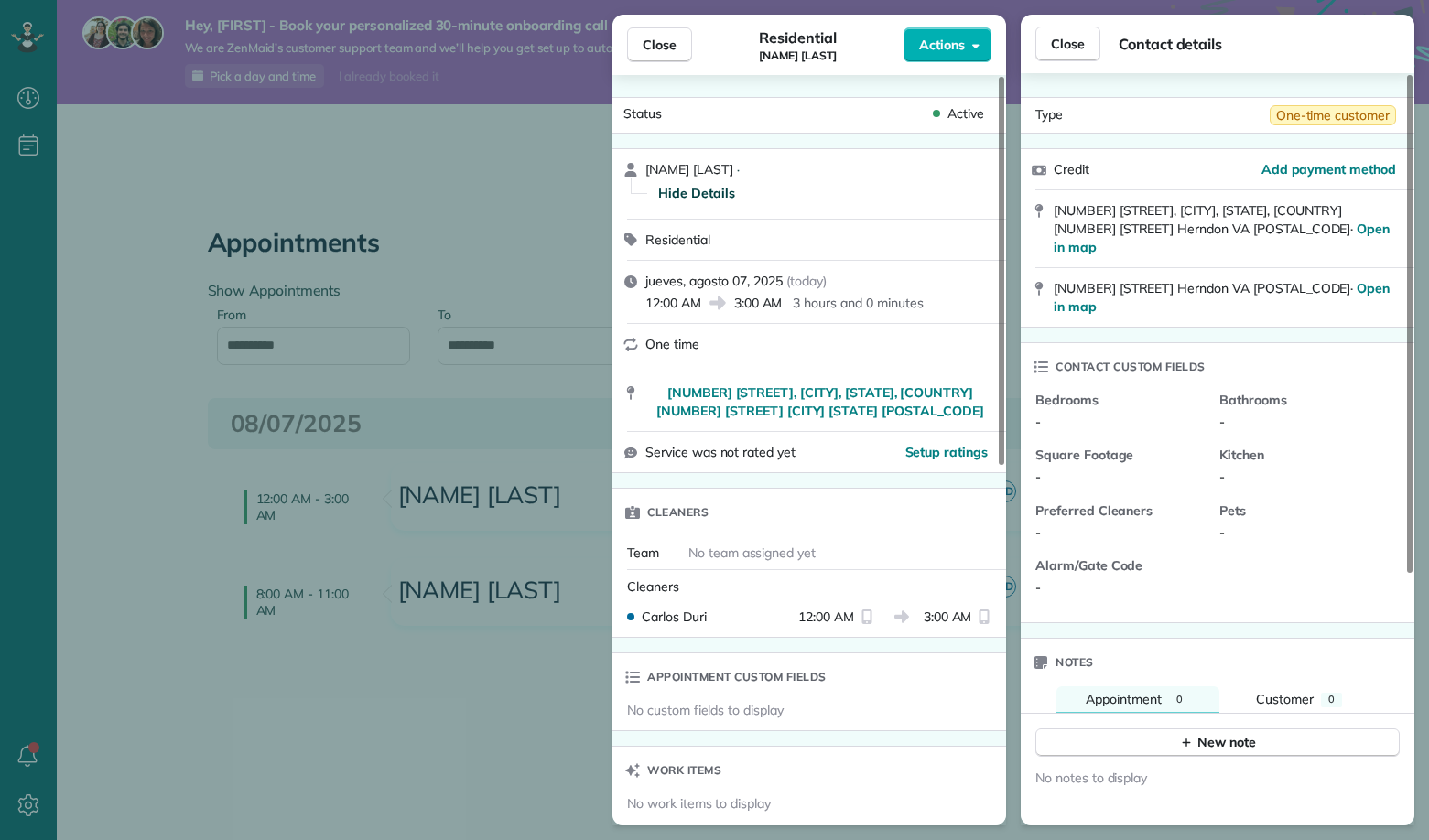 drag, startPoint x: 1061, startPoint y: 210, endPoint x: 1247, endPoint y: 229, distance: 186.96791 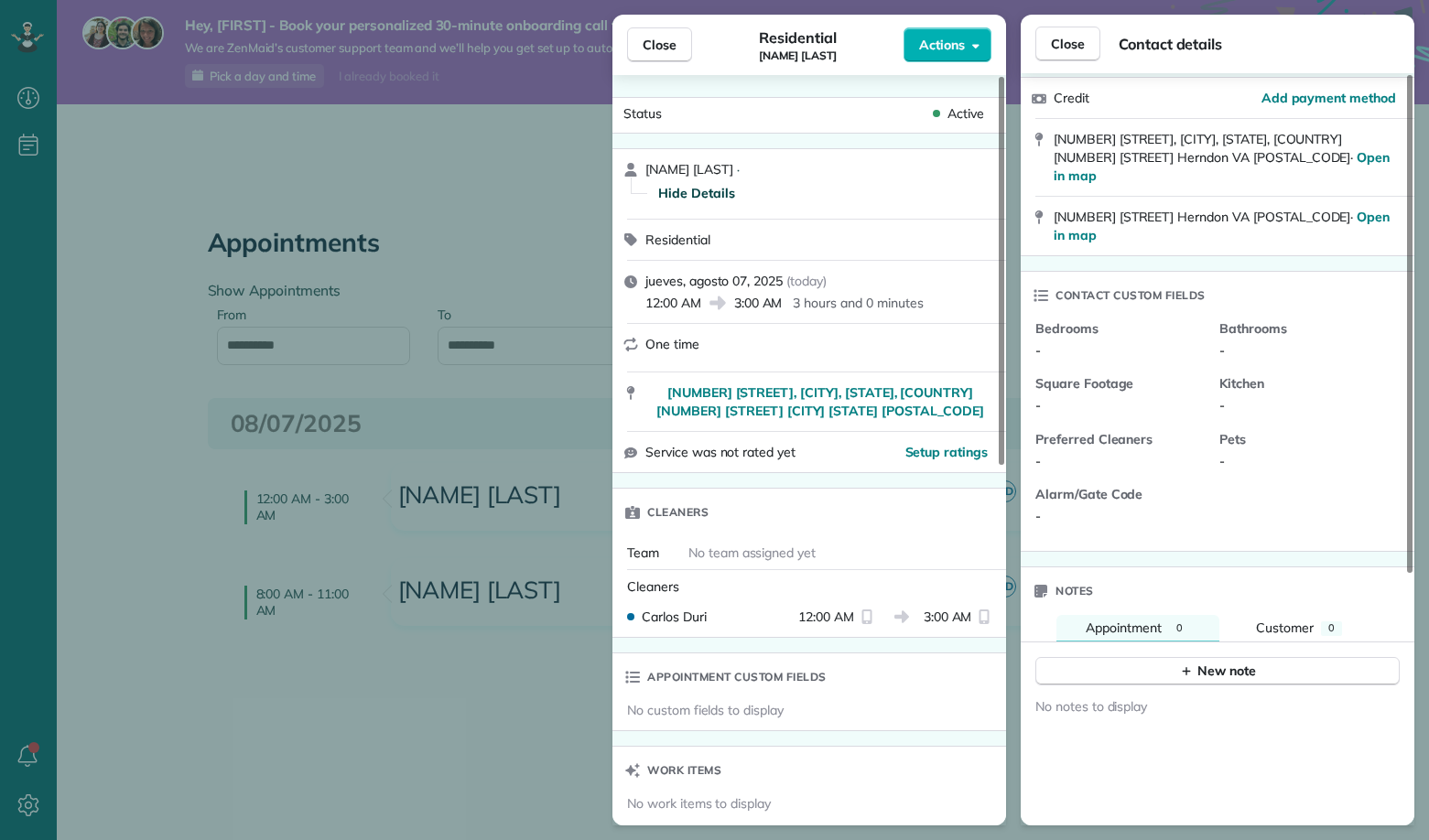 scroll, scrollTop: 0, scrollLeft: 0, axis: both 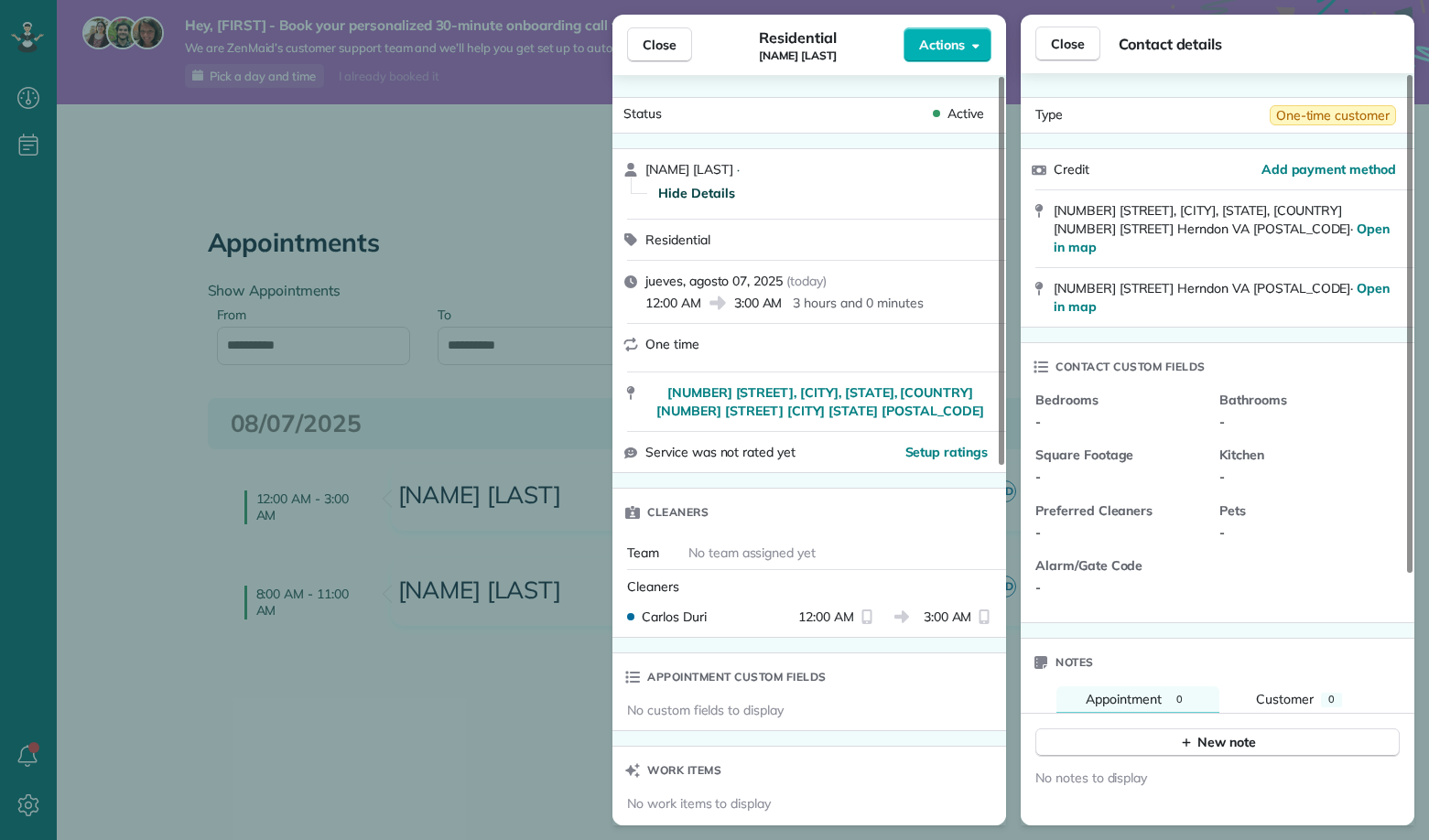 click on "Close Residential Carlos Duri Actions Status Active Carlos Duri · Hide Details Residential jueves, agosto 07, 2025 ( today ) 12:00 AM 3:00 AM 3 hours and 0 minutes One time 1600 Sunrise Valley Drive, Reston, VA, USA 1600 Sunrise Valley Drive Herndon VA 20171 Service was not rated yet Setup ratings Cleaners Team No team assigned yet Cleaners Carlos   Duri 12:00 AM 3:00 AM Appointment custom fields No custom fields to display Work items No work items to display Notes Appointment 1 Customer 0 New note Public ( Visible to everyone in your team ) Bathrooms: 1.0
Bedrooms: 2.0
SQFT: 1200
TEST
TEST Added 16 minutes ago by Sara Bengal New note No notes to display Close Contact details Type One-time customer Credit Add payment method 1600 Sunrise Valley Drive, Reston, VA, USA   1600 Sunrise Valley Drive   Herndon   VA   20171  ·   Open in map 1600 Sunrise Valley Drive     Herndon   VA   20171  ·   Open in map Contact custom fields Bedrooms - Bathrooms - Square Footage - Kitchen - Preferred Cleaners - Pets - - Notes" at bounding box center [714, 420] 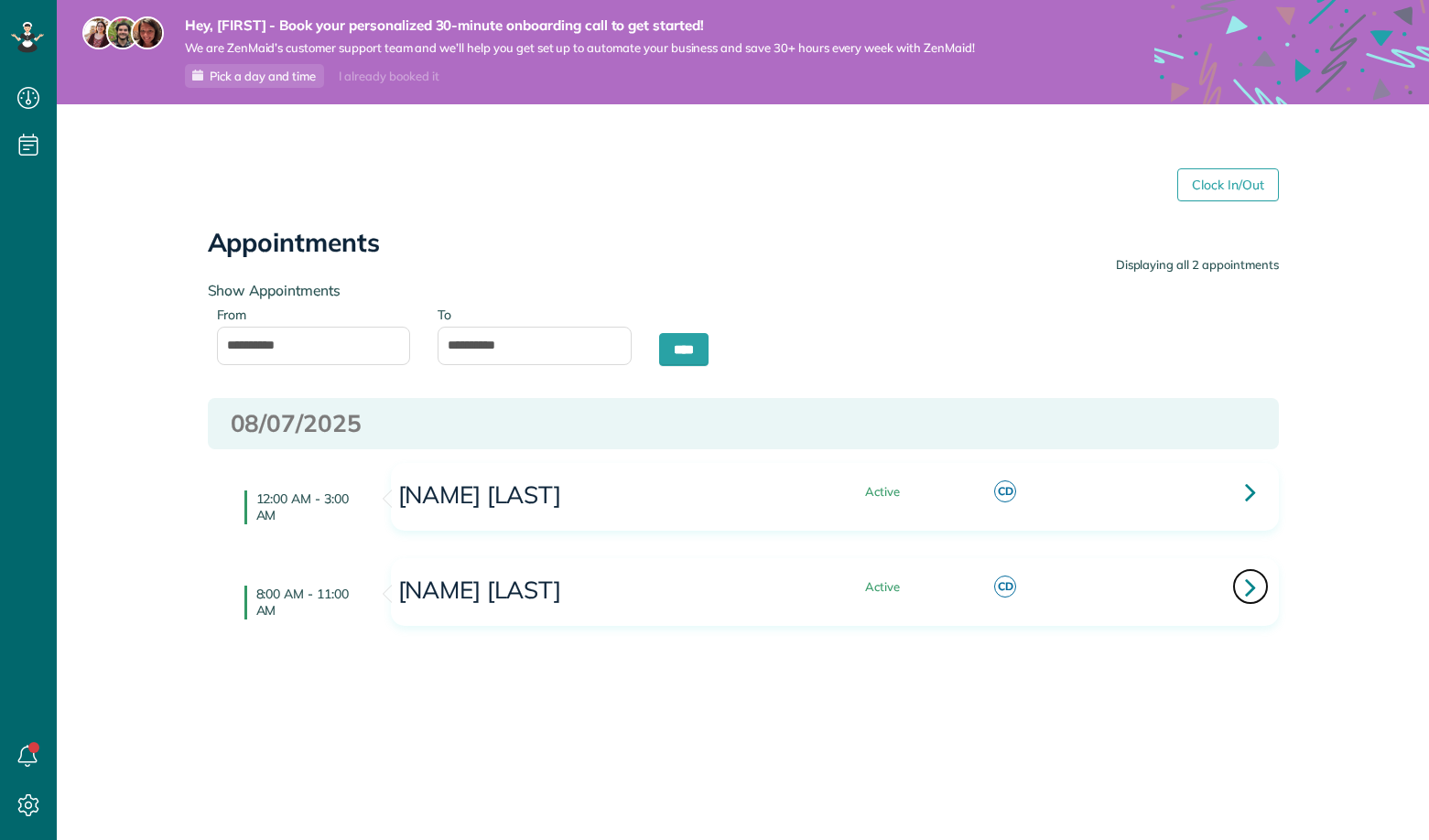 click at bounding box center (1250, 587) 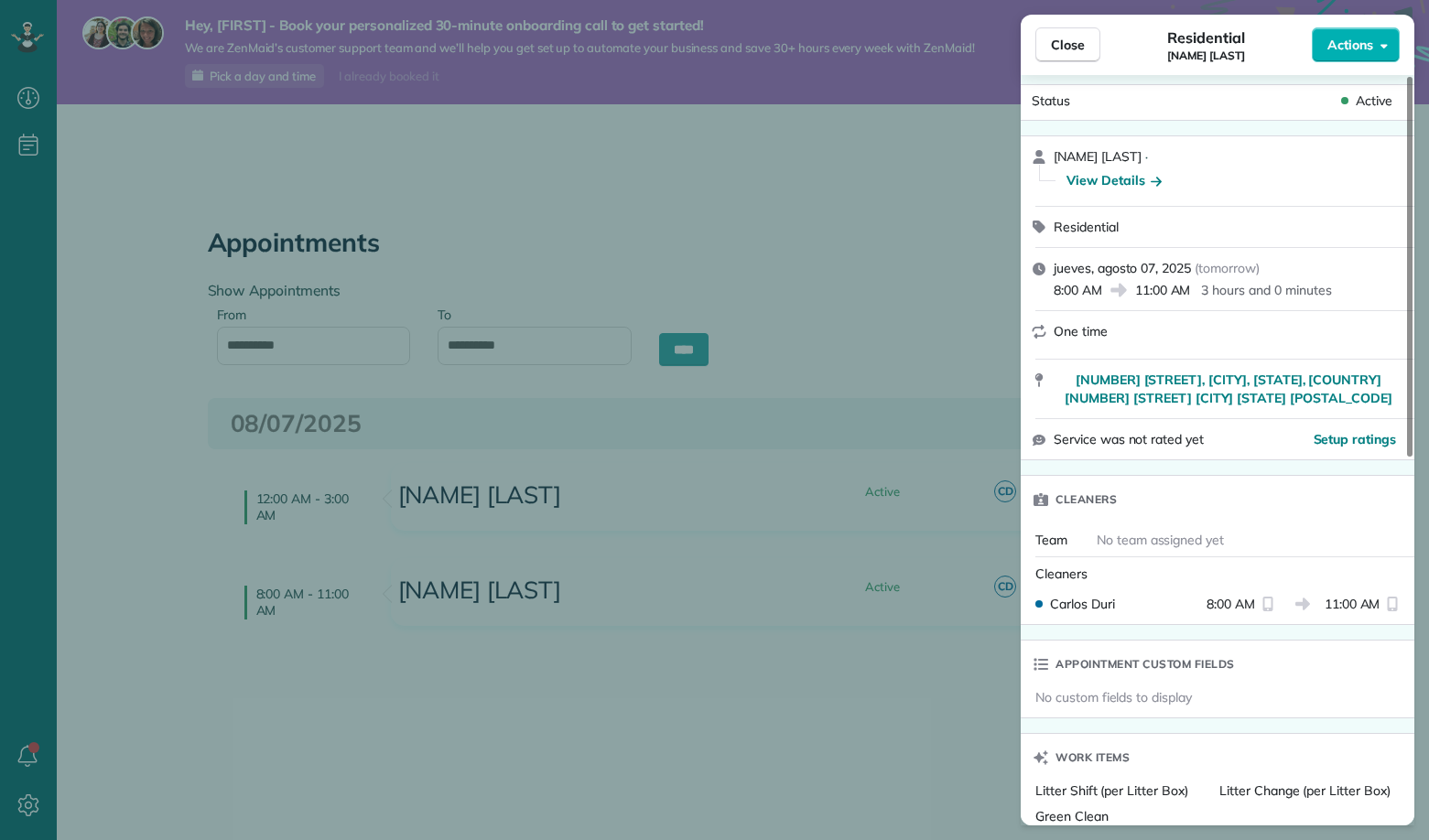 scroll, scrollTop: 0, scrollLeft: 0, axis: both 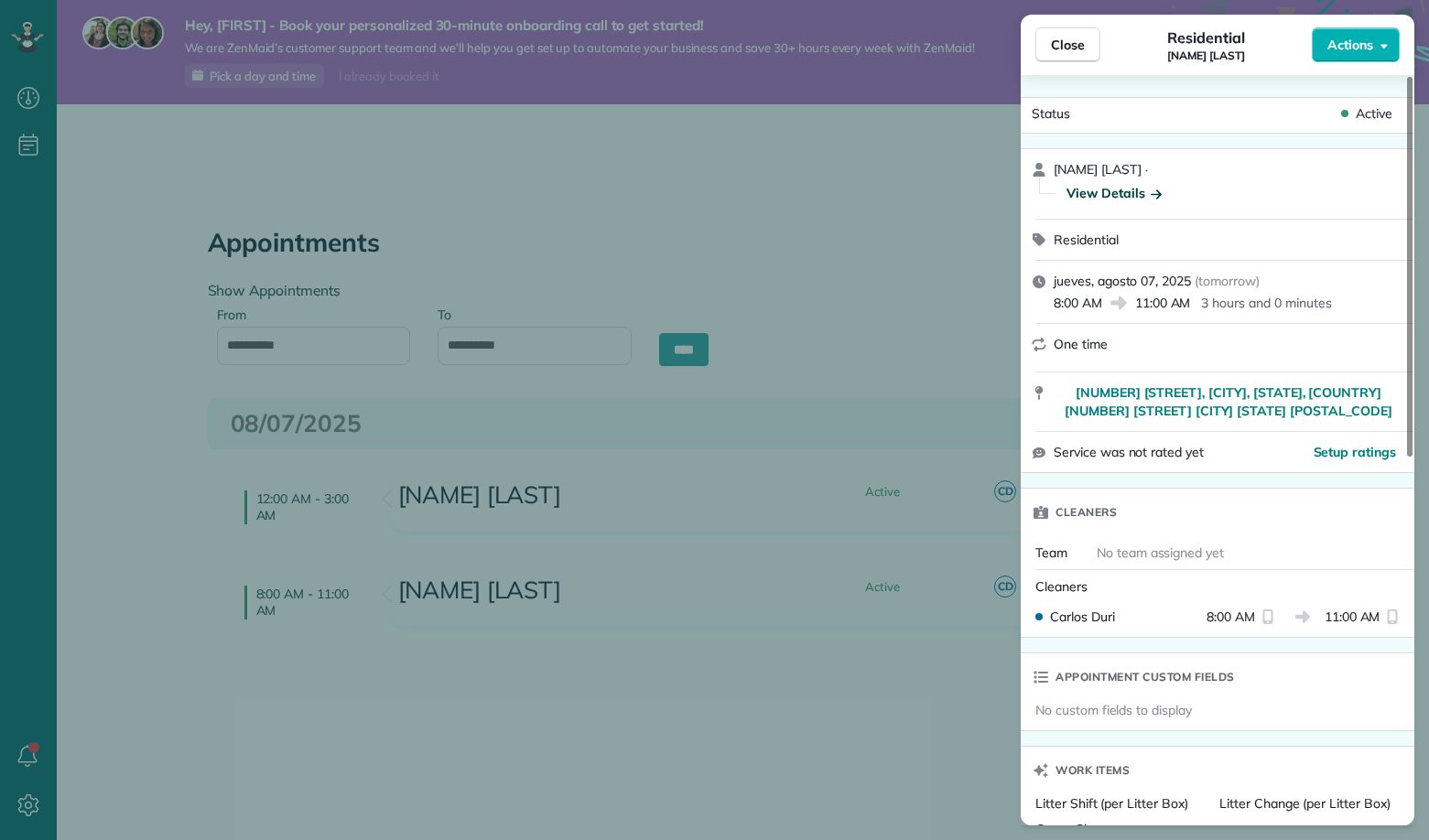 click on "View Details" at bounding box center [1114, 193] 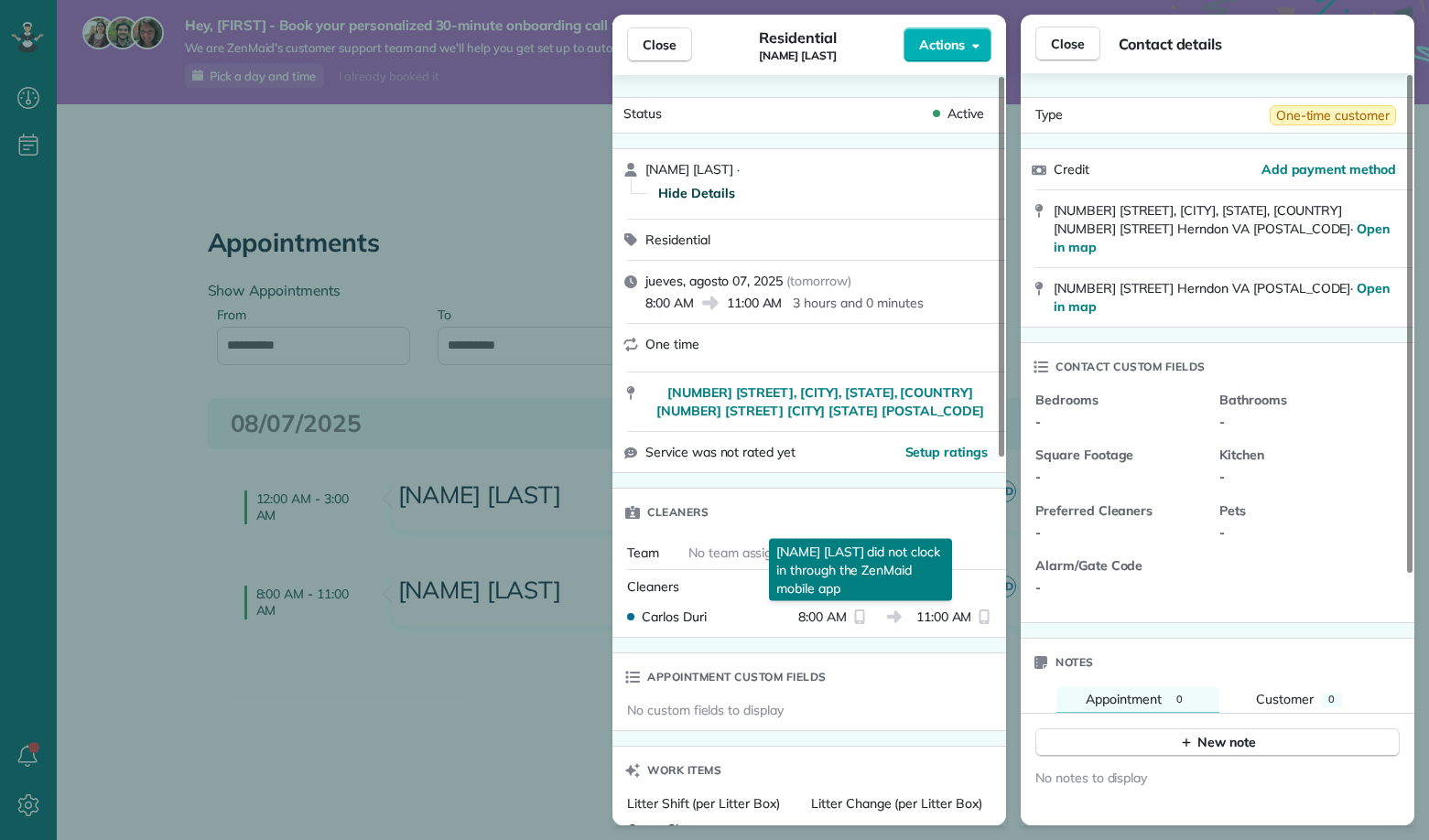drag, startPoint x: 806, startPoint y: 583, endPoint x: 769, endPoint y: 544, distance: 53.75872 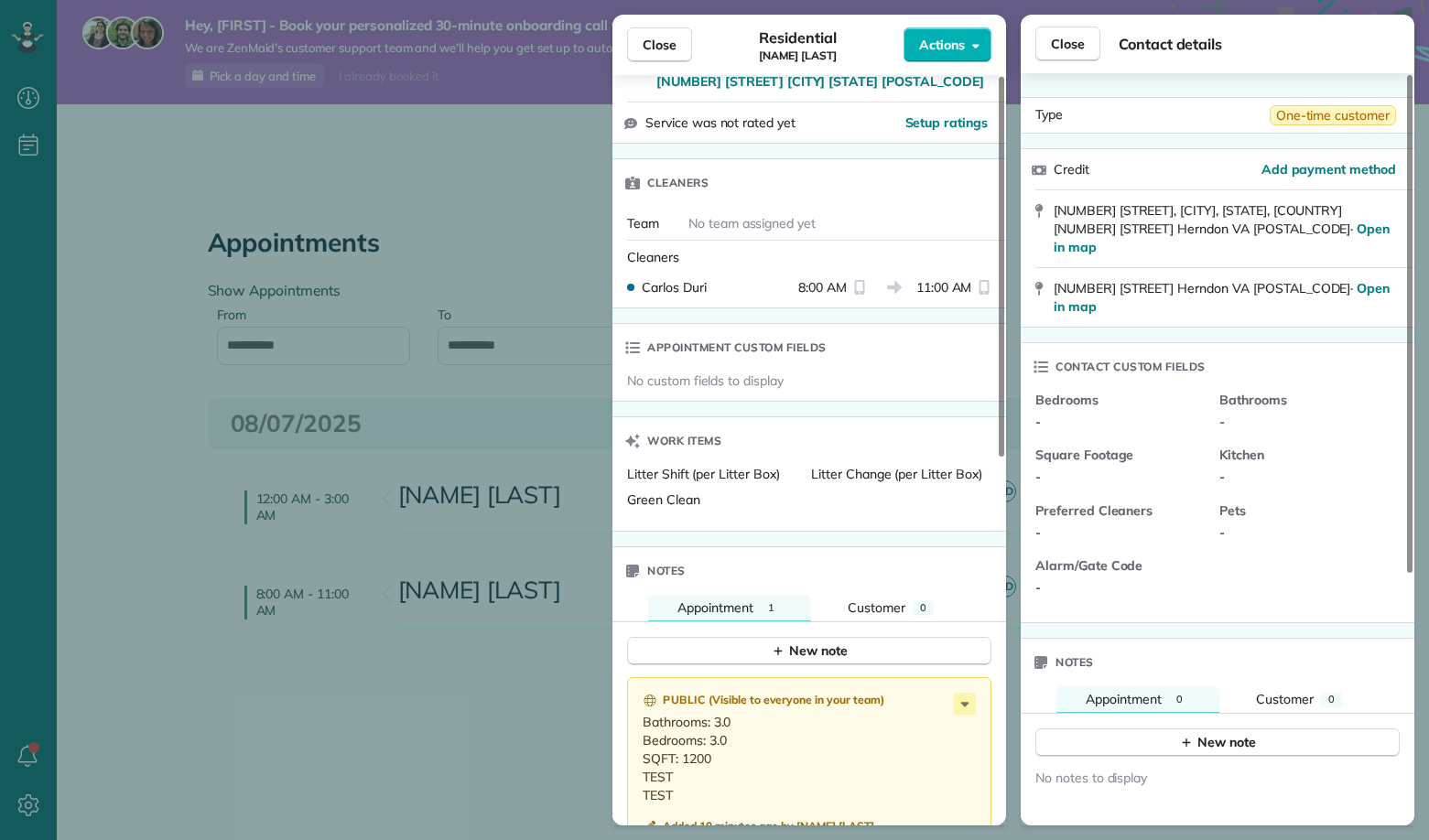 scroll, scrollTop: 337, scrollLeft: 0, axis: vertical 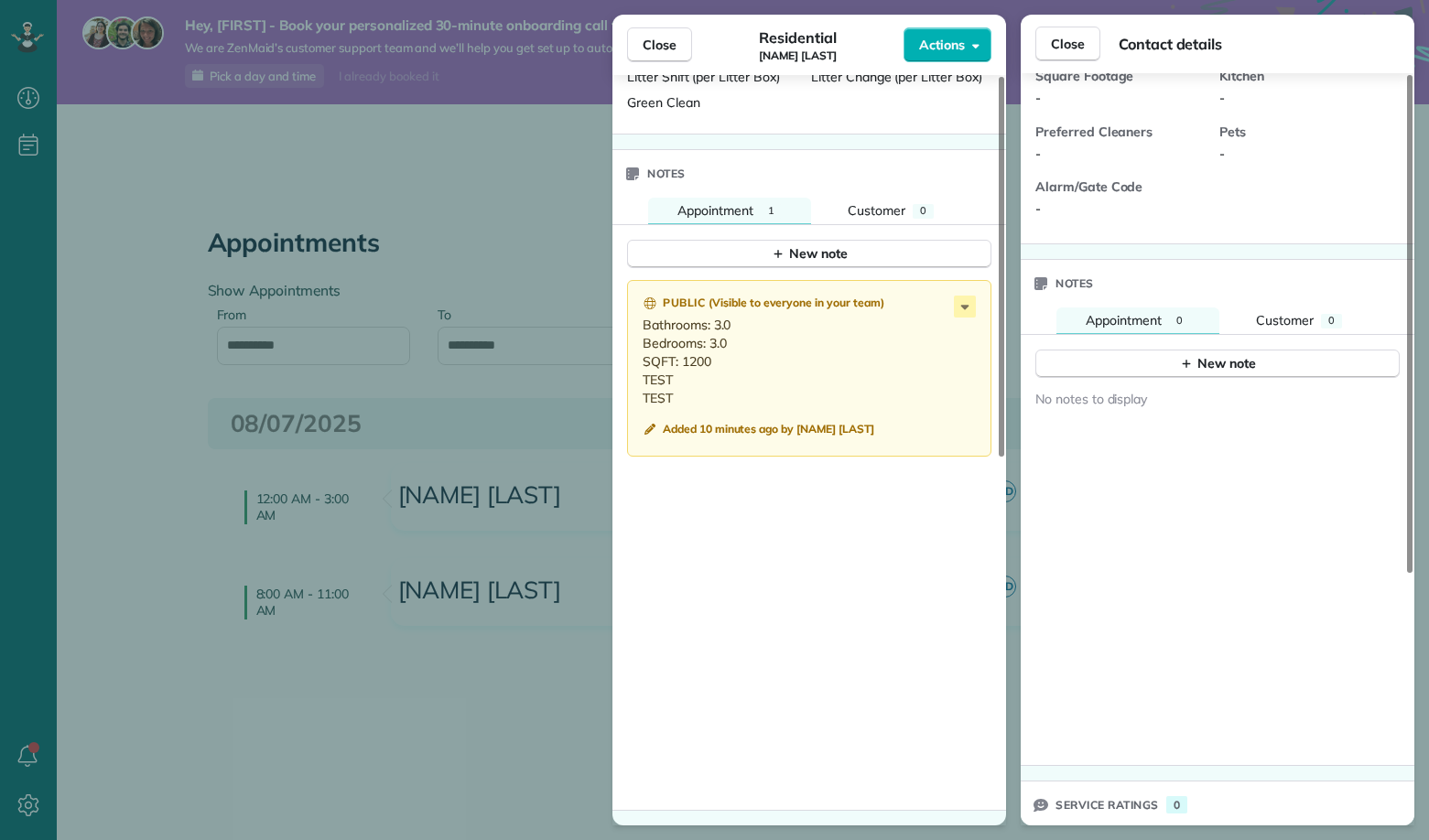 click on "Close Residential Carlos Duri Actions Status Active Carlos Duri · Hide Details Residential jueves, agosto 07, 2025 ( tomorrow ) 8:00 AM 11:00 AM 3 hours and 0 minutes One time 1600 Sunrise Valley Drive, Reston, VA, USA 1600 Sunrise Valley Drive Herndon VA 20171 Service was not rated yet Setup ratings Cleaners Team No team assigned yet Cleaners Carlos   Duri 8:00 AM 11:00 AM Appointment custom fields No custom fields to display Work items Litter Shift (per Litter Box)   Litter Change (per Litter Box)   Green Clean   Notes Appointment 1 Customer 0 New note Public ( Visible to everyone in your team ) Bathrooms: 3.0
Bedrooms: 3.0
SQFT: 1200
TEST
TEST Added 10 minutes ago by Sara Bengal New note No notes to display Close Contact details Type One-time customer Credit Add payment method 1600 Sunrise Valley Drive, Reston, VA, USA   1600 Sunrise Valley Drive   Herndon   VA   20171  ·   Open in map 1600 Sunrise Valley Drive     Herndon   VA   20171  ·   Open in map Contact custom fields Bedrooms - Bathrooms - - - -" at bounding box center (714, 420) 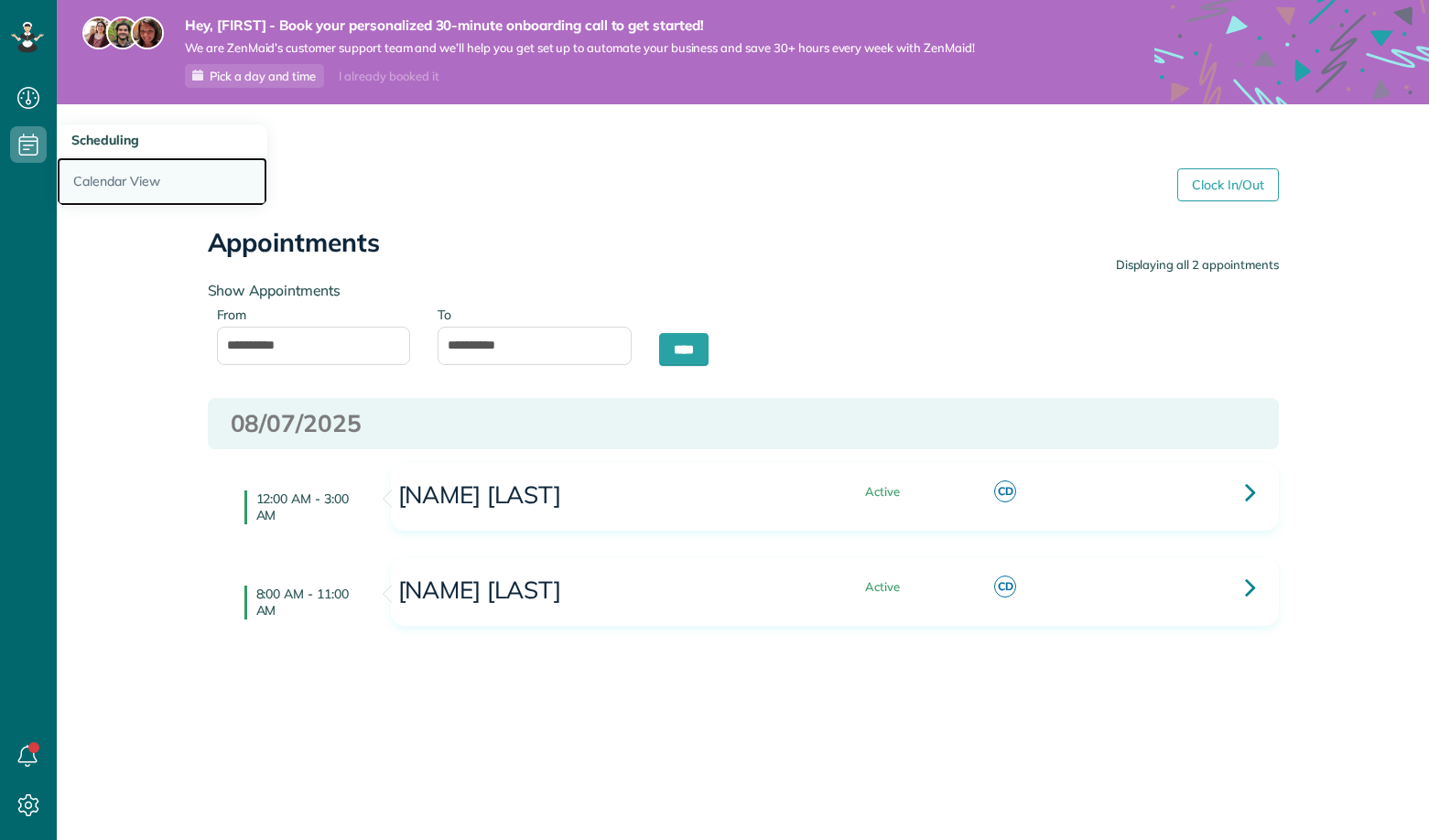 click on "Calendar View" at bounding box center (162, 181) 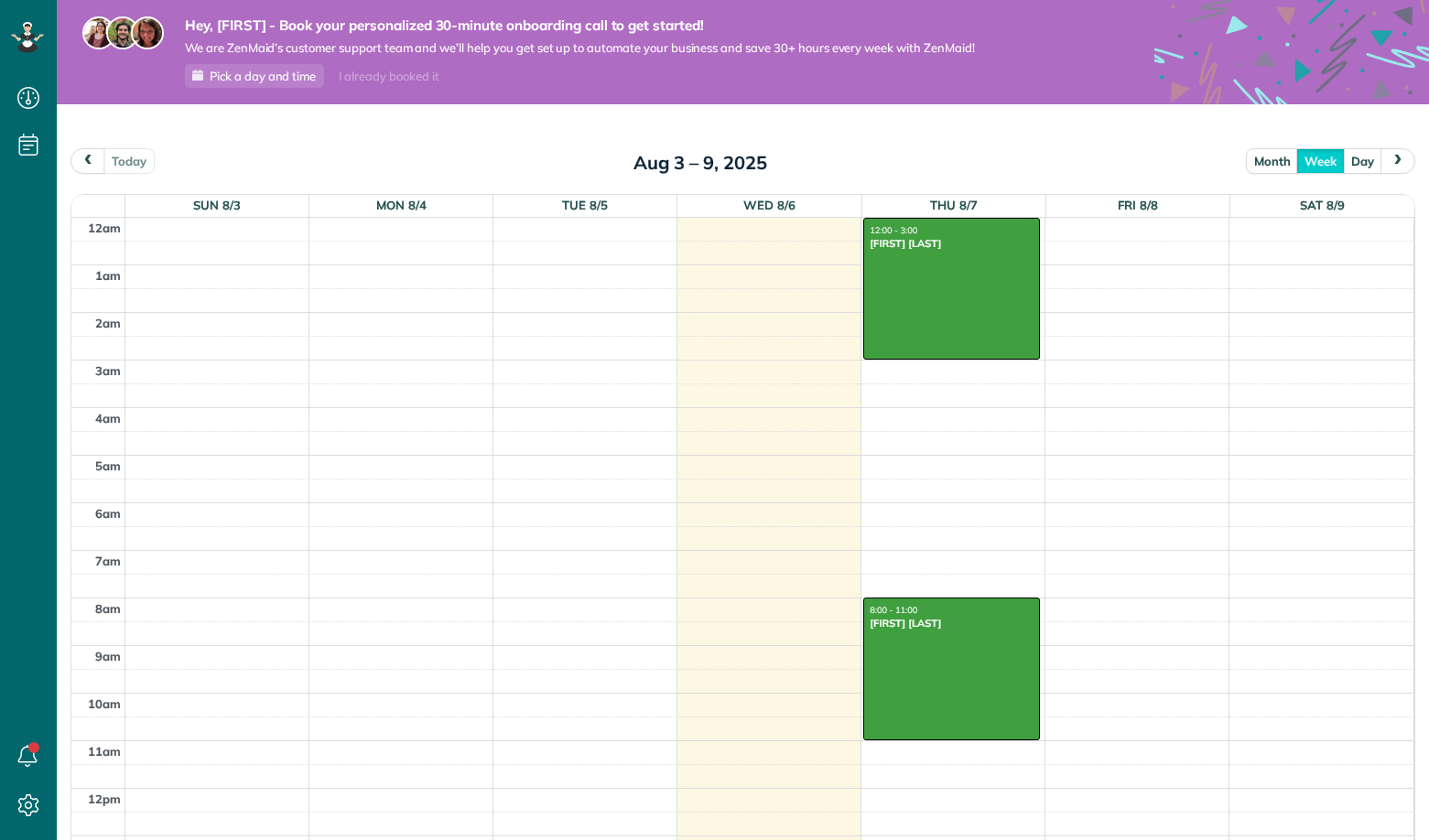 scroll, scrollTop: 0, scrollLeft: 0, axis: both 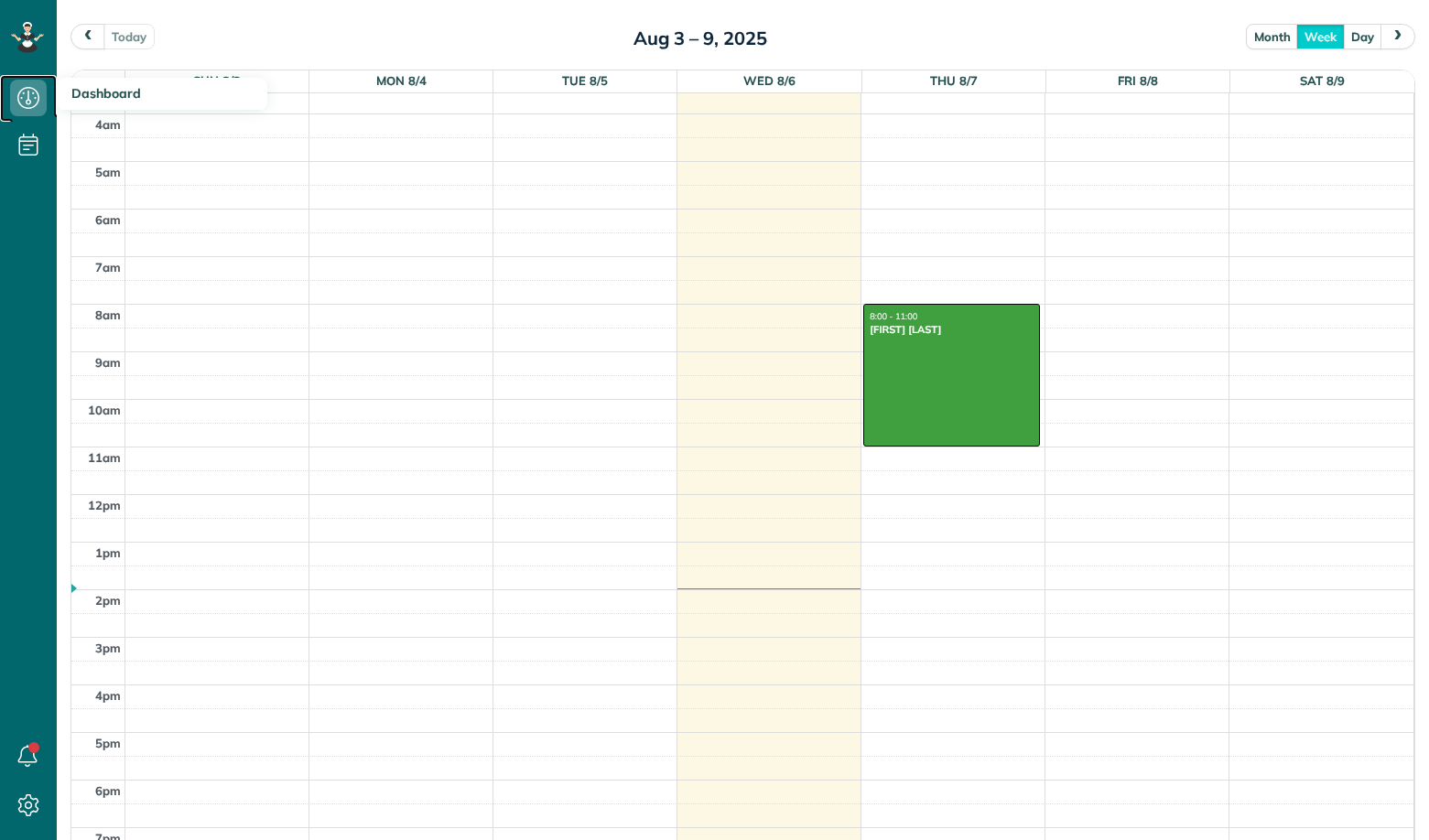 click 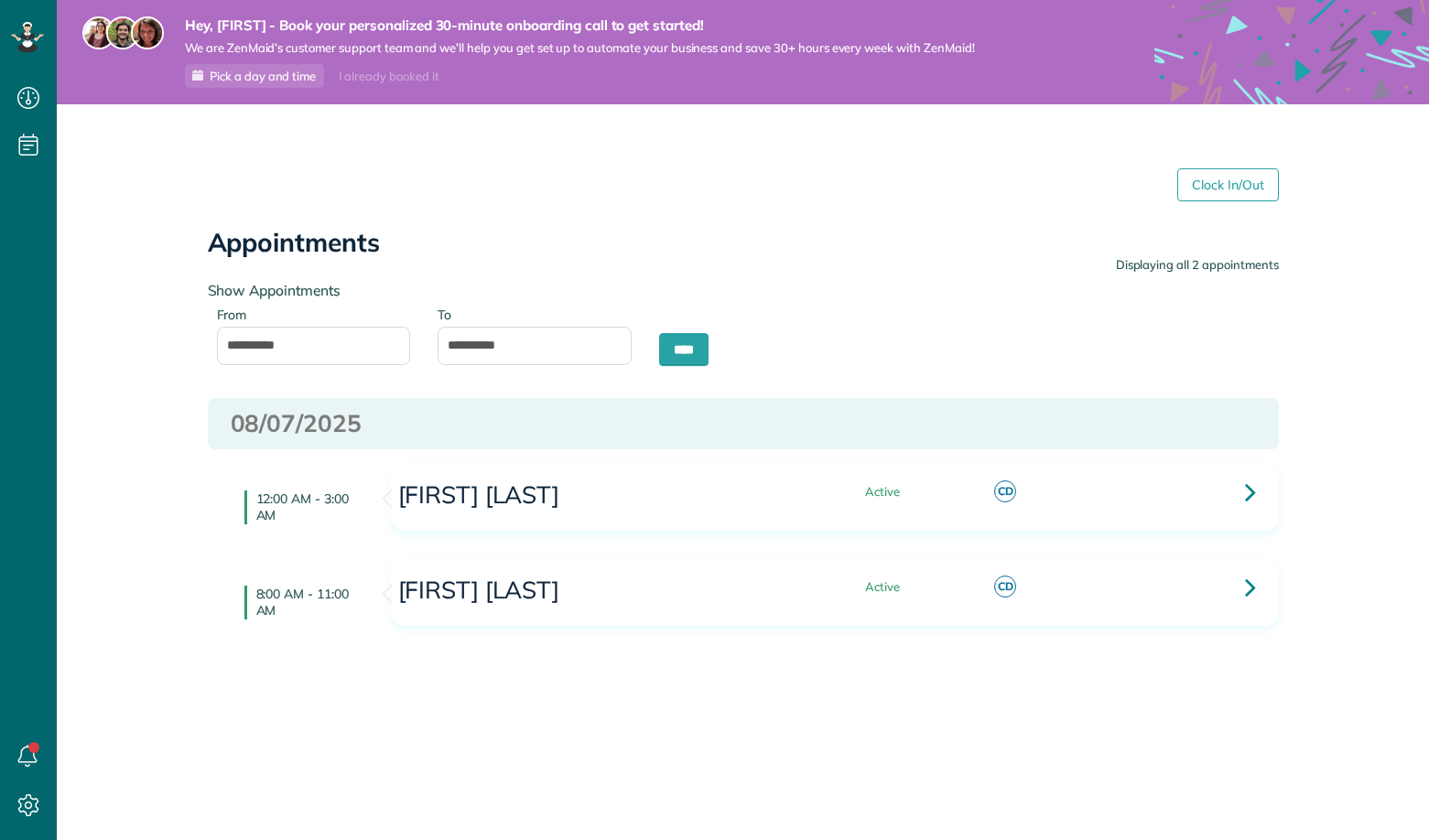 scroll, scrollTop: 0, scrollLeft: 0, axis: both 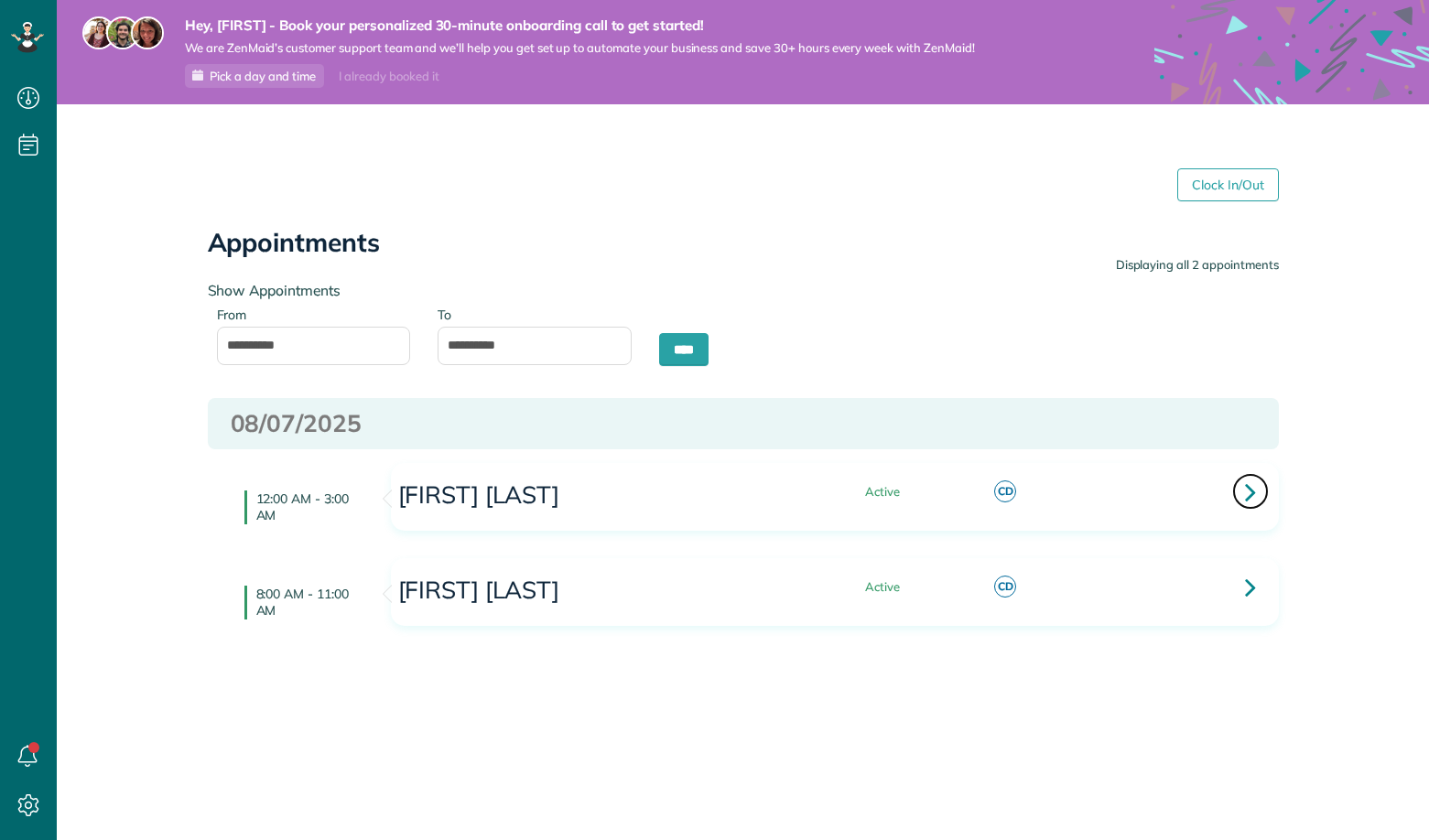 click at bounding box center (1250, 491) 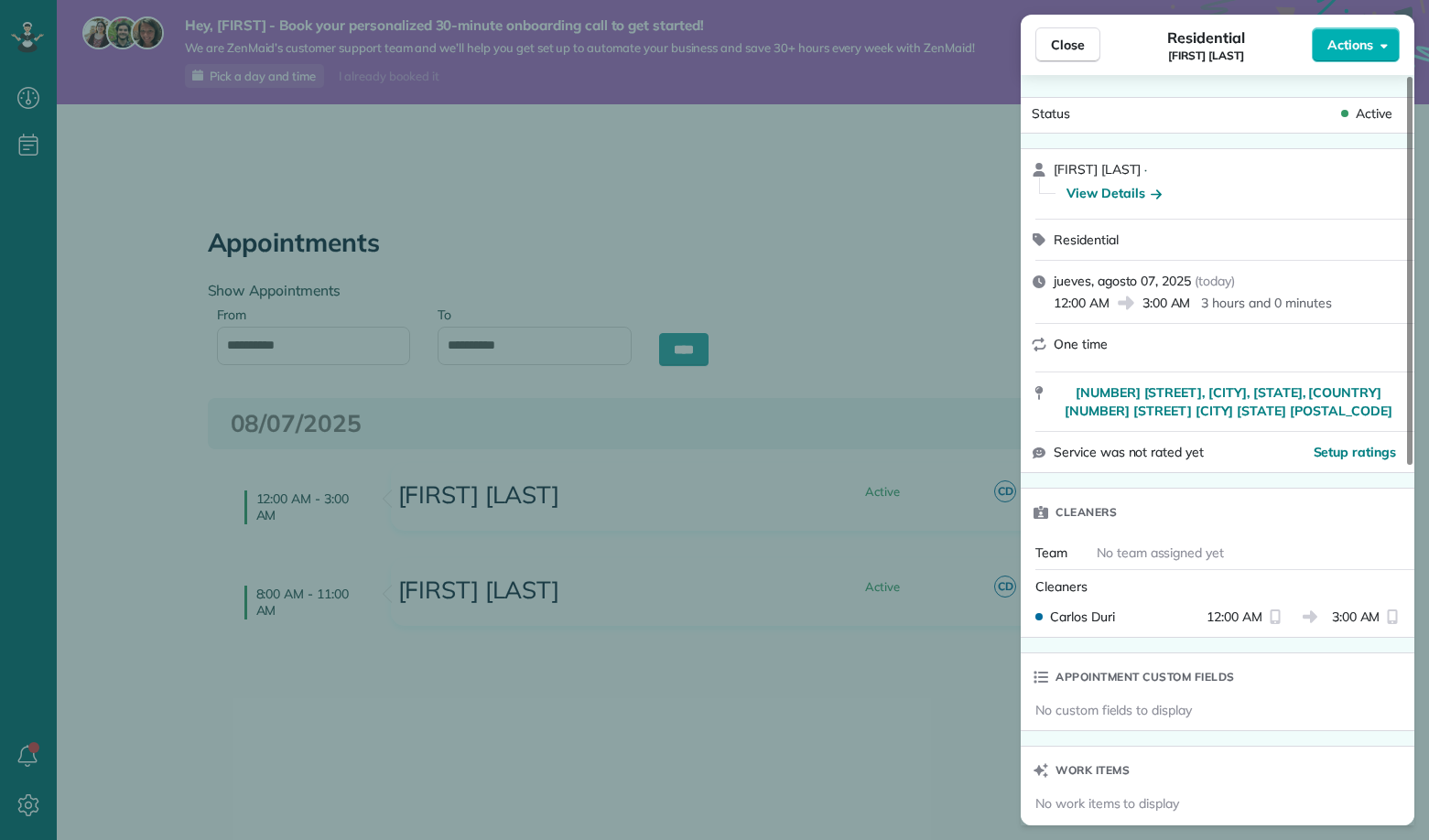 click on "Close Residential Carlos Duri Actions Status Active Carlos Duri · View Details Residential jueves, agosto 07, 2025 ( today ) 12:00 AM 3:00 AM 3 hours and 0 minutes One time 1600 Sunrise Valley Drive, Reston, VA, USA 1600 Sunrise Valley Drive Herndon VA 20171 Service was not rated yet Setup ratings Cleaners Team No team assigned yet Cleaners Carlos   Duri 12:00 AM 3:00 AM Appointment custom fields No custom fields to display Work items No work items to display Notes Appointment 1 Customer 0 New note Public ( Visible to everyone in your team ) Bathrooms: 1.0
Bedrooms: 2.0
SQFT: 1200
TEST
TEST Added 21 minutes ago by Sara Bengal New note No notes to display" at bounding box center [714, 420] 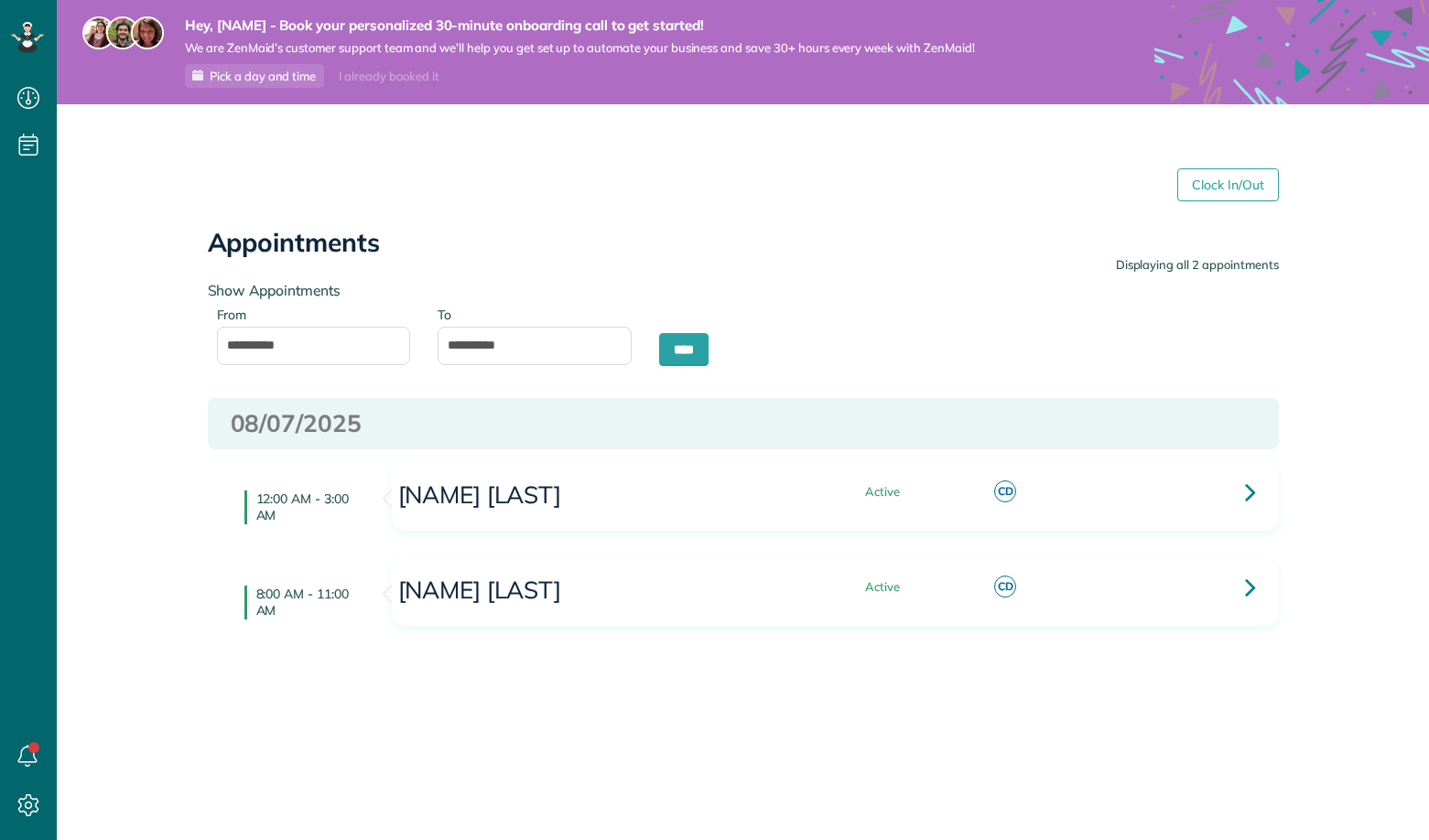 scroll, scrollTop: 0, scrollLeft: 0, axis: both 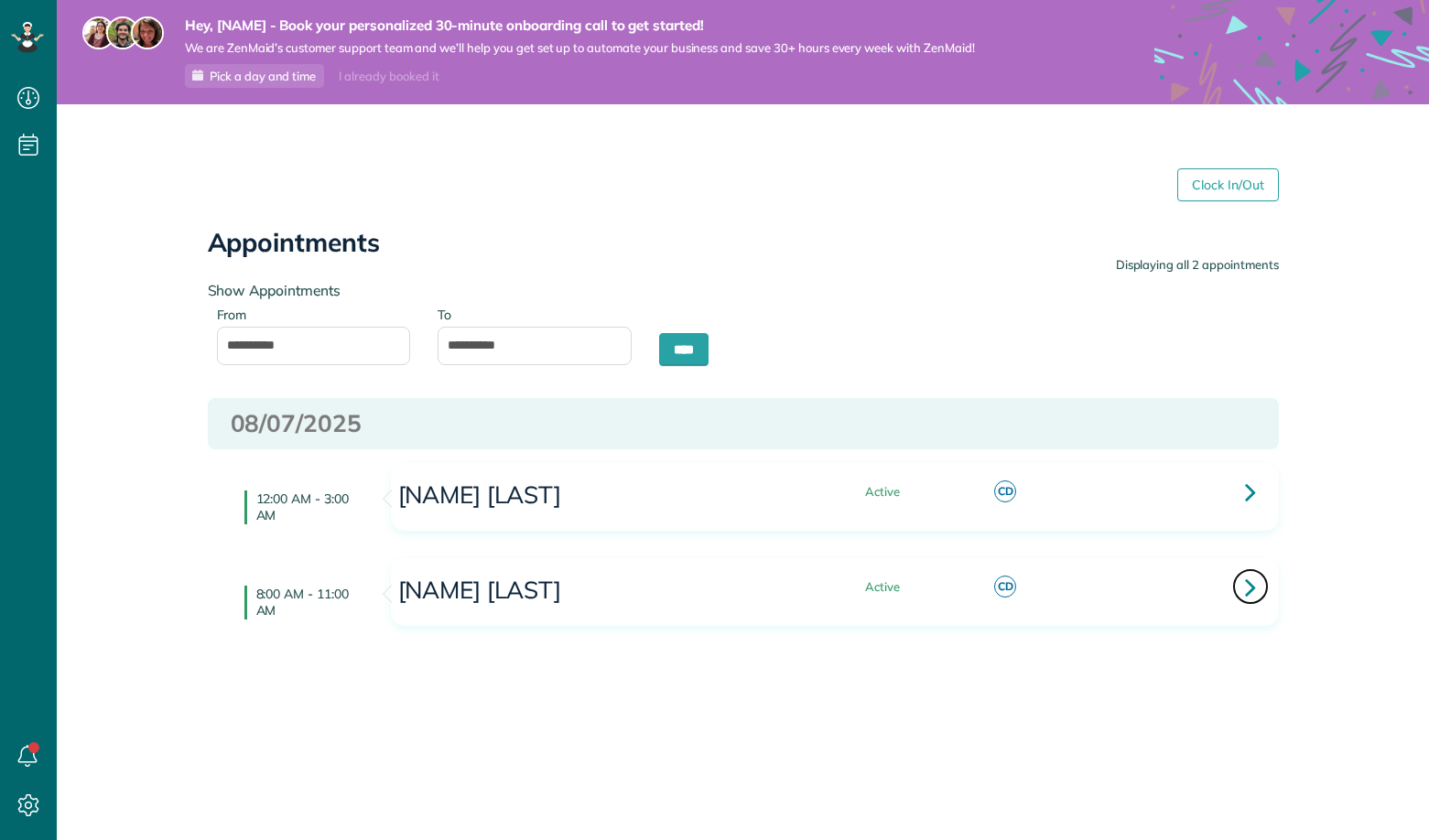 click at bounding box center (1250, 587) 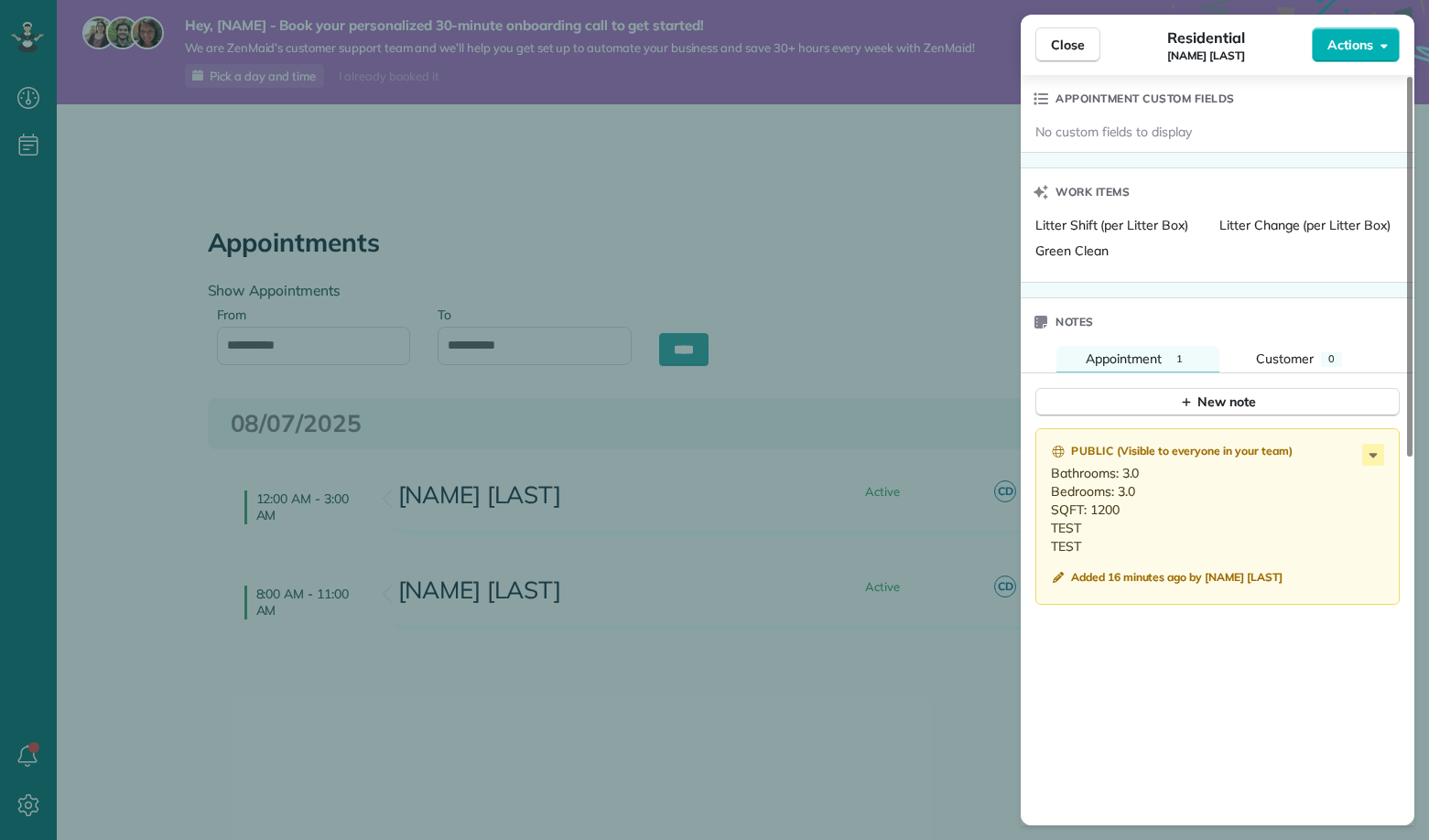 scroll, scrollTop: 0, scrollLeft: 0, axis: both 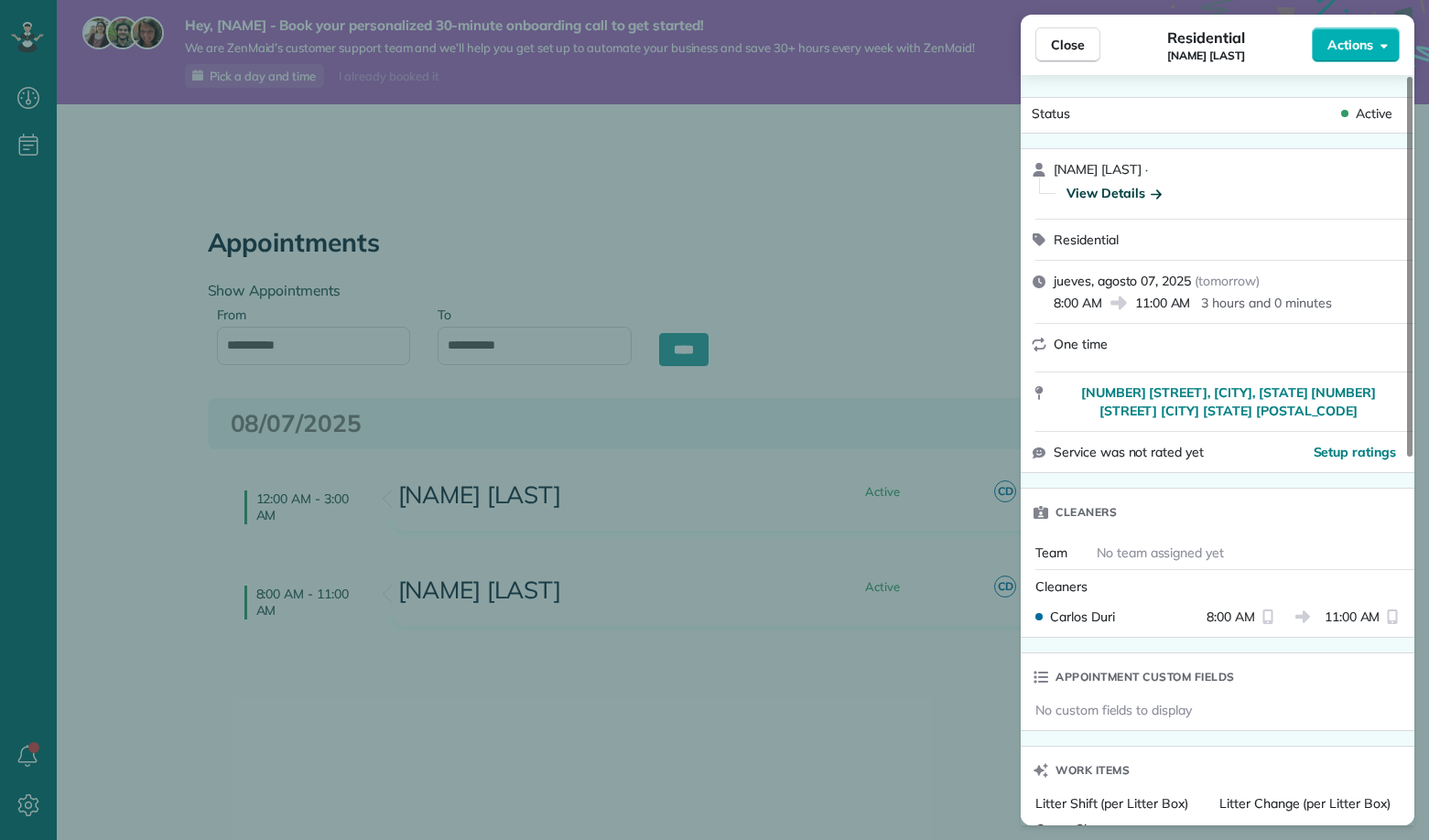 click on "View Details" at bounding box center [1114, 193] 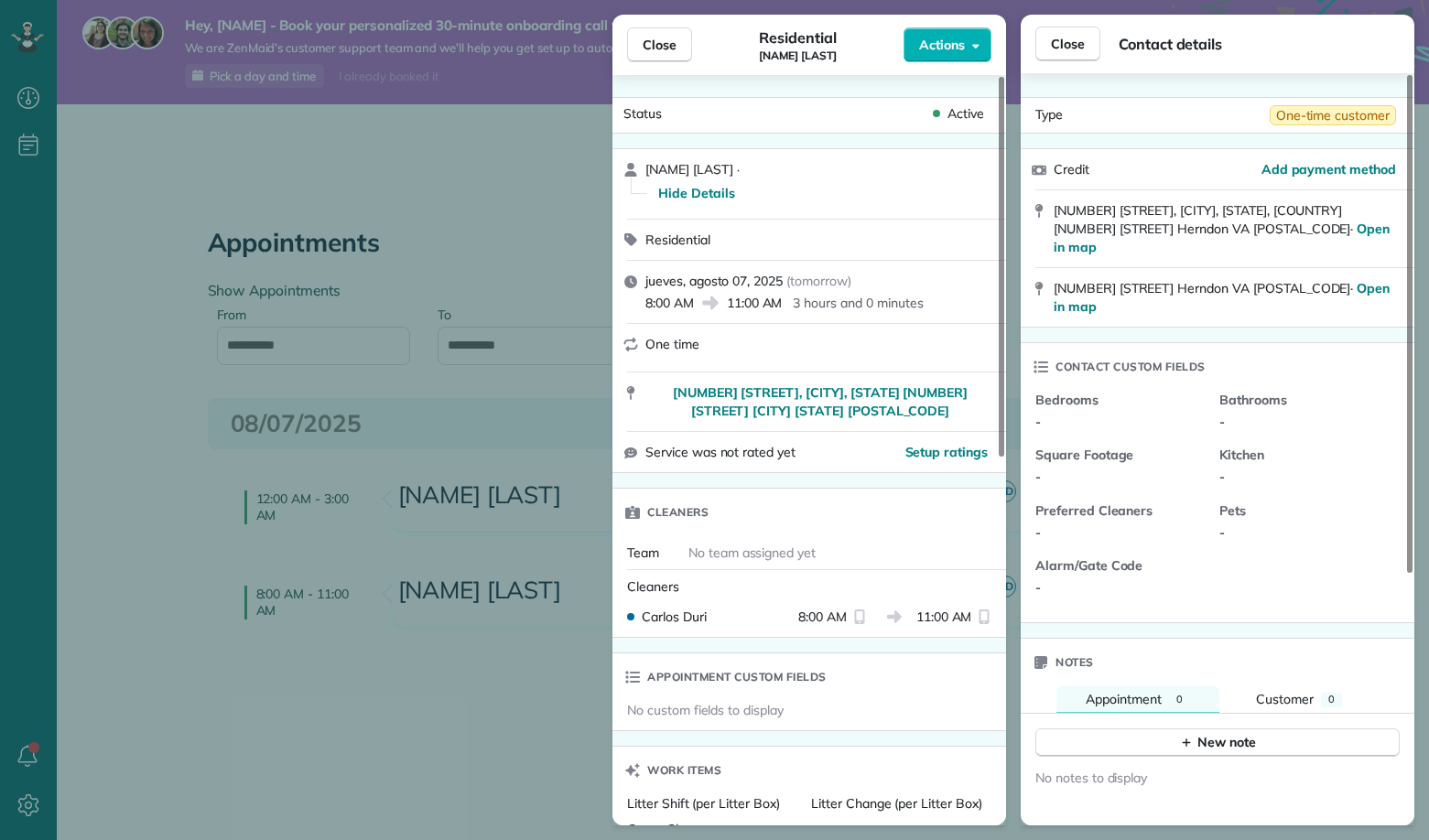 scroll, scrollTop: 379, scrollLeft: 0, axis: vertical 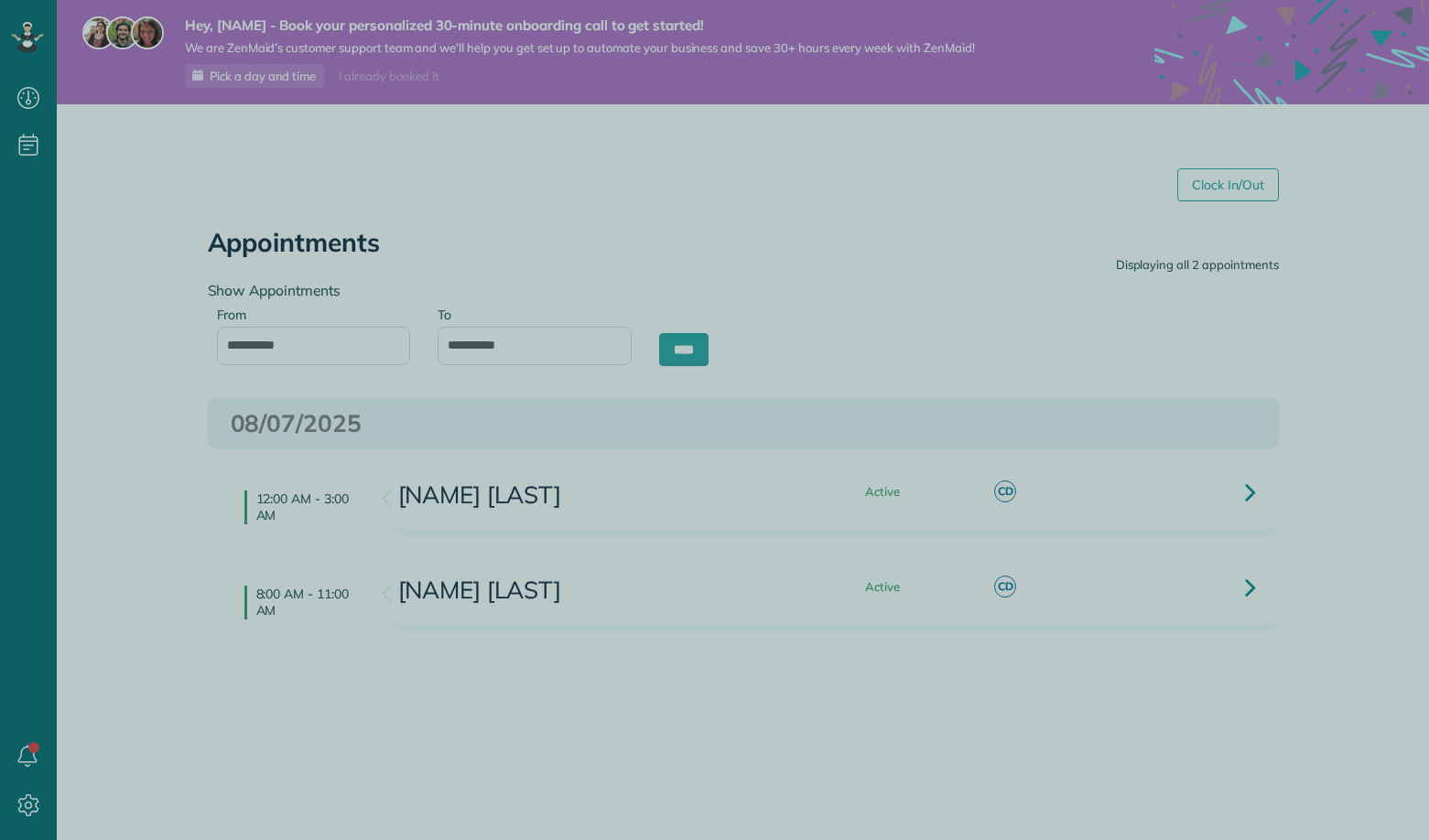 click at bounding box center [714, 420] 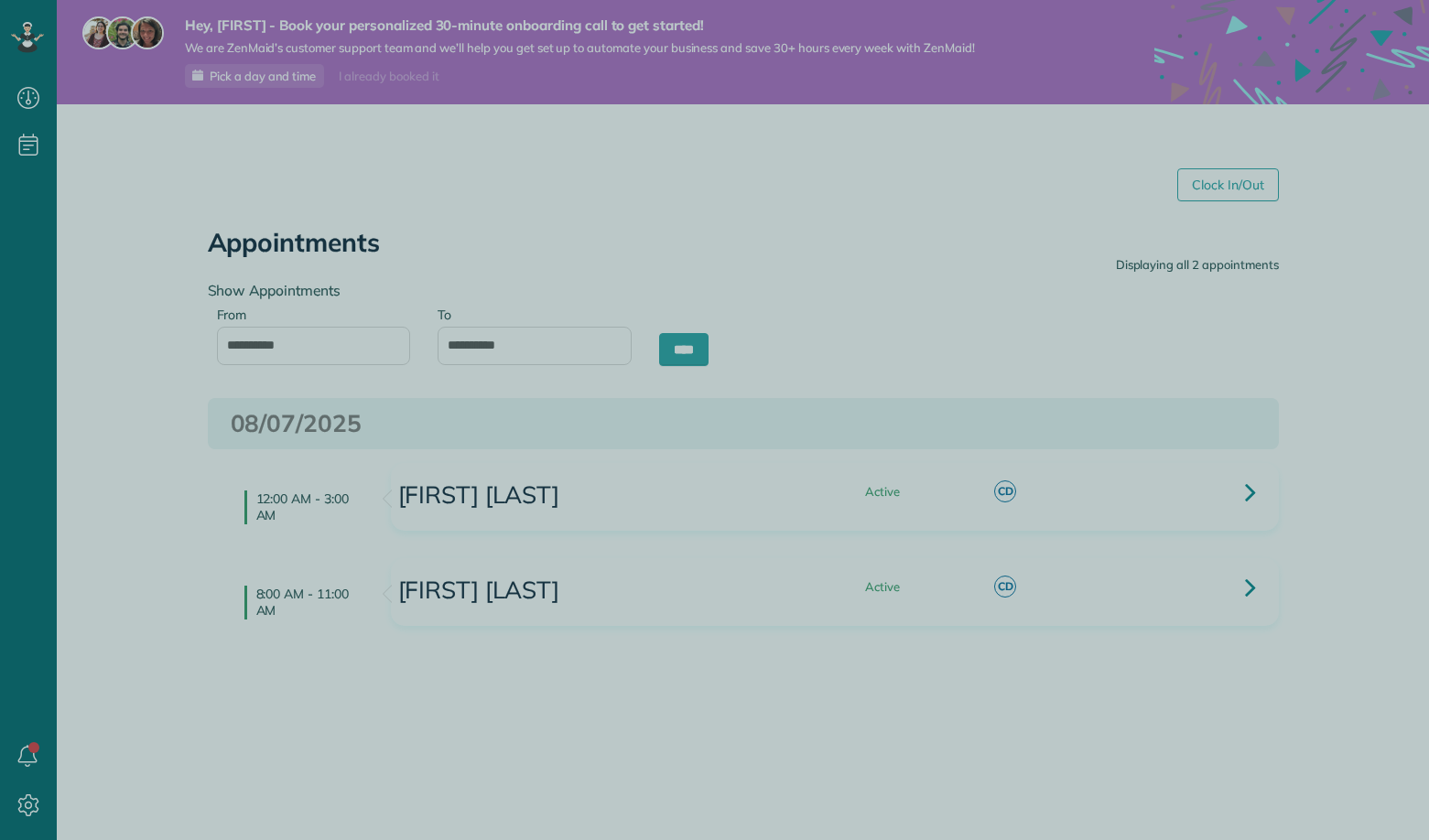 scroll, scrollTop: 0, scrollLeft: 0, axis: both 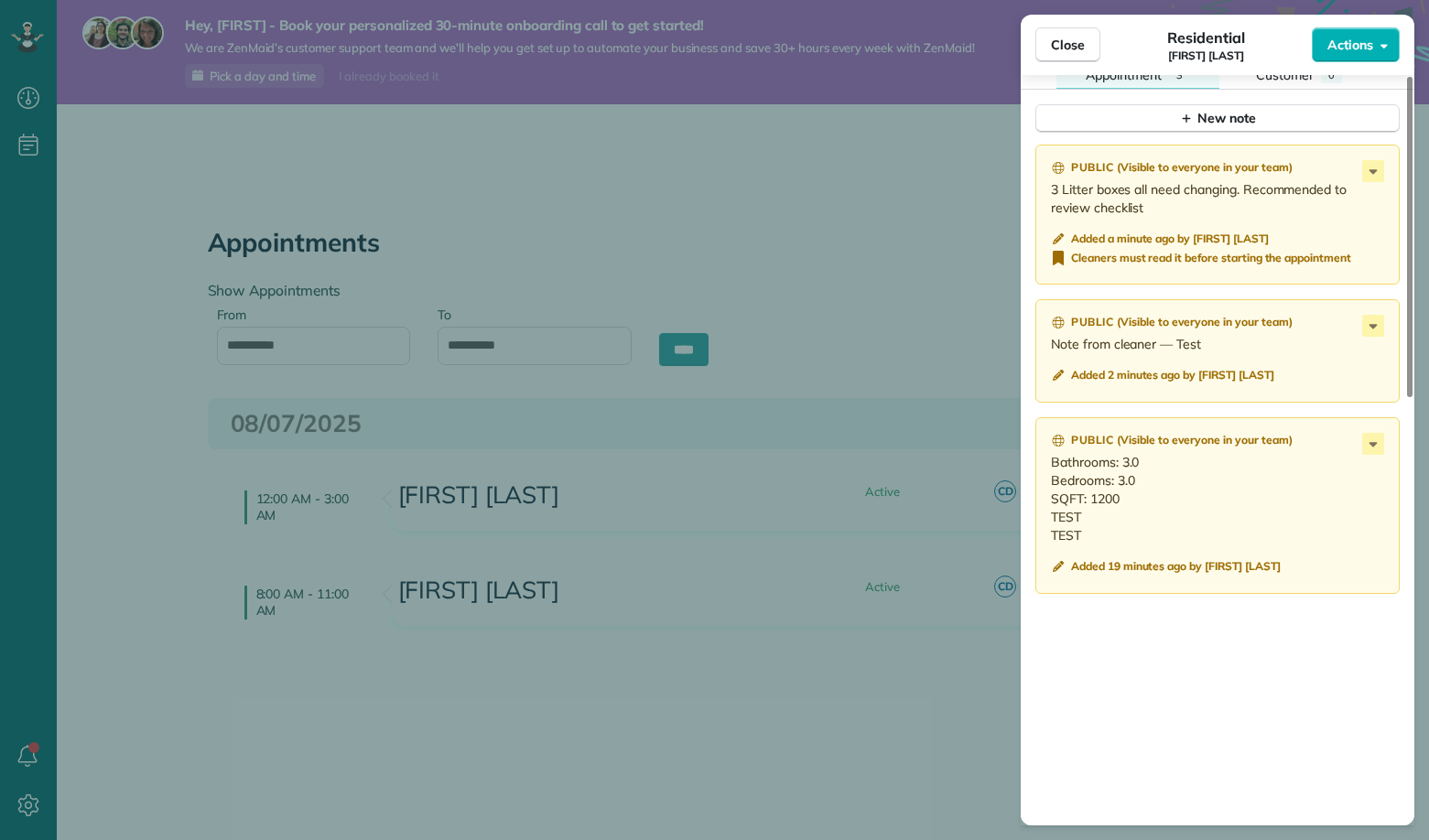 drag, startPoint x: 1060, startPoint y: 257, endPoint x: 1377, endPoint y: 263, distance: 317.05678 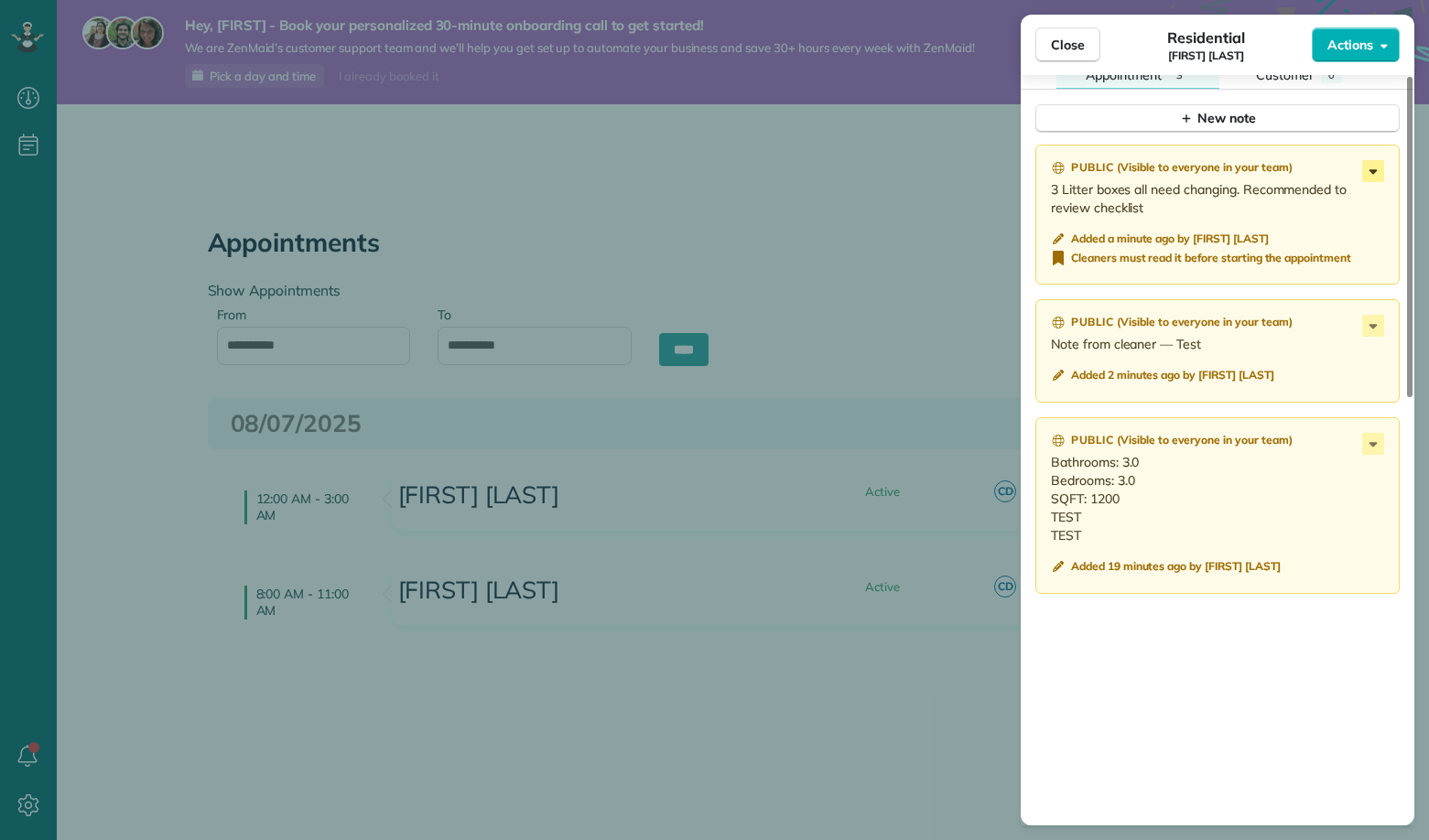 click 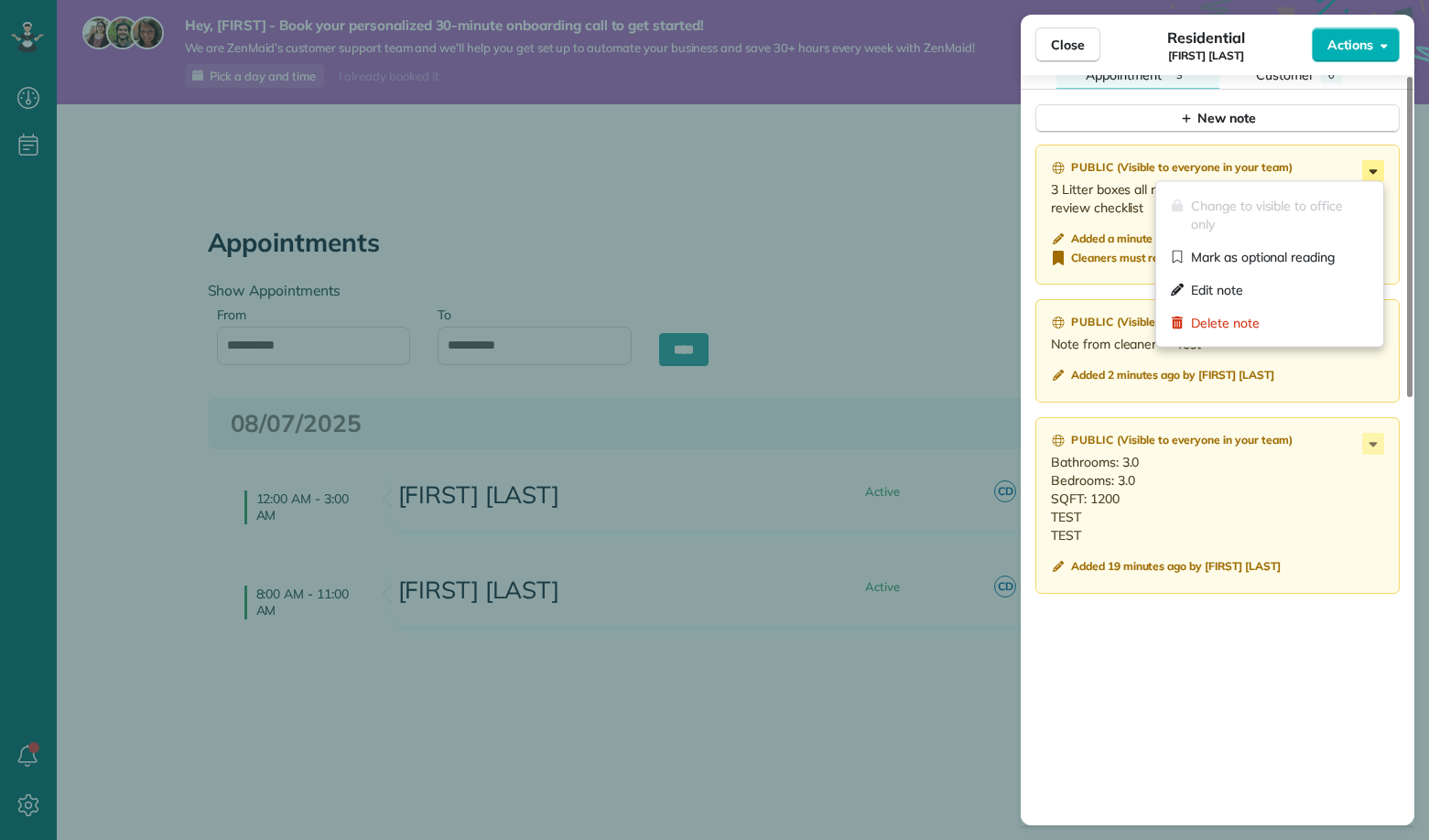 click 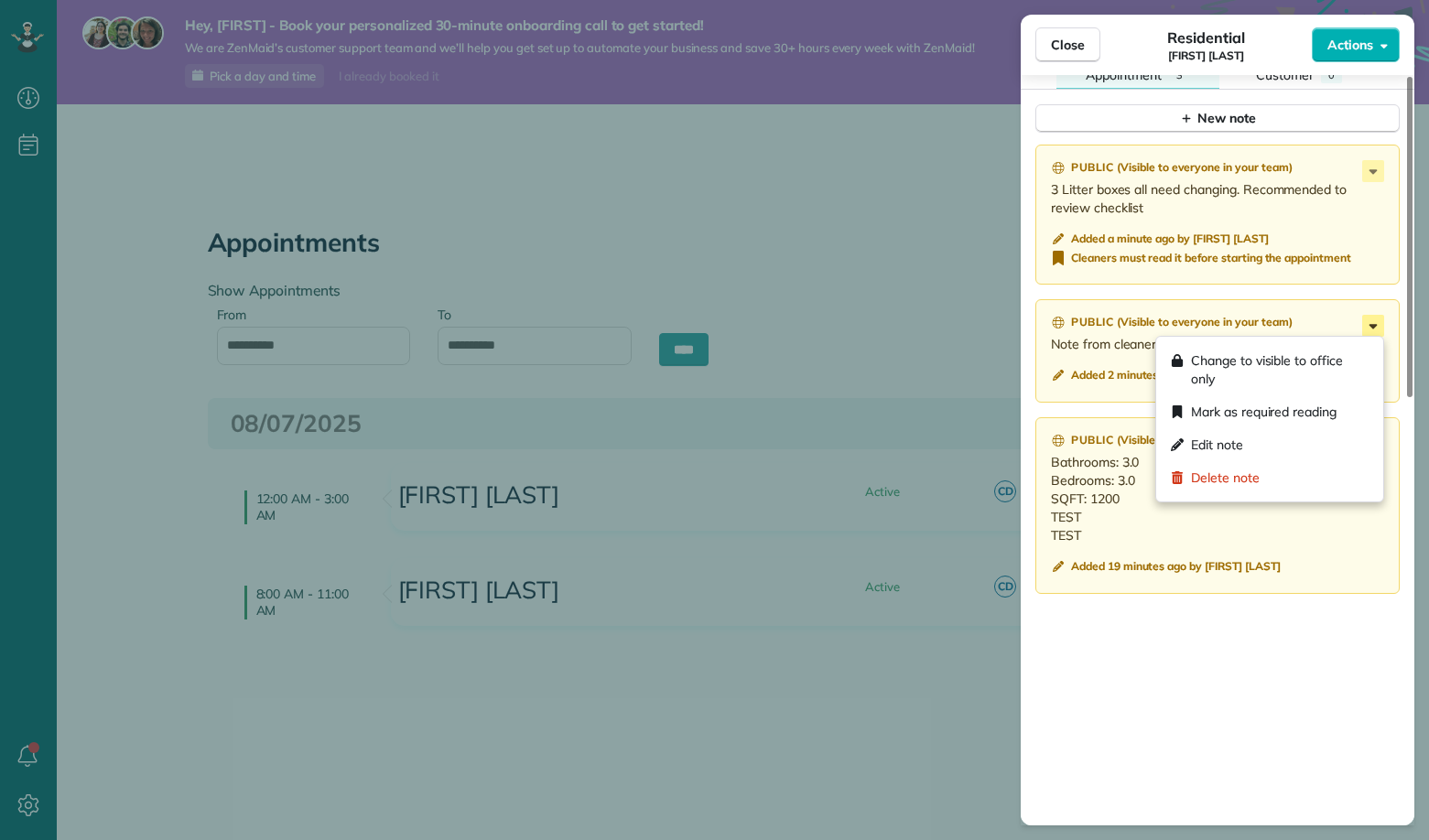 click 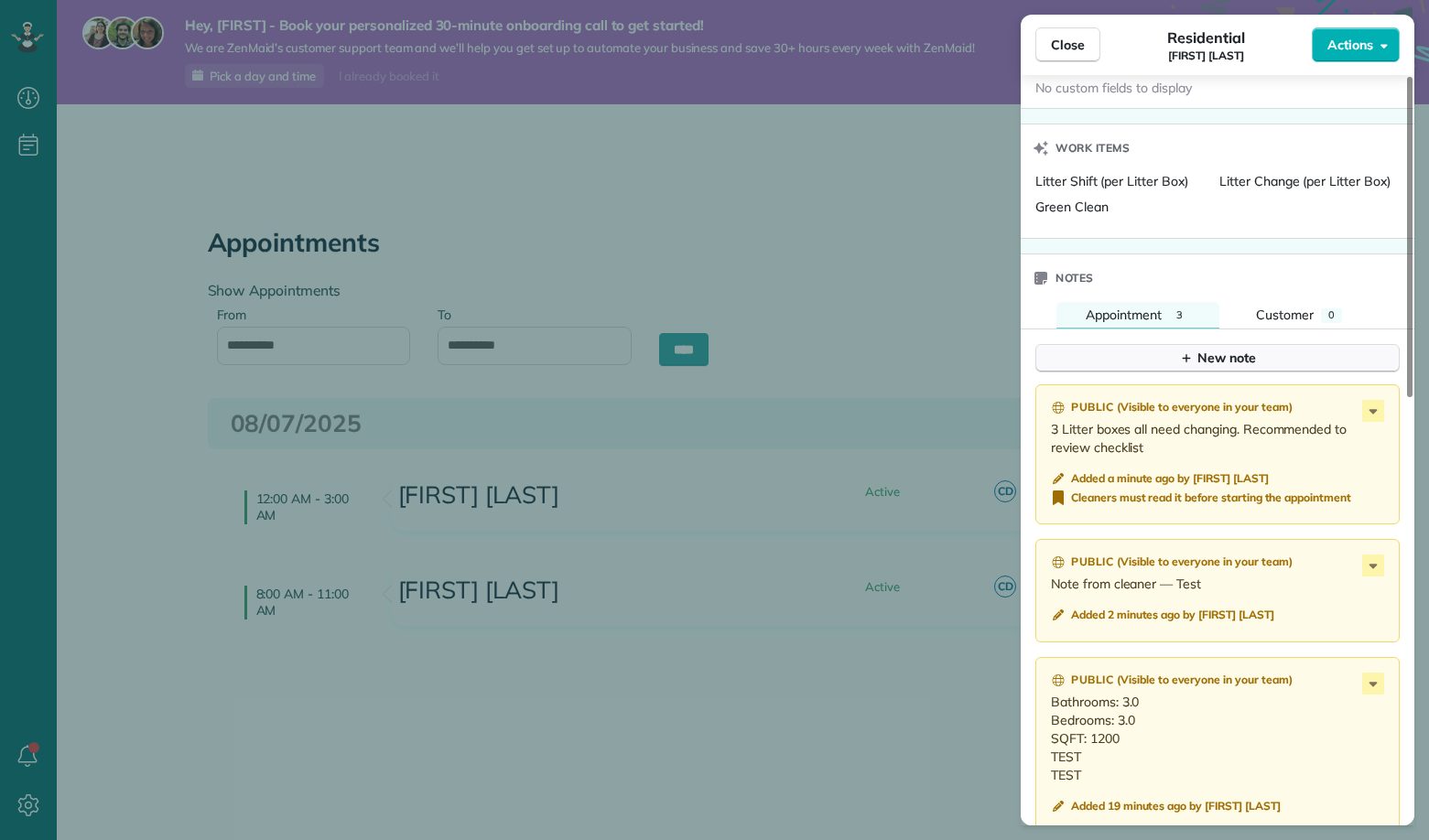scroll, scrollTop: 620, scrollLeft: 0, axis: vertical 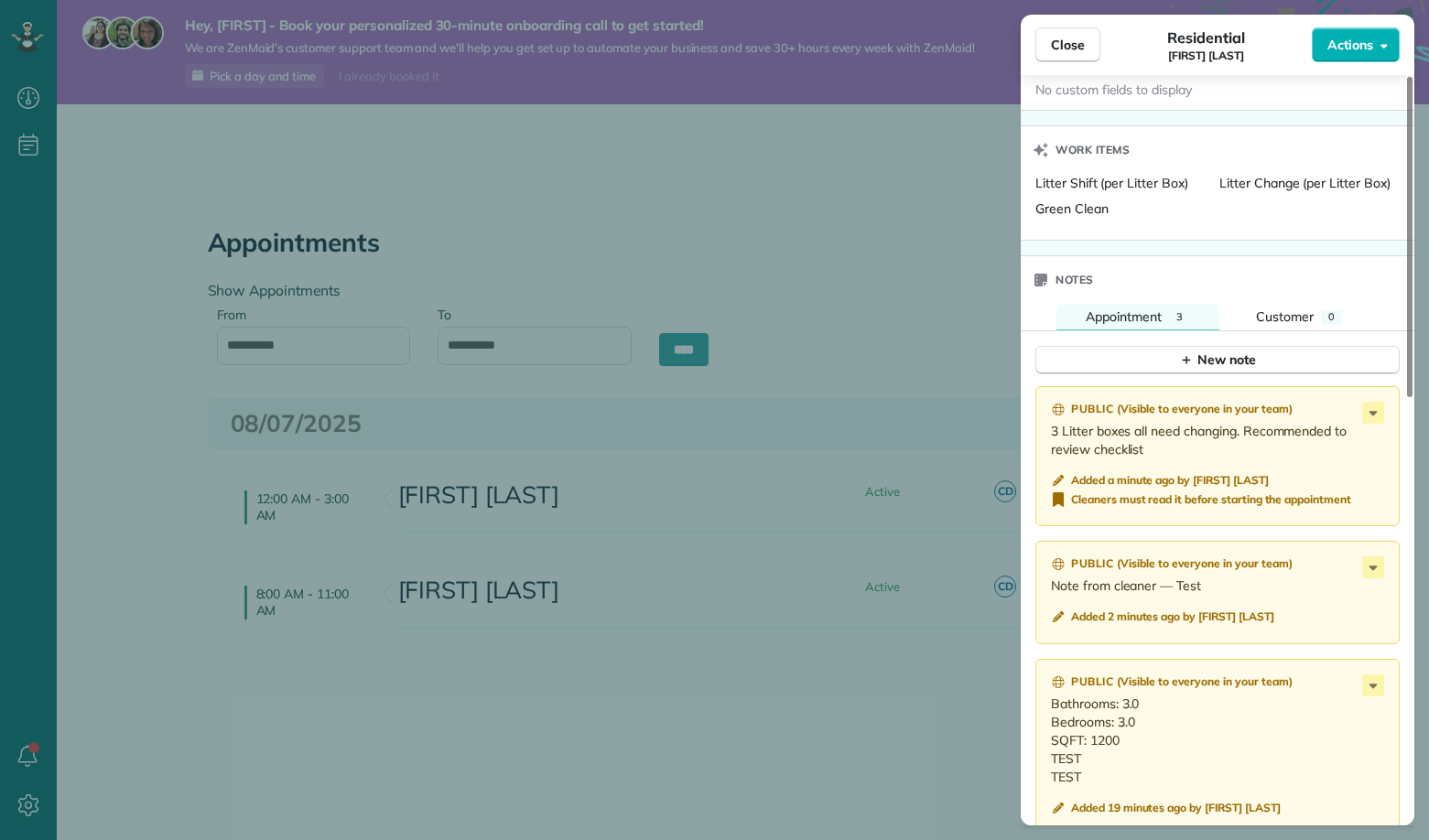 click on "Close Residential Carlos Duri Actions Status Active Carlos Duri · View Details Residential jueves, agosto 07, 2025 ( tomorrow ) 8:00 AM 11:00 AM 3 hours and 0 minutes One time 1600 Sunrise Valley Drive, Reston, VA, USA 1600 Sunrise Valley Drive Herndon VA 20171 Service was not rated yet Setup ratings Cleaners Team No team assigned yet Cleaners Carlos   Duri 8:00 AM 11:00 AM Appointment custom fields No custom fields to display Work items Litter Shift (per Litter Box)   Litter Change (per Litter Box)   Green Clean   Notes Appointment 3 Customer 0 New note Public ( Visible to everyone in your team ) 3 Litter boxes all need changing. Recommended to review checklist Added a minute ago by Sara Bengal Cleaners must read it before starting the appointment Public ( Visible to everyone in your team ) Note from cleaner — Test Added 2 minutes ago by Carlos Duri Public ( Visible to everyone in your team ) Bathrooms: 3.0
Bedrooms: 3.0
SQFT: 1200
TEST
TEST Added 19 minutes ago by Sara Bengal New note No notes to display" at bounding box center [714, 420] 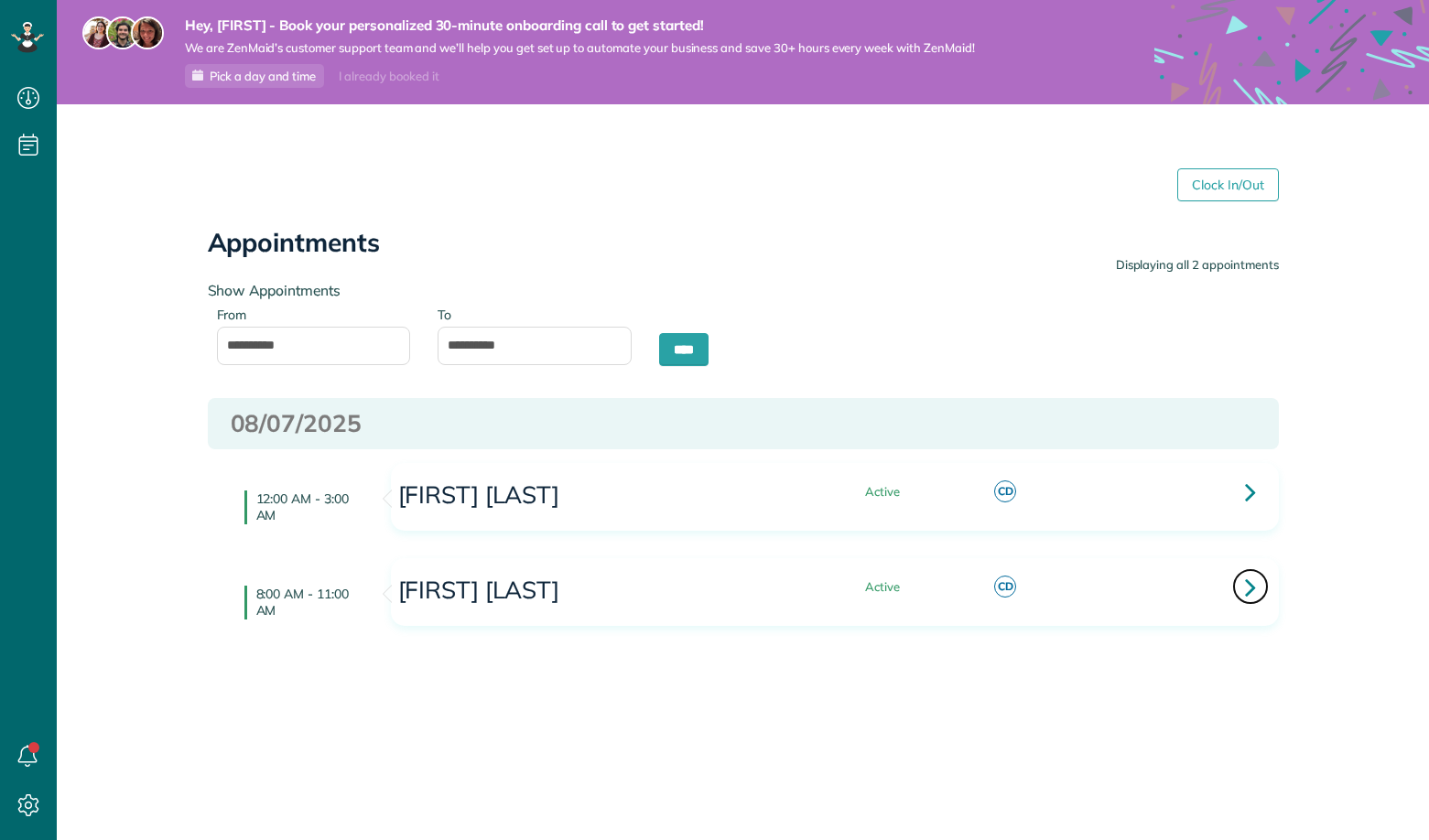 click at bounding box center (1250, 587) 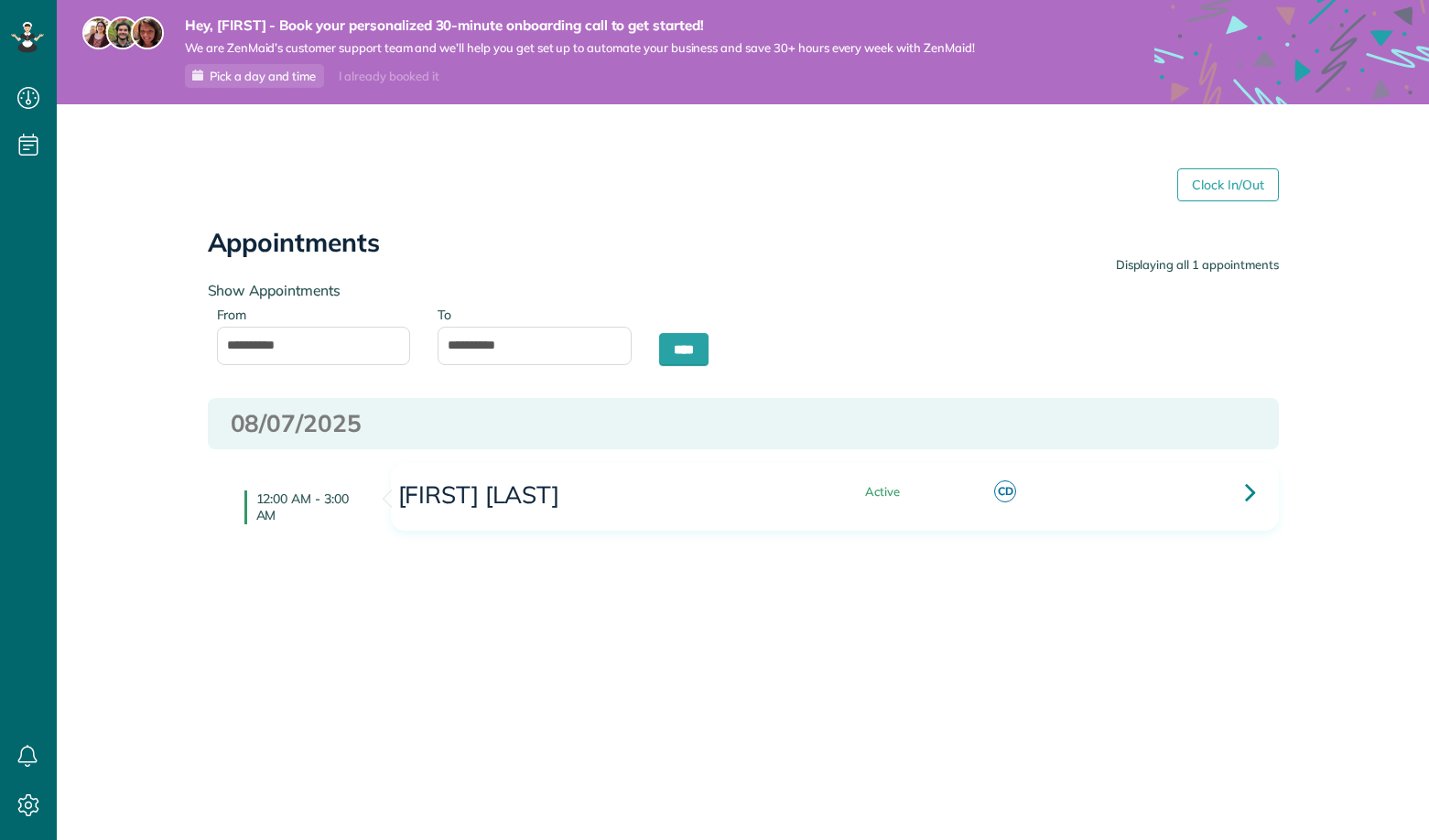 scroll, scrollTop: 0, scrollLeft: 0, axis: both 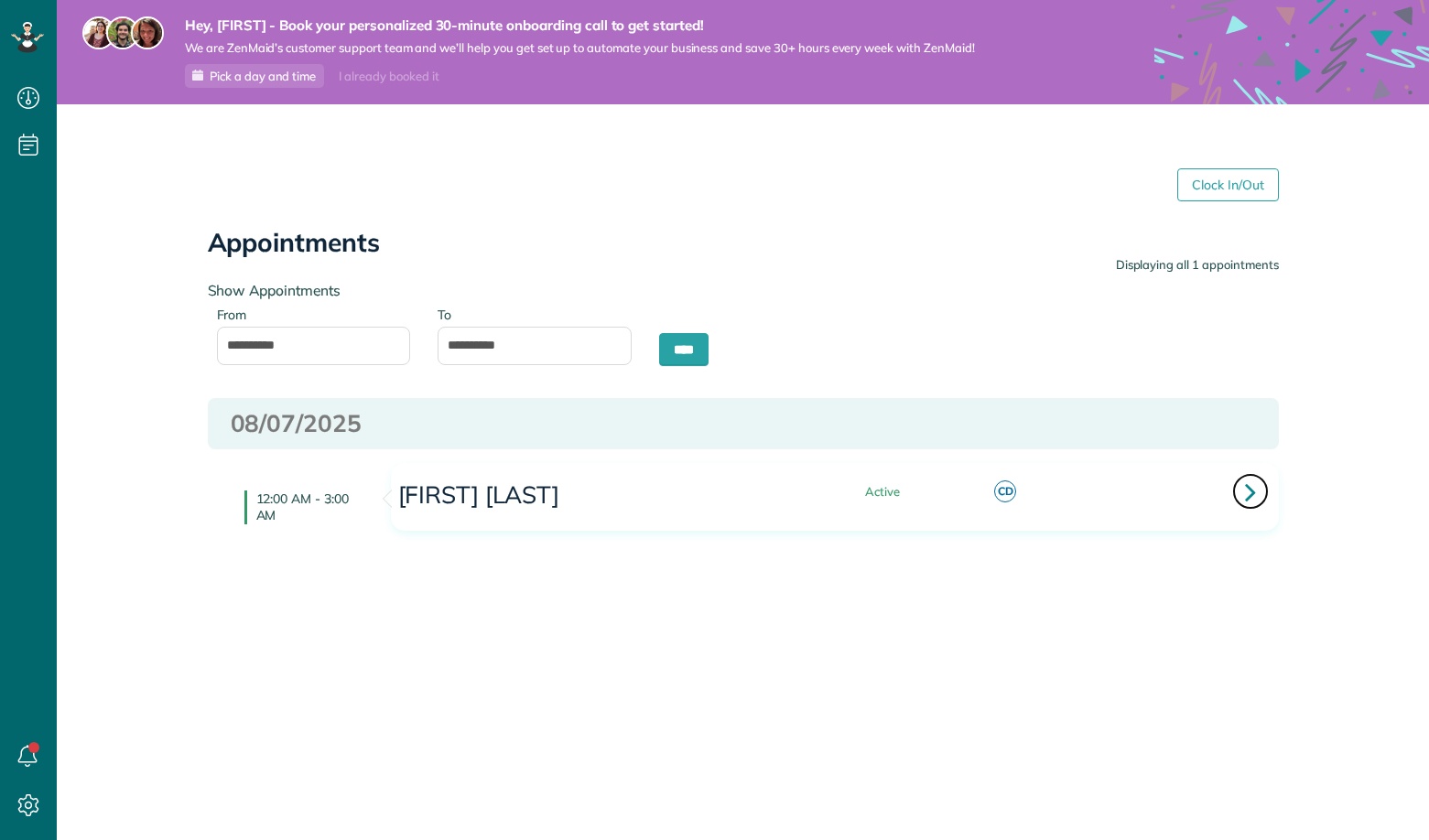 click at bounding box center [1250, 491] 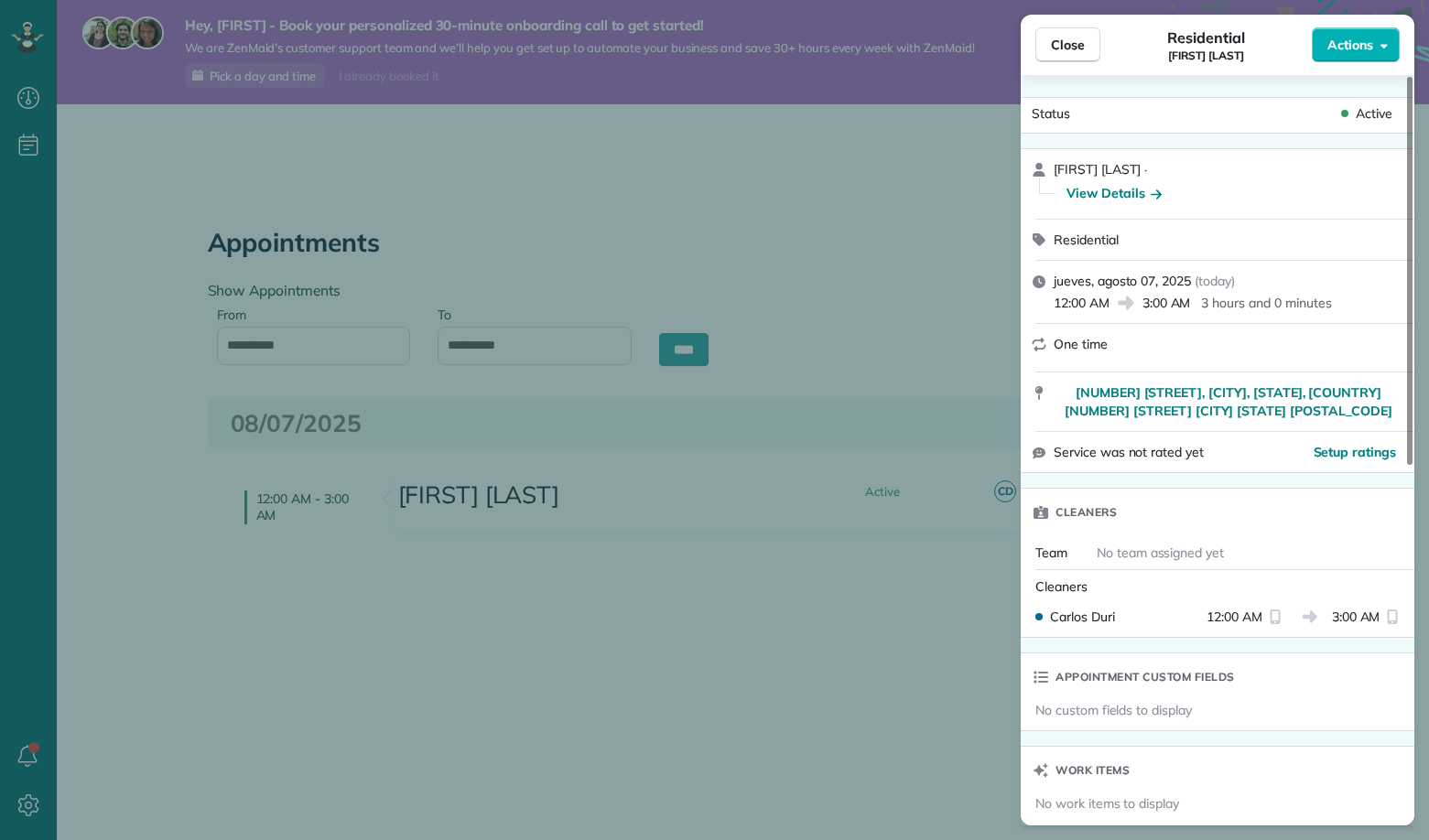 click on "Close Residential [FIRST] [LAST] Actions Status Active [FIRST] [LAST] · View Details Residential [DAY], [MONTH] [DATE], [YEAR] ( today ) [TIME] [TIME] [DURATION] [FREQUENCY] [NUMBER] [STREET], [CITY], [STATE], [COUNTRY] [NUMBER] [STREET] [CITY] [STATE] [POSTAL_CODE] Service was not rated yet Setup ratings Cleaners Team No team assigned yet Cleaners [FIRST] [LAST] [TIME] [TIME] Appointment custom fields No custom fields to display Work items No work items to display Notes Appointment 1 Customer 0 New note Public ( Visible to everyone in your team ) Bathrooms: 1.0
Bedrooms: 2.0
SQFT: 1200
TEST
TEST Added an hour ago by [FIRST] [LAST] New note No notes to display" at bounding box center (714, 420) 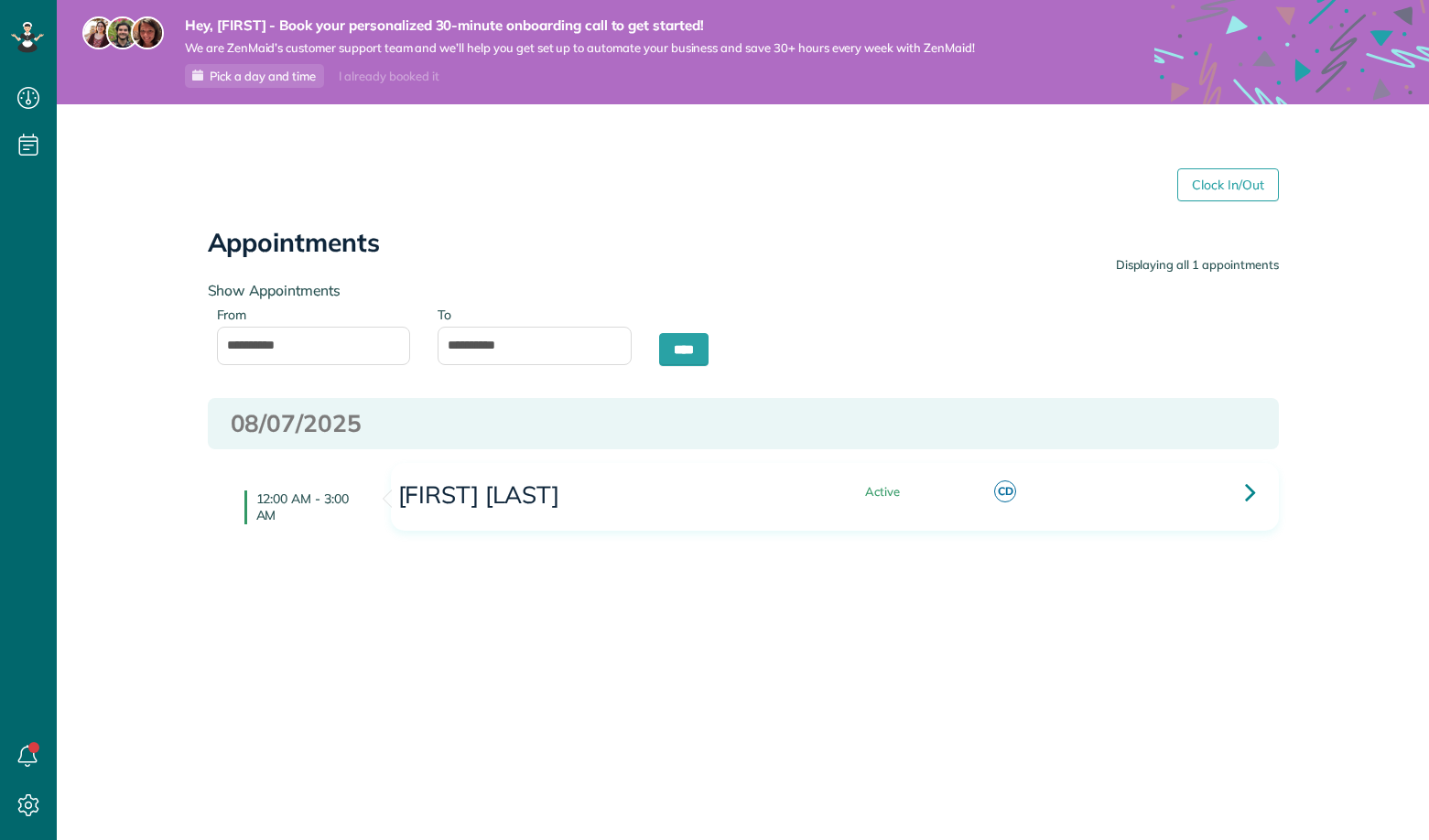 click on "Hey, [FIRST] - Book your personalized 30-minute onboarding call to get started!
We are ZenMaid’s customer support team and we’ll help you get set up to automate your business and save 30+ hours every week with ZenMaid!
Pick a day and time
I already booked it
Clock In/Out
Appointments
Show Appointments
From
[DATE]
To
[DATE]" at bounding box center (742, 420) 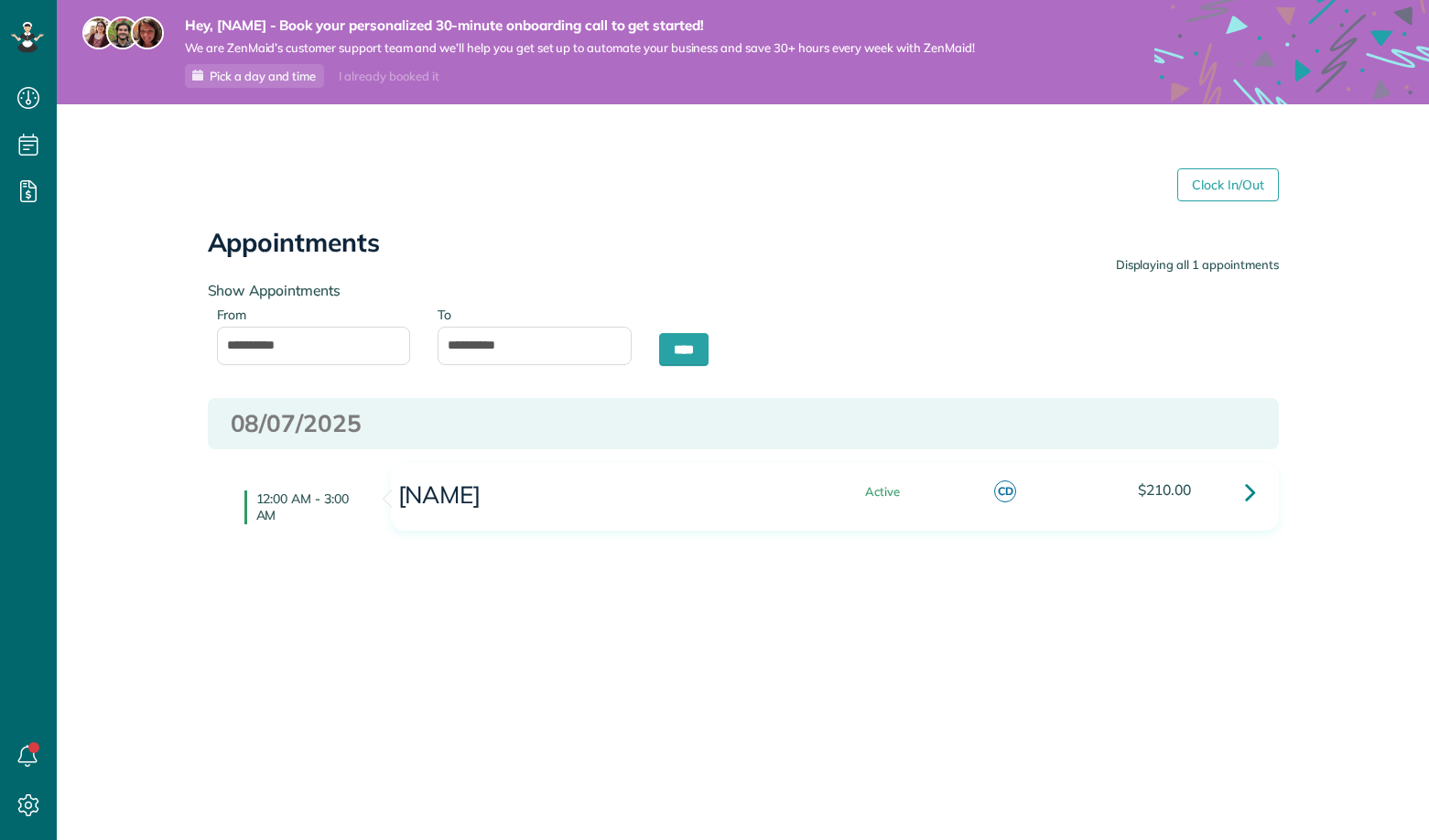 scroll, scrollTop: 0, scrollLeft: 0, axis: both 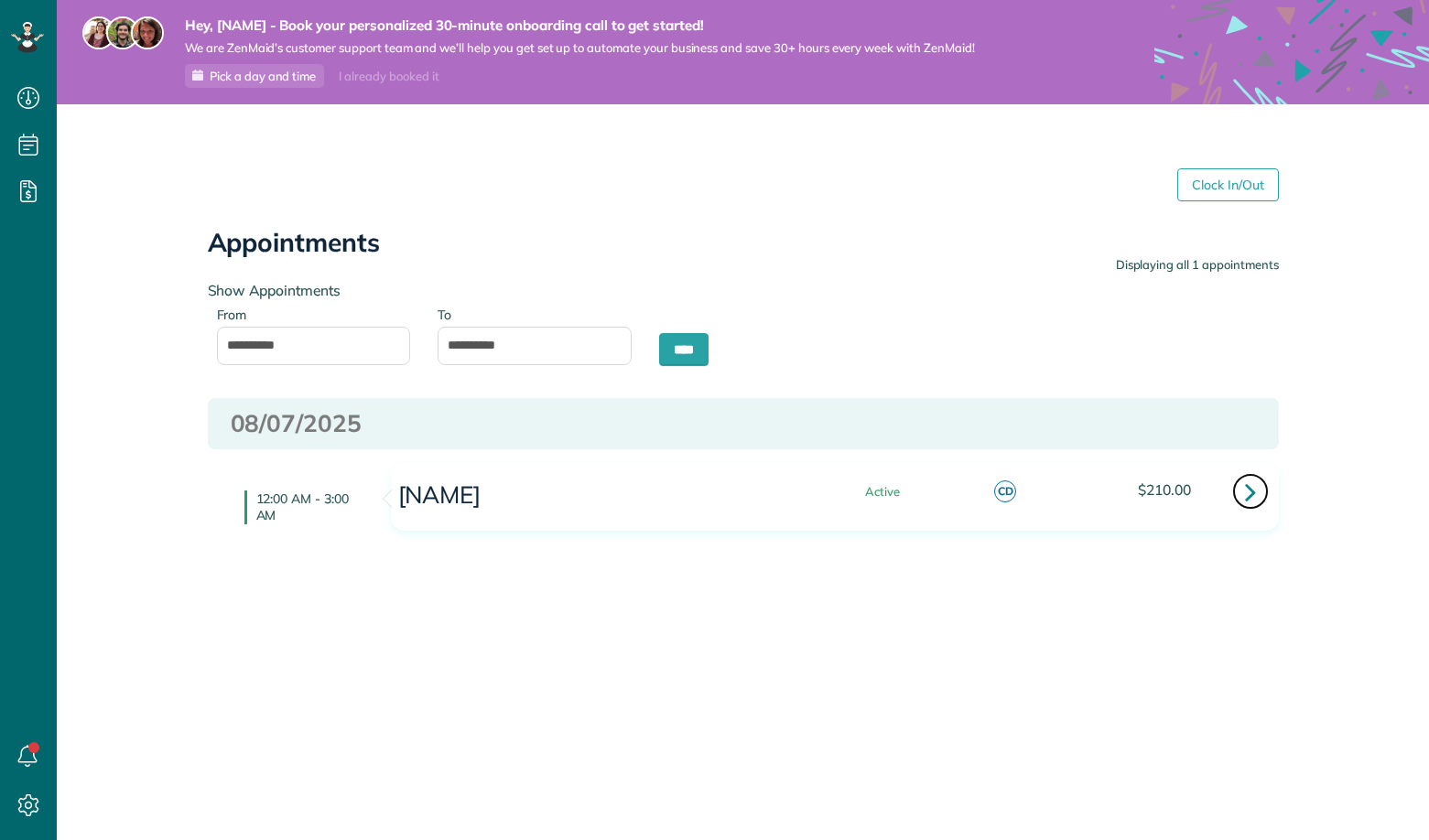 click at bounding box center (1250, 491) 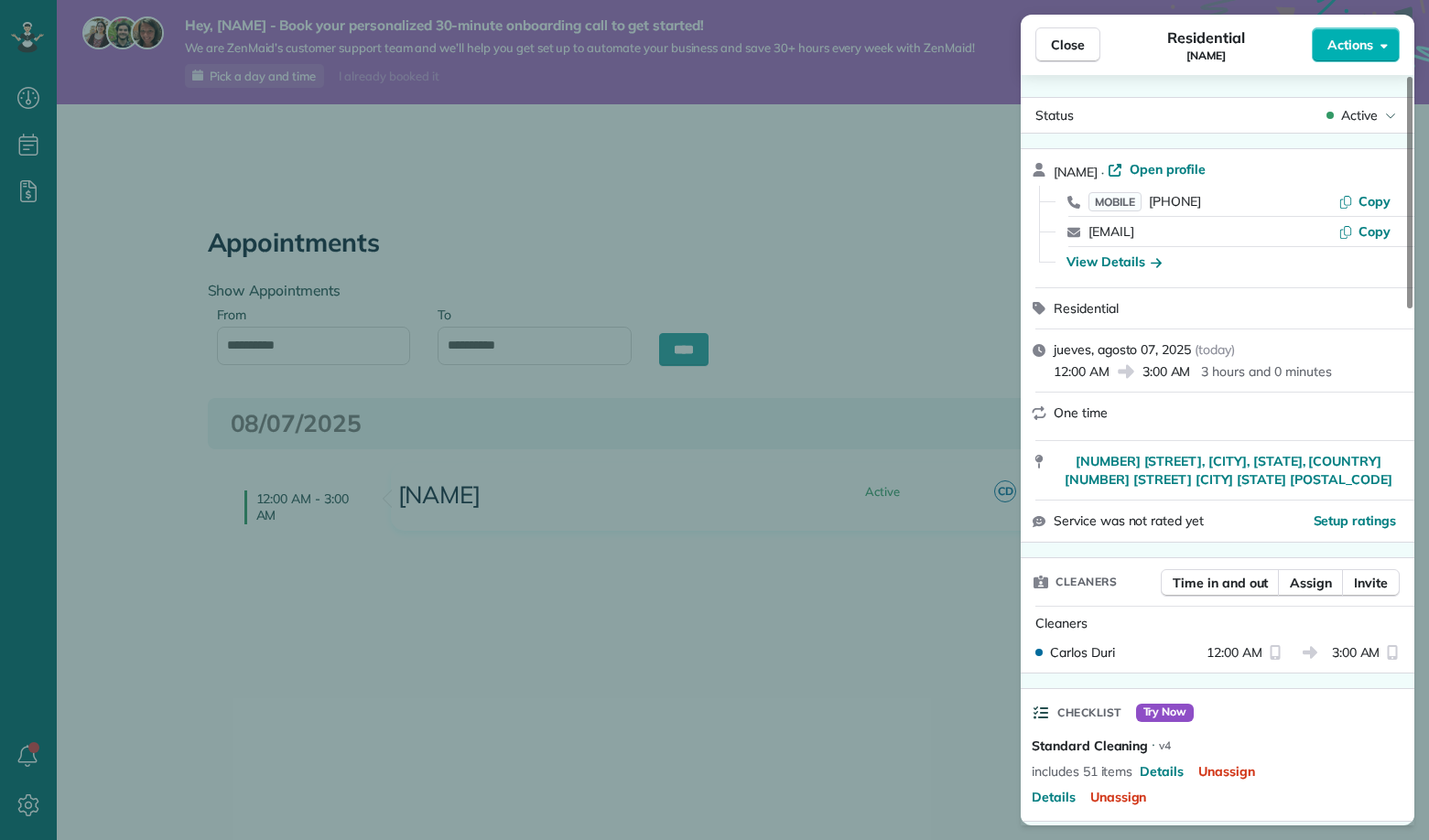 click on "Close Residential Carlos Duri Actions Status Active Carlos Duri · Open profile MOBILE (754) 265-8159 Copy furwellmaids@carlosduri.com Copy View Details Residential jueves, agosto 07, 2025 ( today ) 12:00 AM 3:00 AM 3 hours and 0 minutes One time 1600 Sunrise Valley Drive, Reston, VA, USA 1600 Sunrise Valley Drive Herndon VA 20171 Service was not rated yet Setup ratings Cleaners Time in and out Assign Invite Cleaners Carlos   Duri 12:00 AM 3:00 AM Checklist Try Now Standard Cleaning  ⋅  v4 includes 51 items Details Unassign Details Unassign Billing Billing actions Service Service Price (1x $210.00) $210.00 Add an item Overcharge $0.00 Discount $0.00 Coupon discount - Primary tax - Secondary tax - Total appointment price $210.00 Tips collected $0.00 Unpaid Mark as paid Total including tip $210.00 Get paid online in no-time! Send an invoice and reward your cleaners with tips Charge customer credit card Appointment custom fields No custom fields to display Work items No work items to display Notes Appointment" at bounding box center (714, 420) 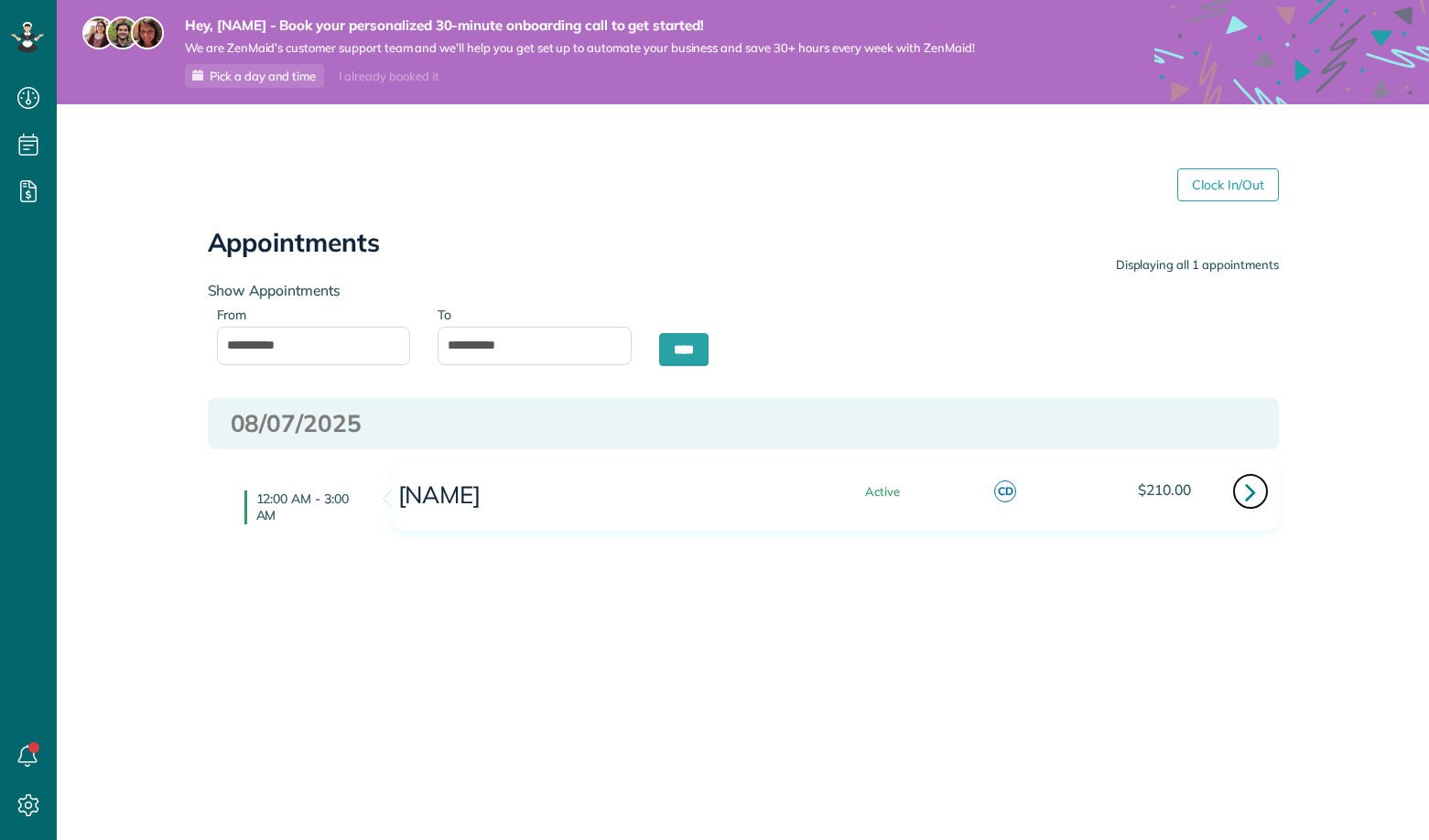 click at bounding box center [1250, 491] 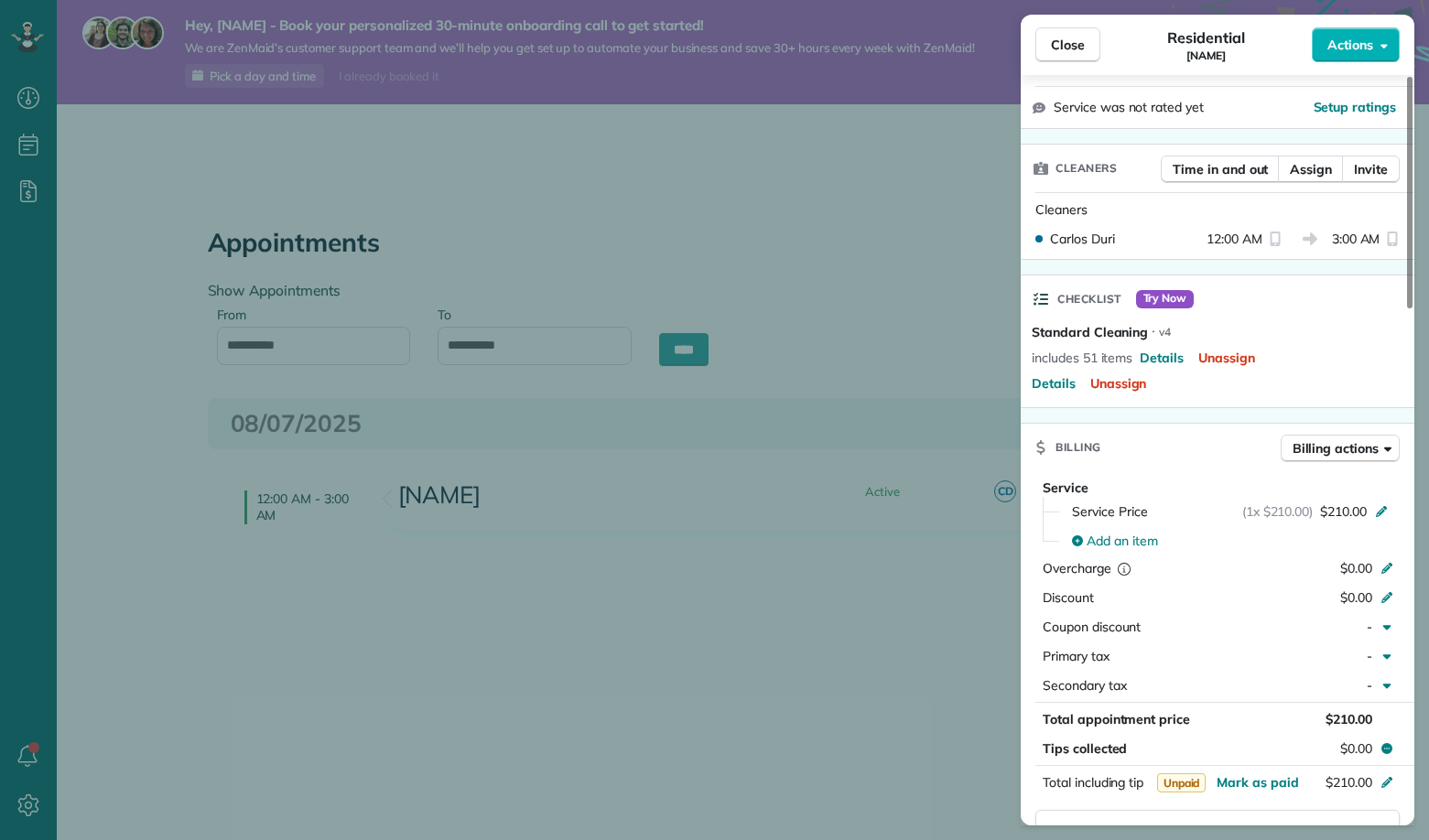 scroll, scrollTop: 415, scrollLeft: 0, axis: vertical 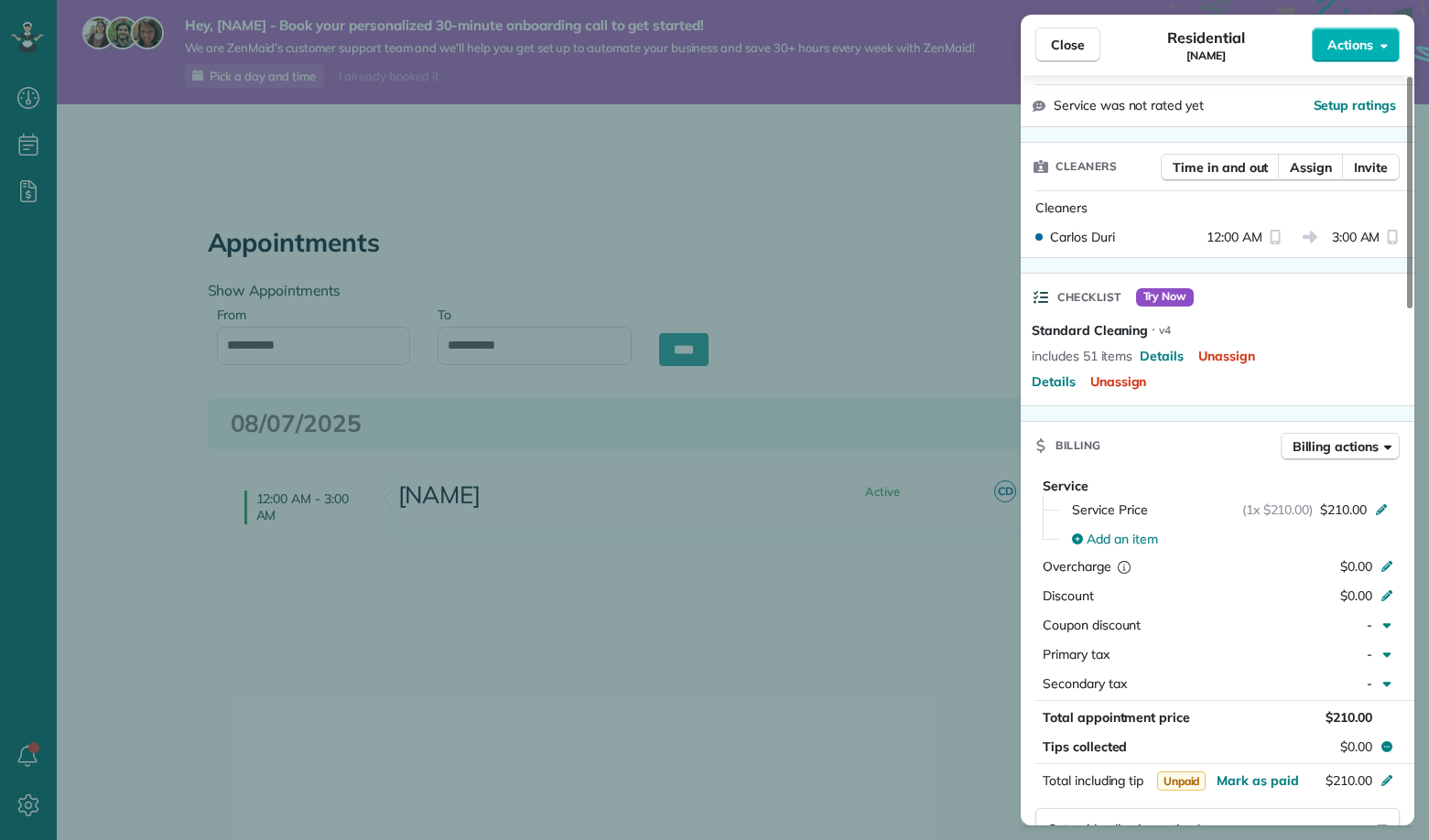 drag, startPoint x: 757, startPoint y: 529, endPoint x: 742, endPoint y: 514, distance: 21.213203 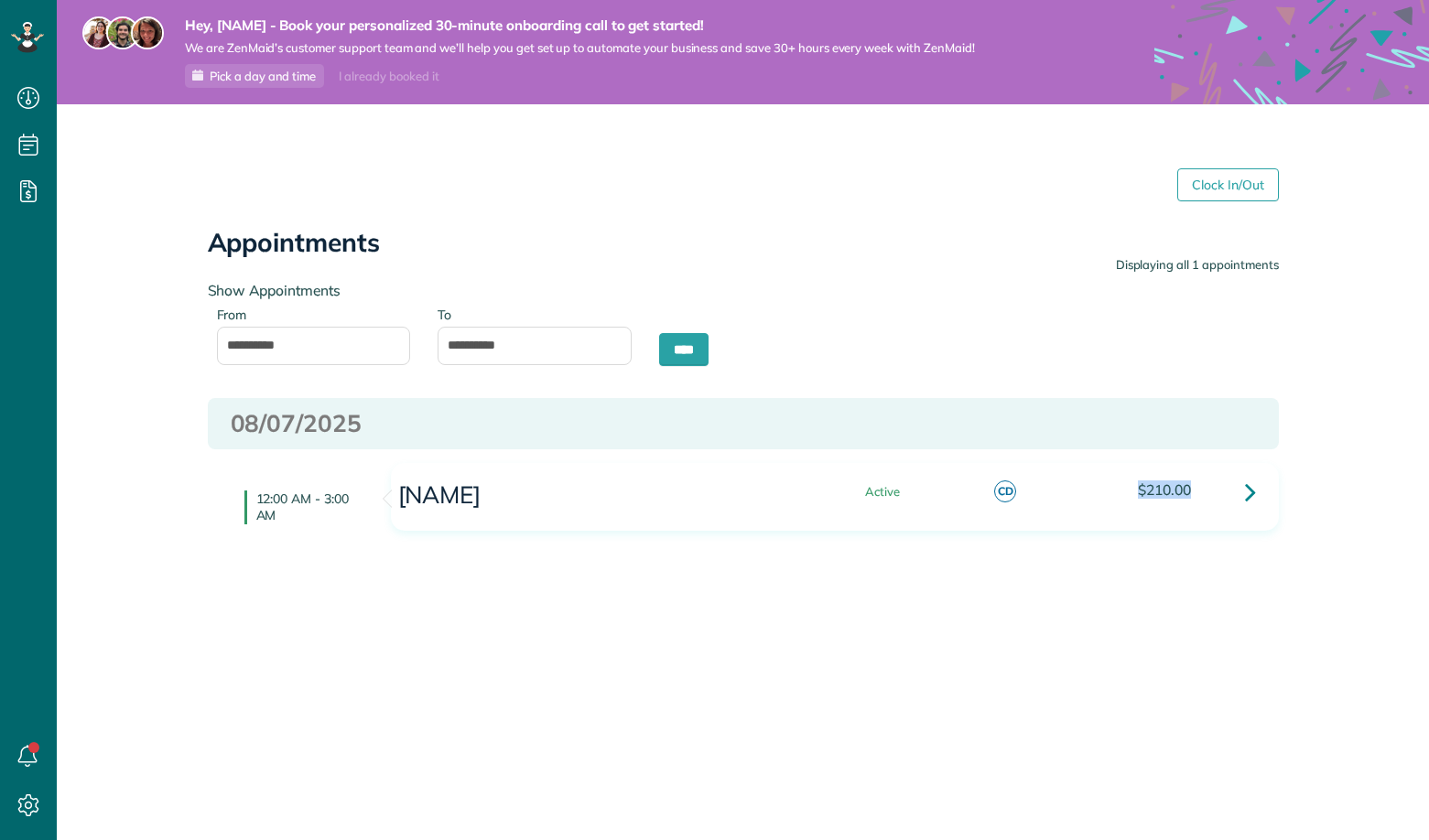 drag, startPoint x: 1195, startPoint y: 488, endPoint x: 1225, endPoint y: 487, distance: 30.01666 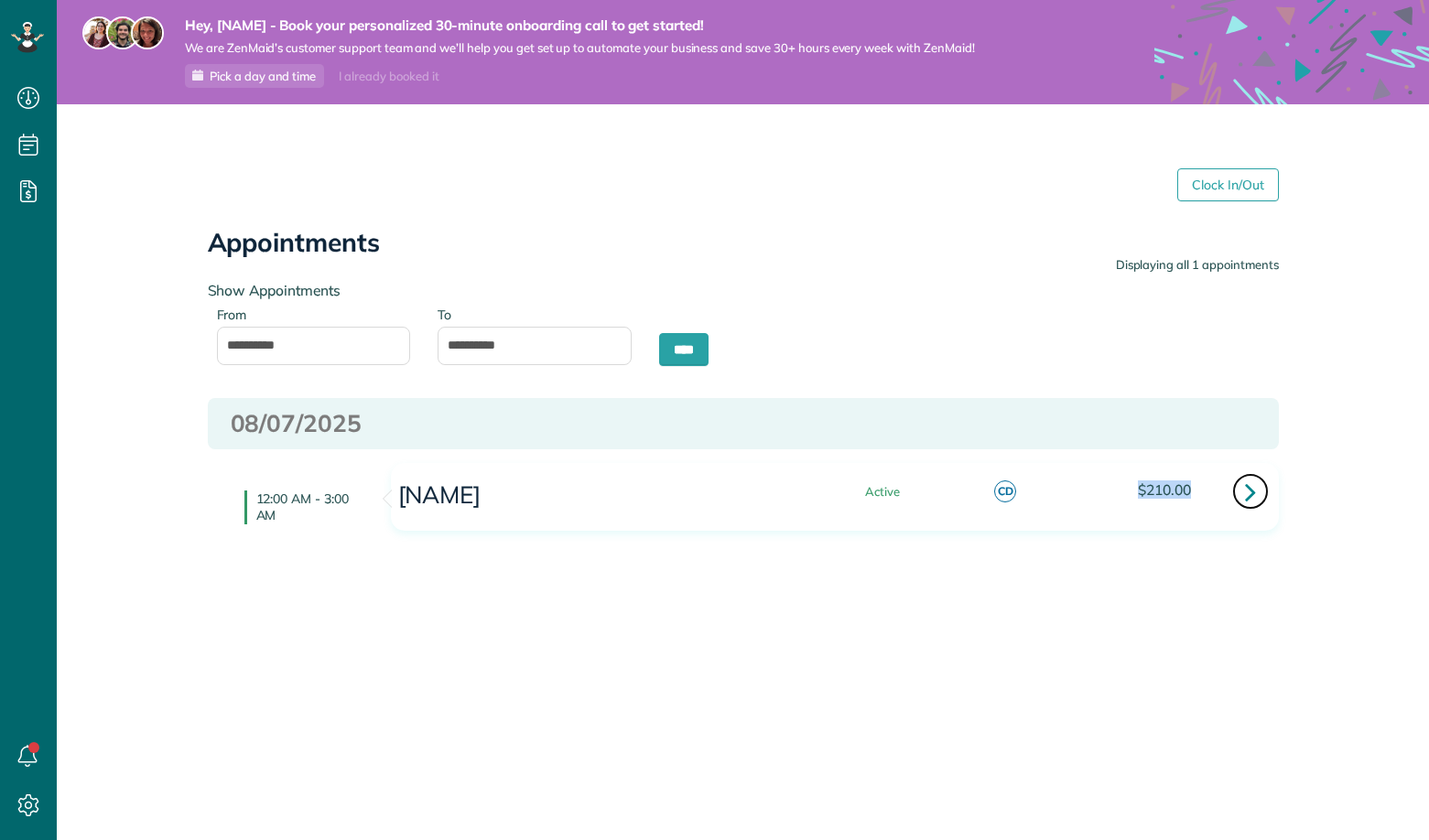 click at bounding box center (1250, 491) 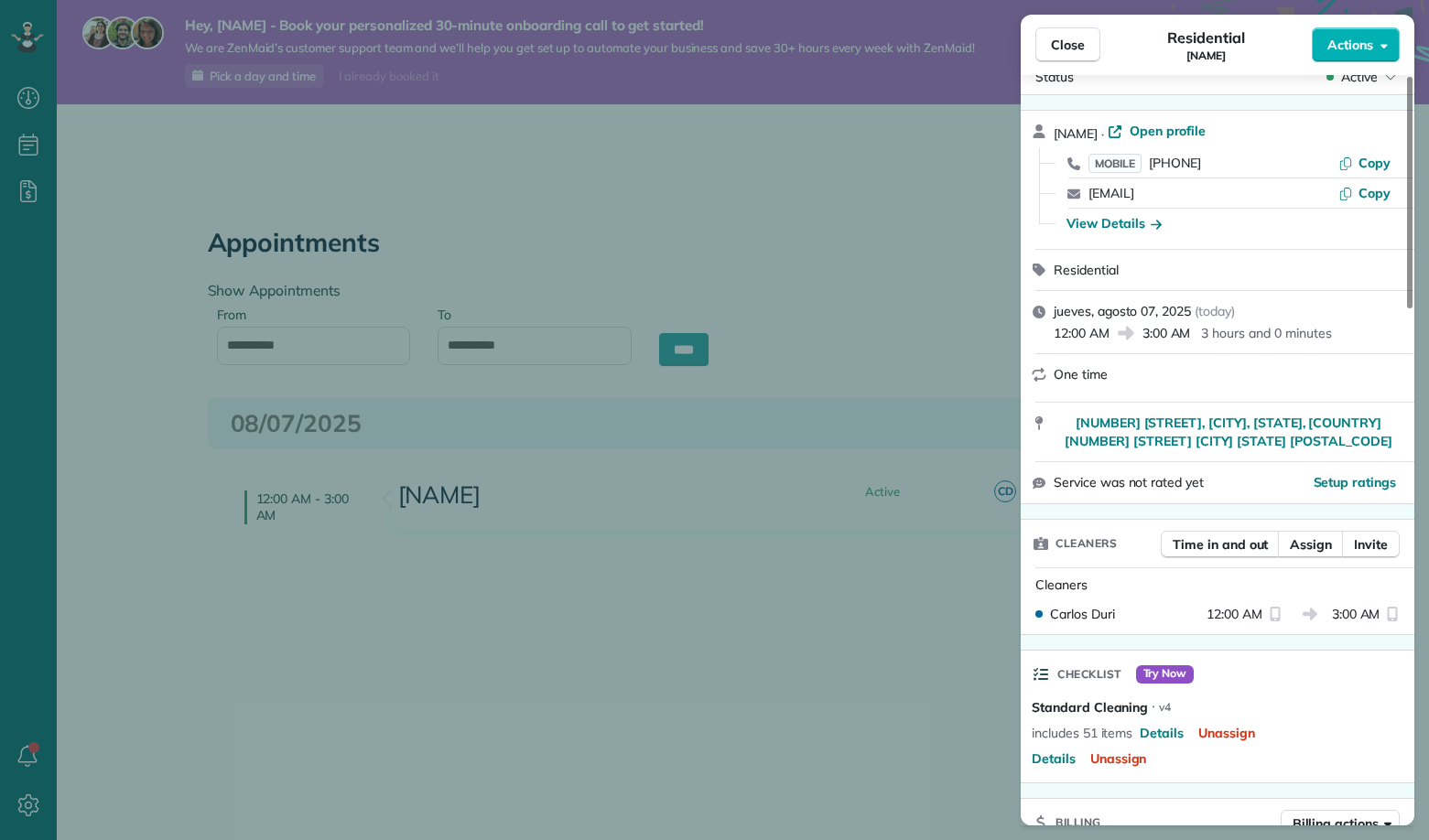 scroll, scrollTop: 0, scrollLeft: 0, axis: both 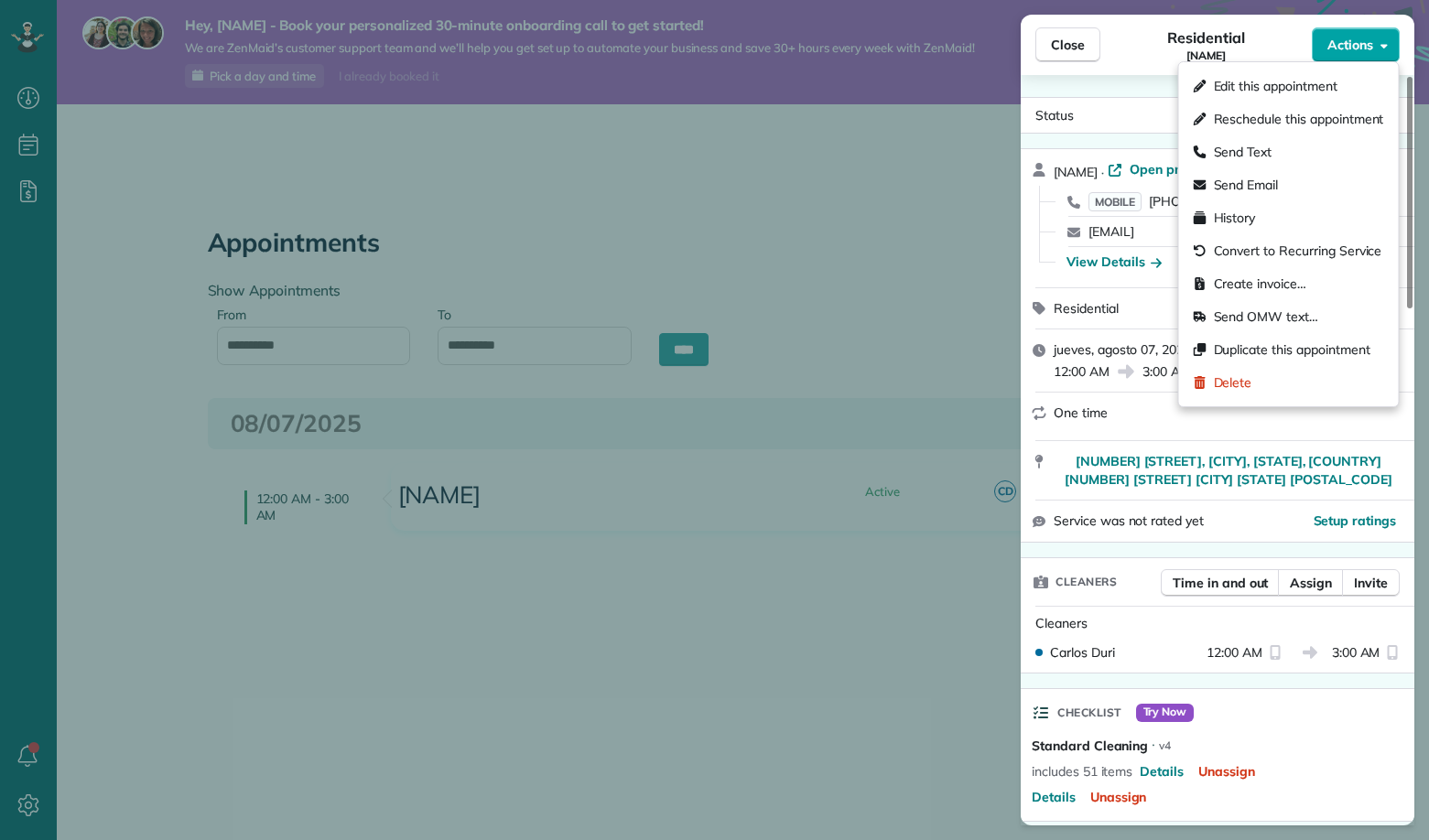 click on "Actions" at bounding box center [1350, 45] 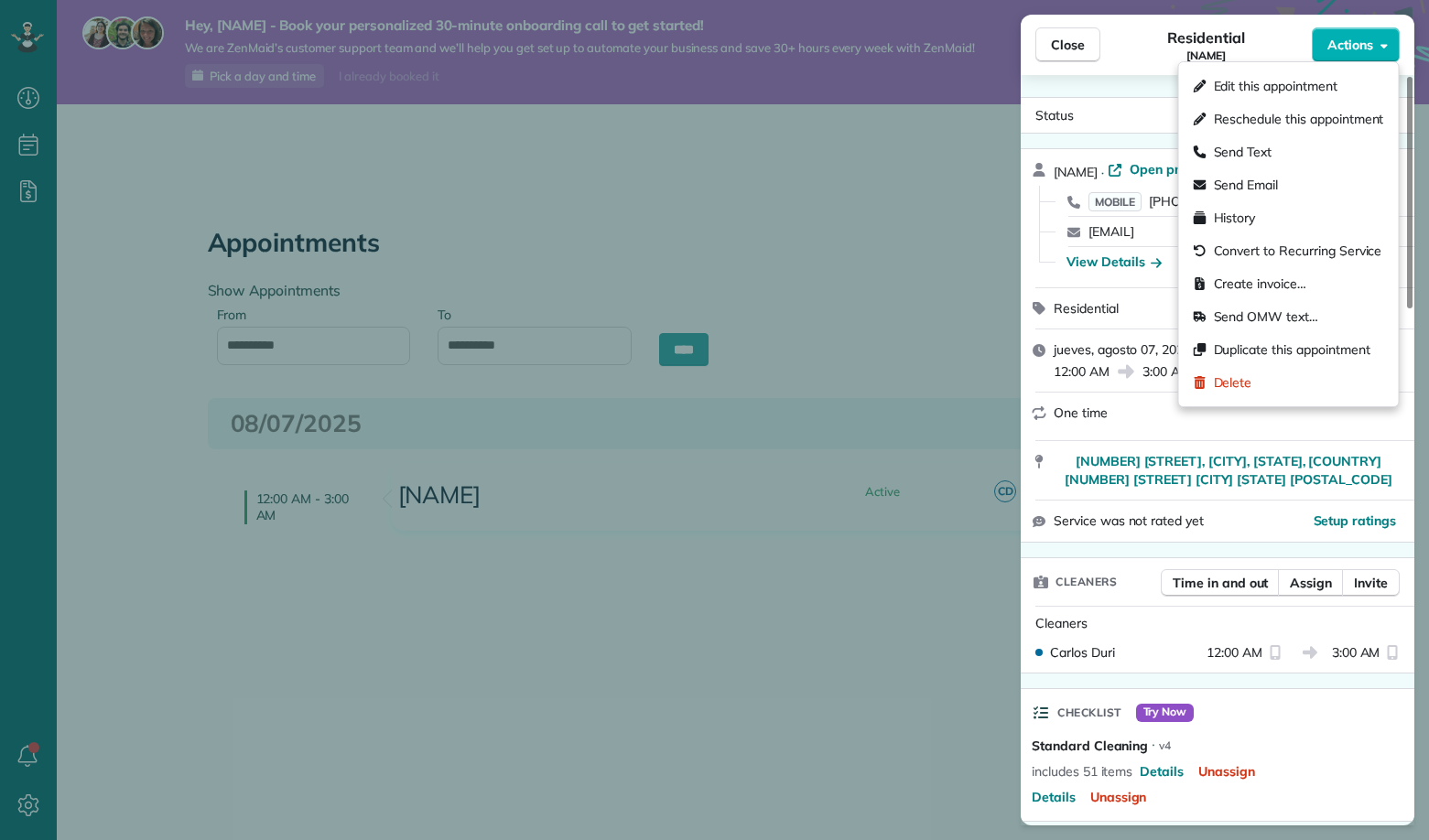 click on "Residential" at bounding box center [1229, 308] 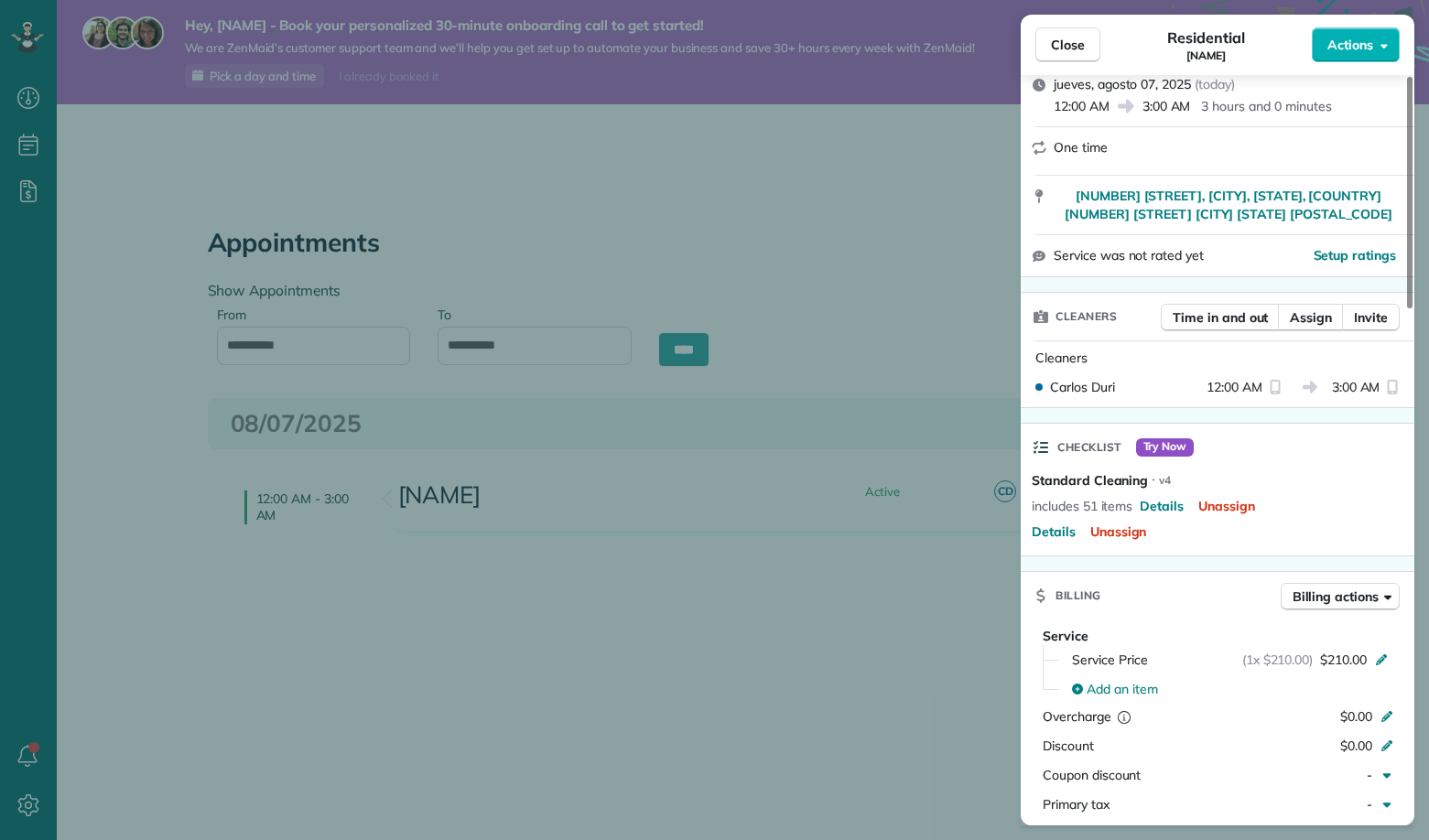 scroll, scrollTop: 375, scrollLeft: 0, axis: vertical 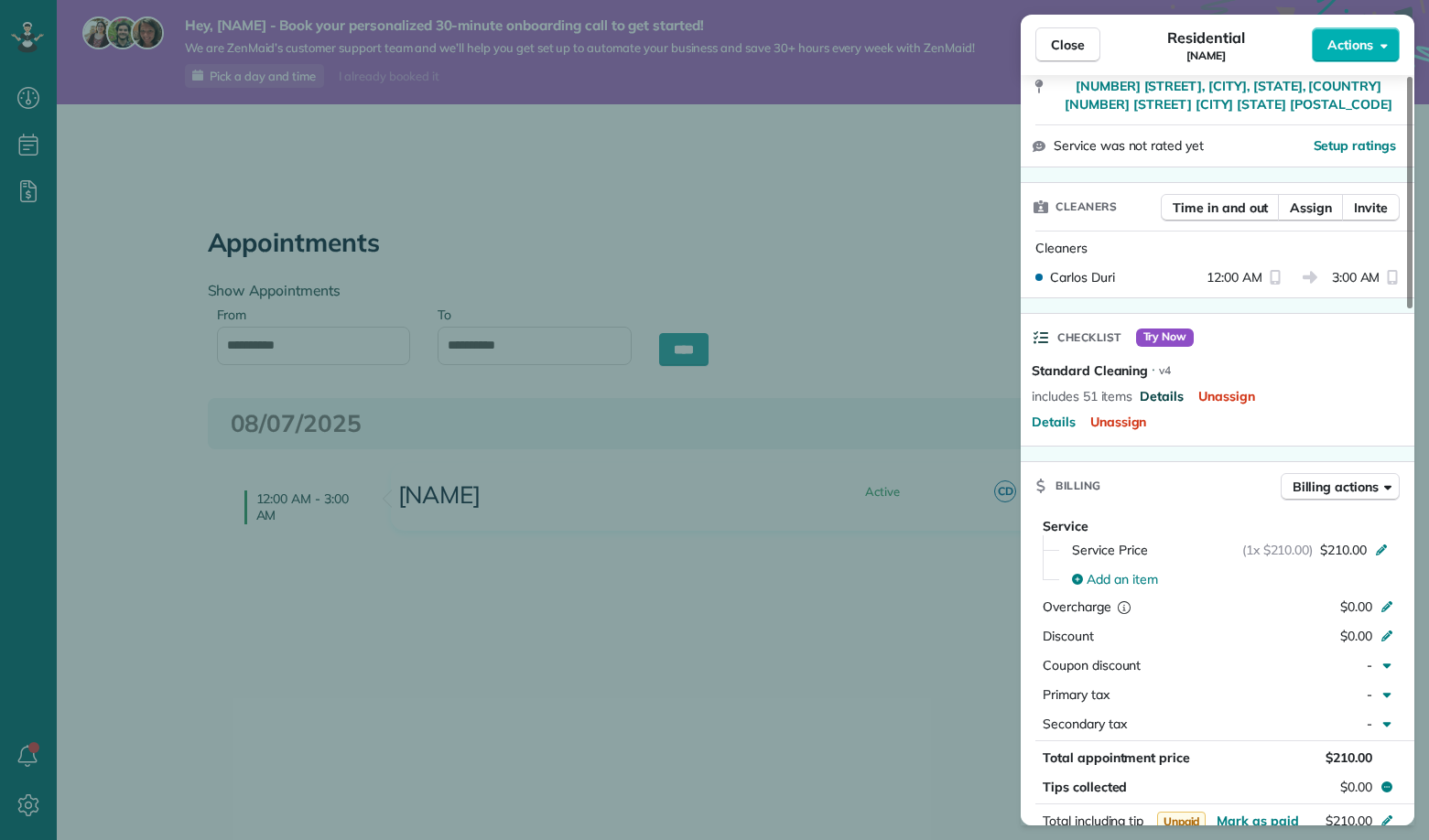 click on "Details" at bounding box center [1162, 396] 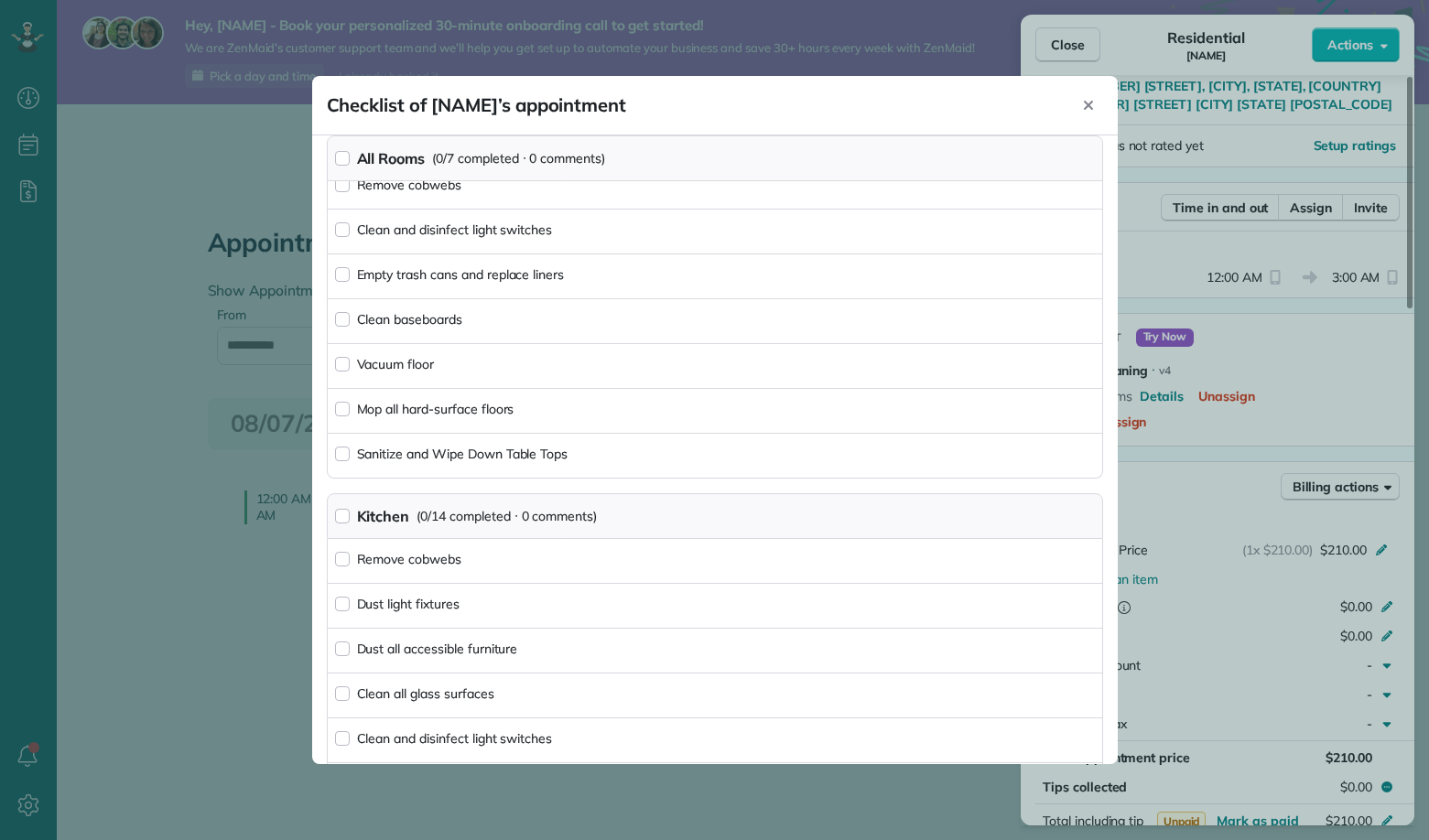 scroll, scrollTop: 201, scrollLeft: 0, axis: vertical 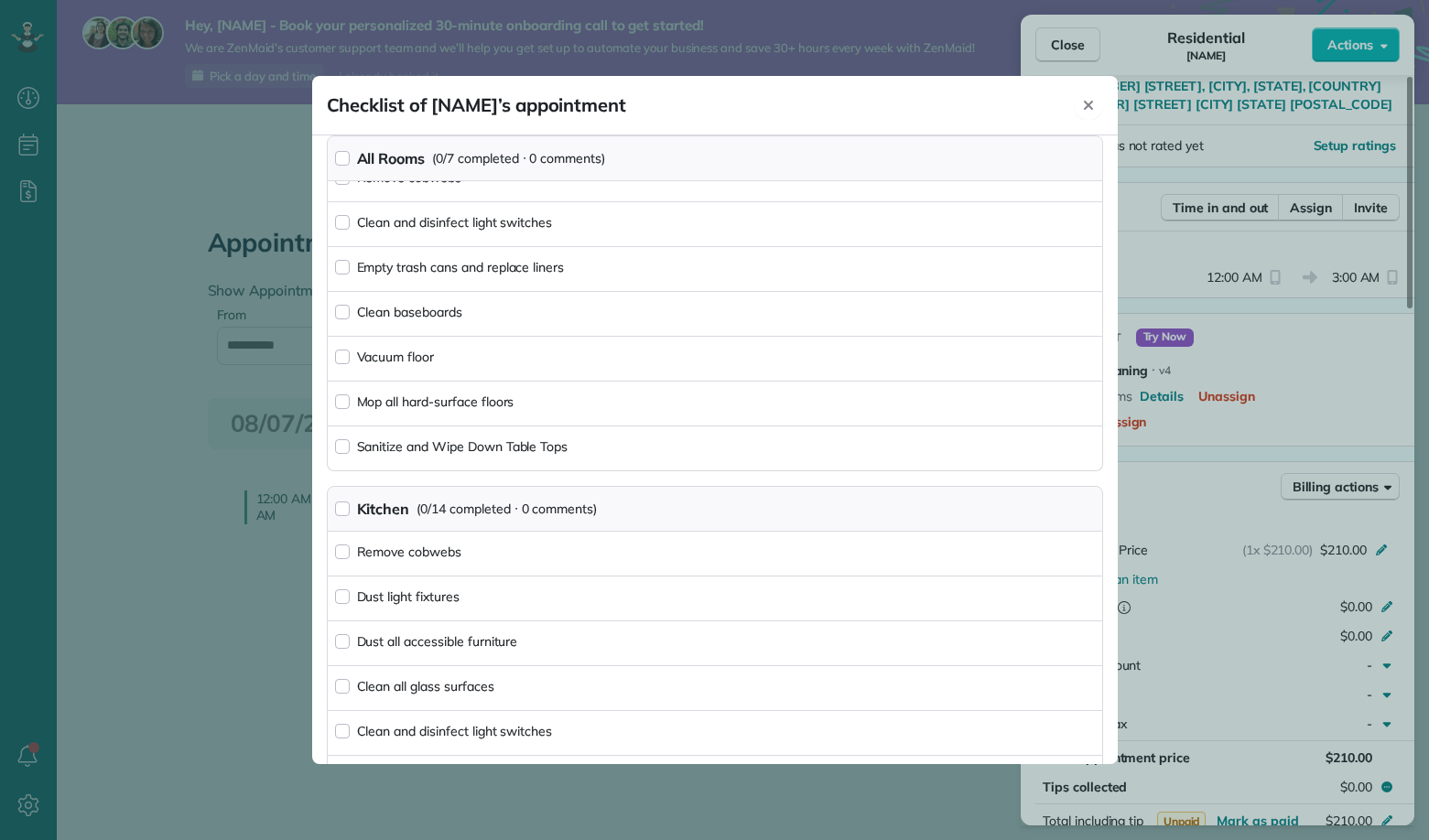 click 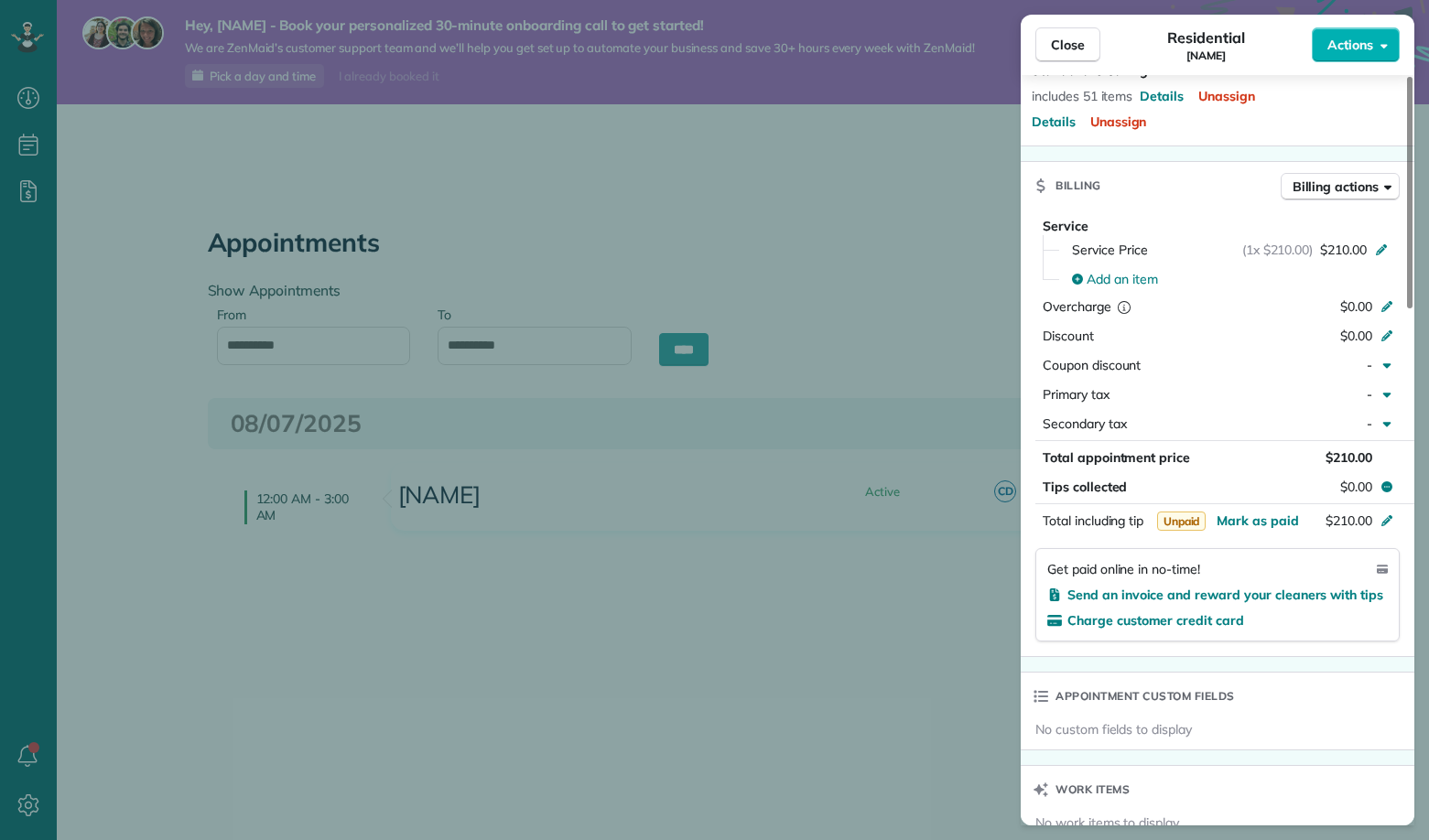 scroll, scrollTop: 670, scrollLeft: 0, axis: vertical 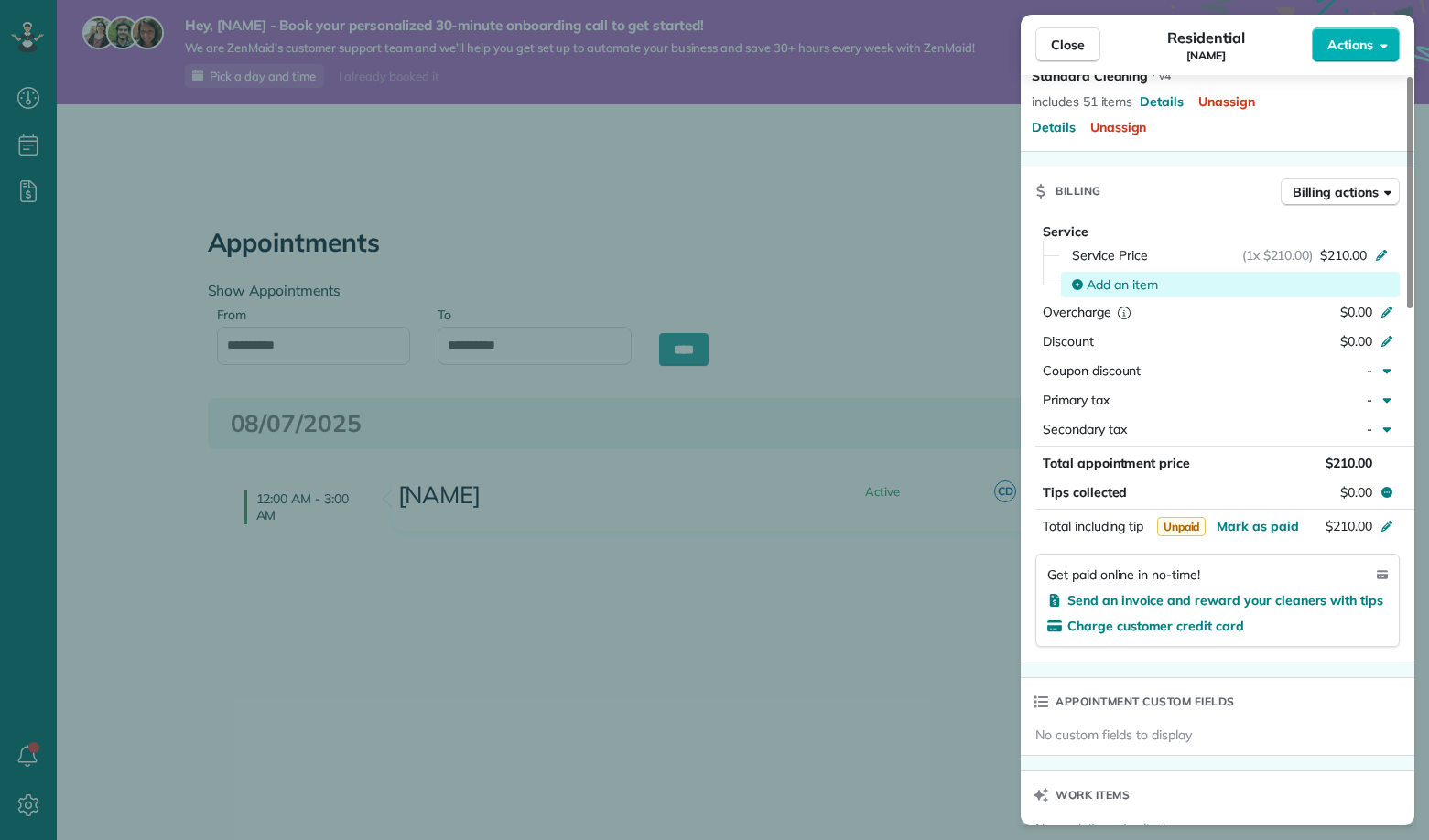 click on "Add an item" at bounding box center [1122, 285] 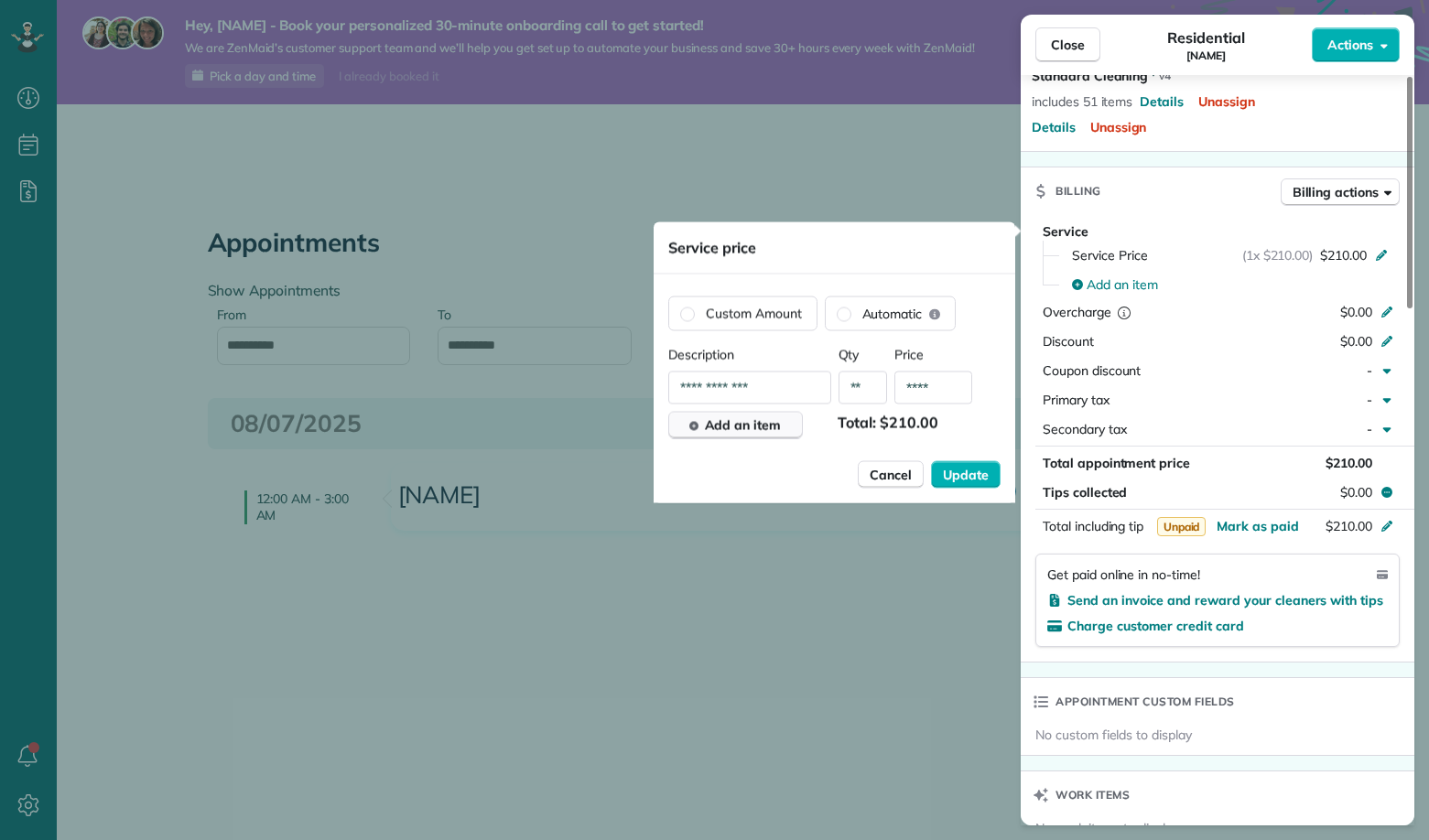 click on "Add an item" at bounding box center (743, 425) 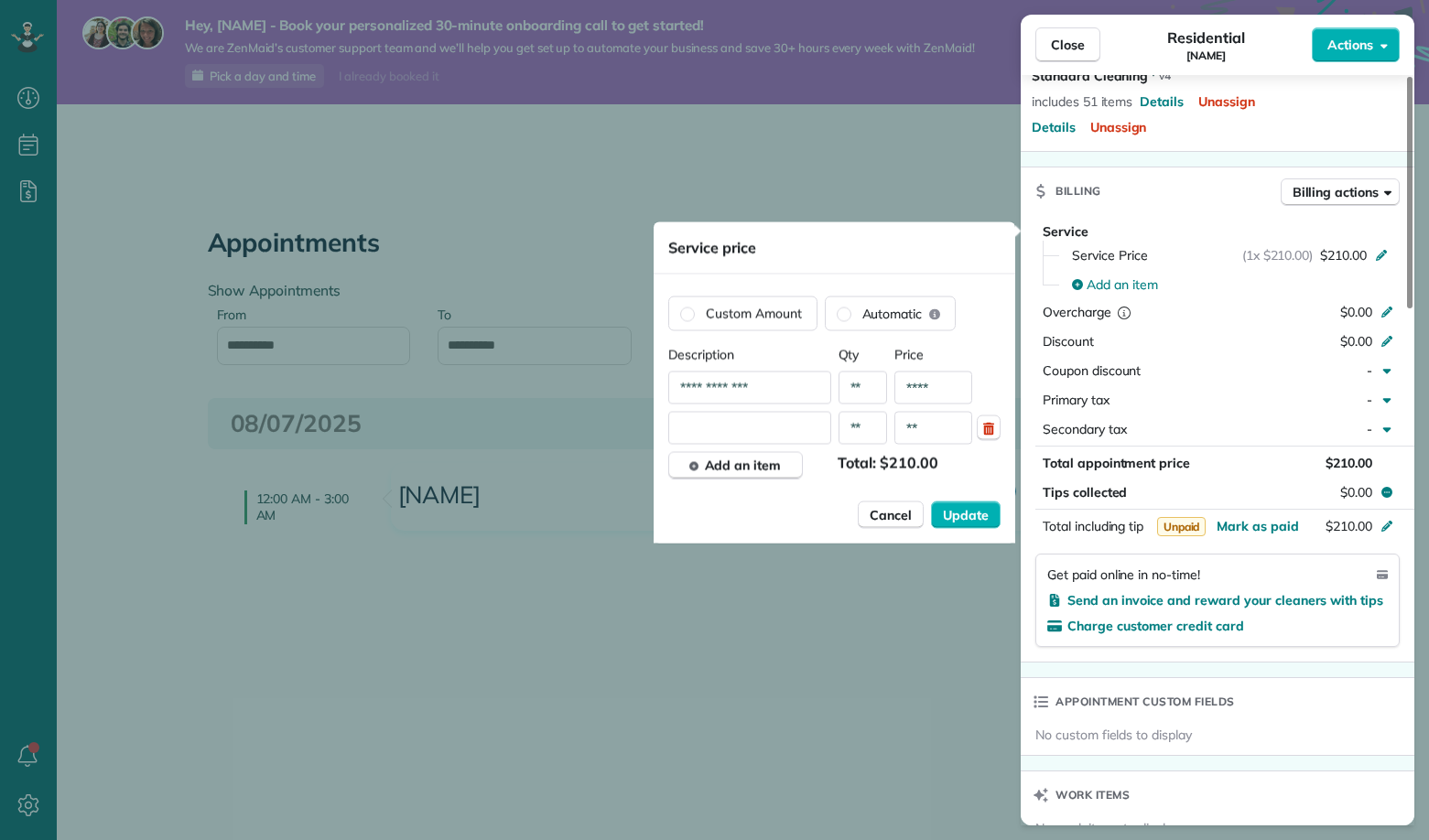 click at bounding box center [750, 428] 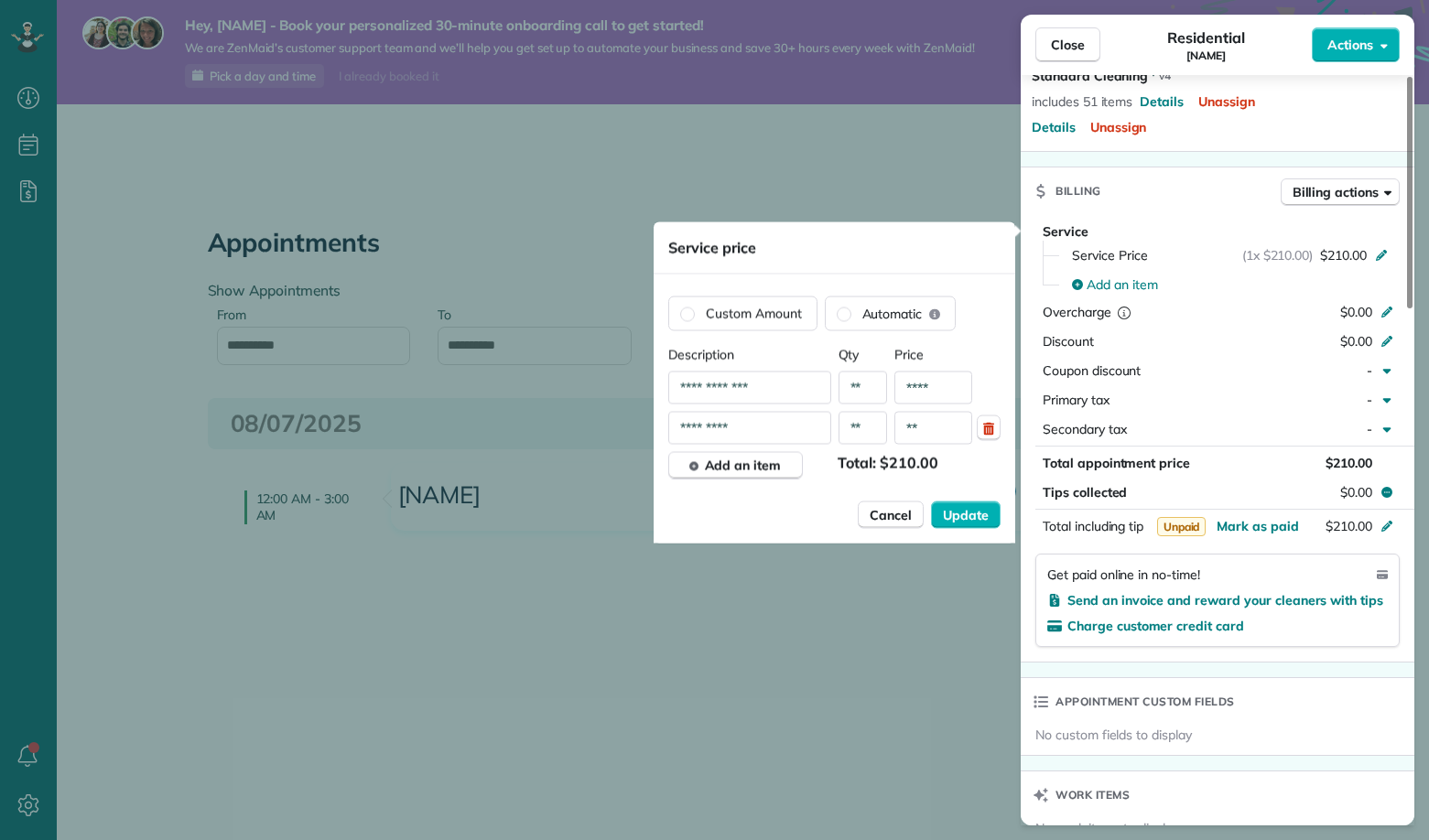 type on "*******" 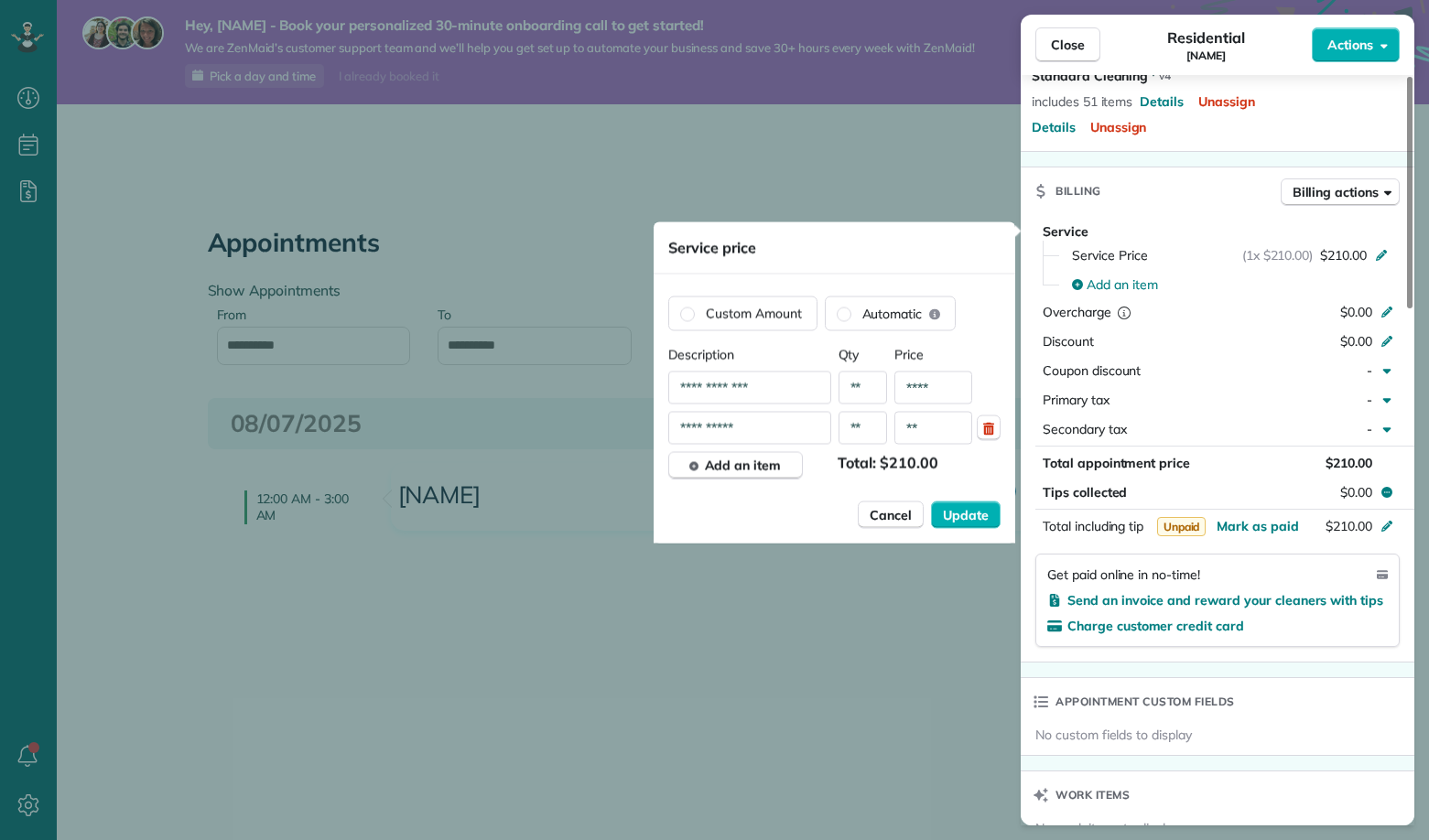 type on "**********" 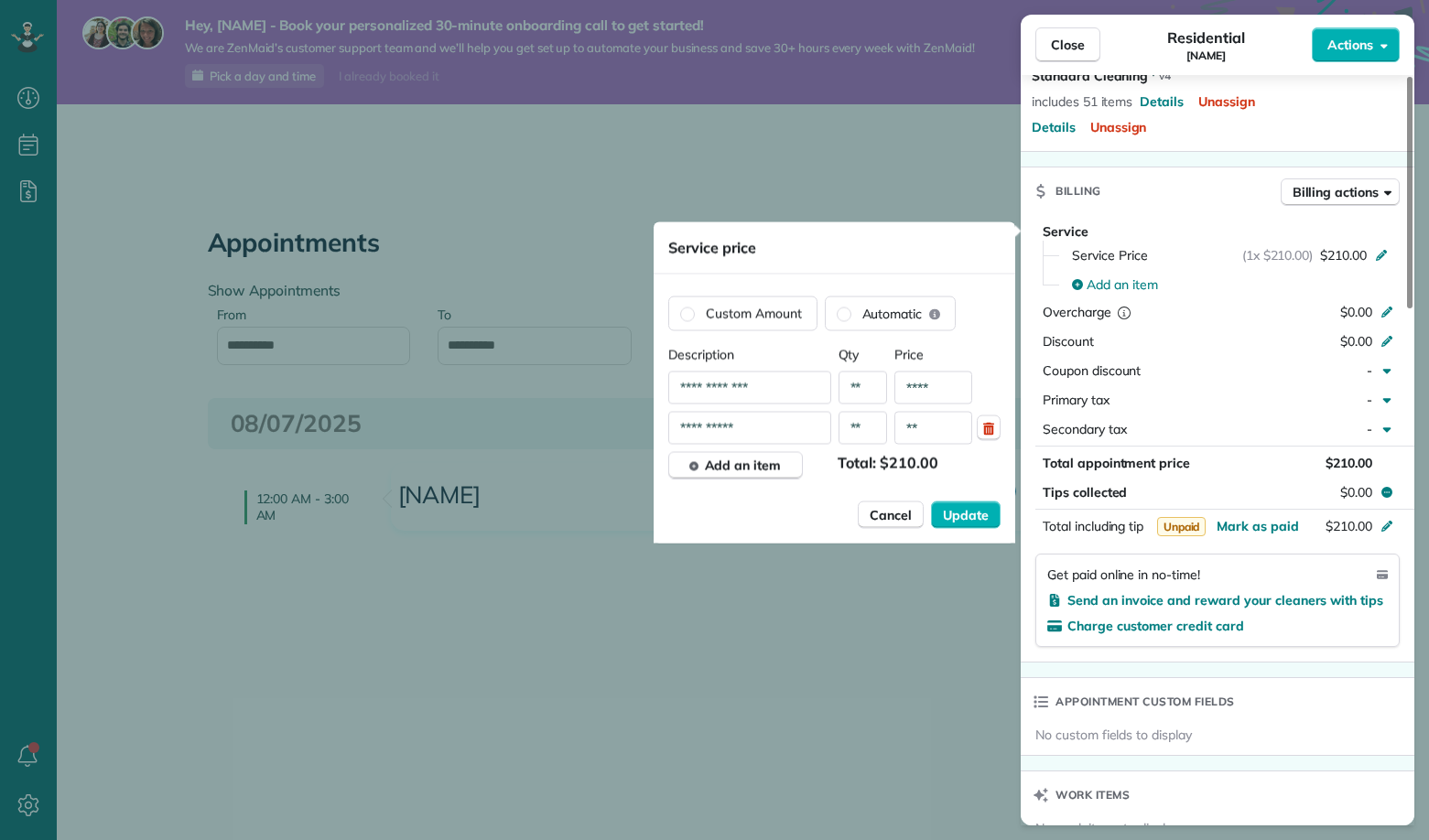 type on "**" 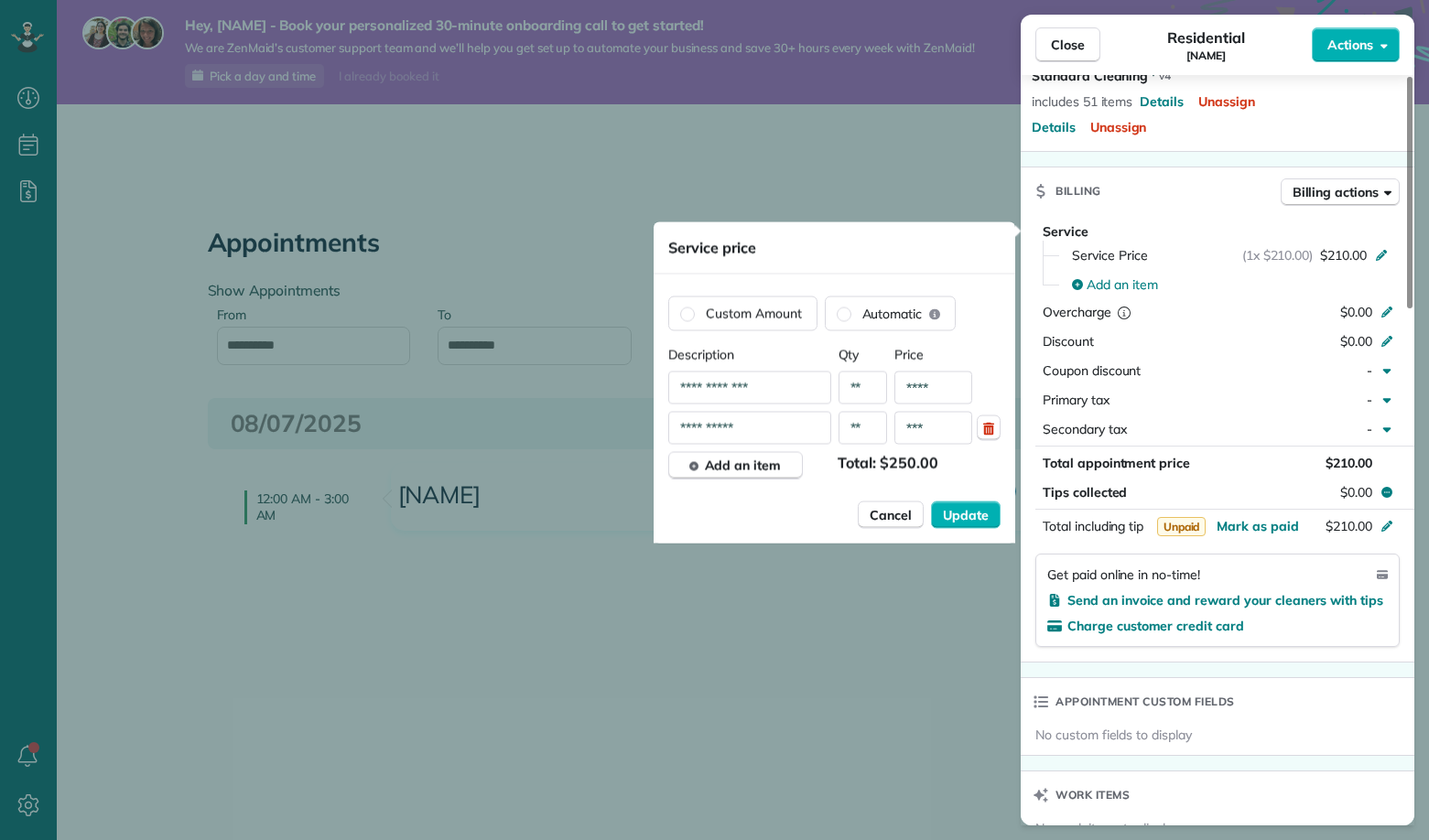 type on "***" 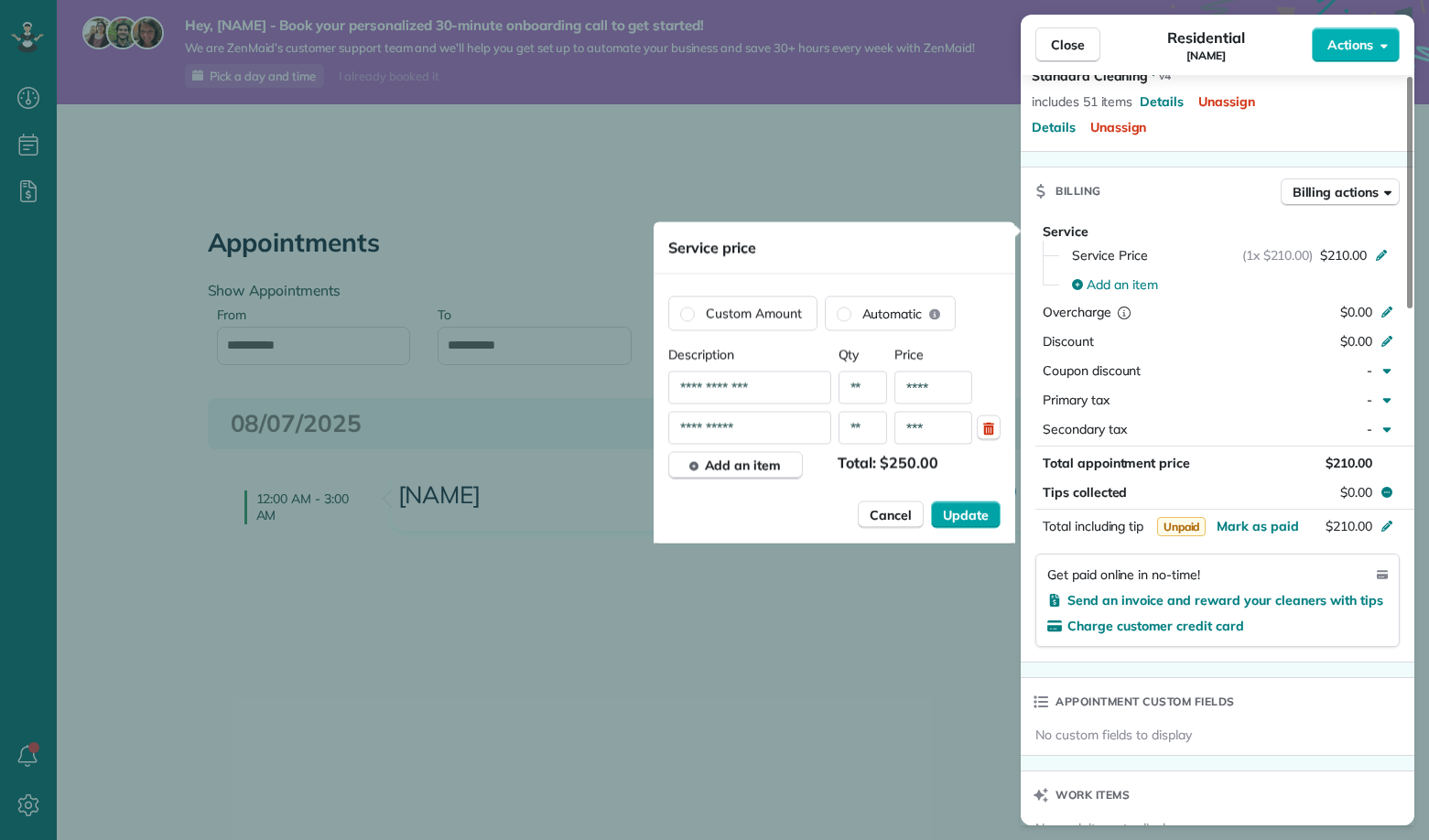 click on "Update" at bounding box center [966, 515] 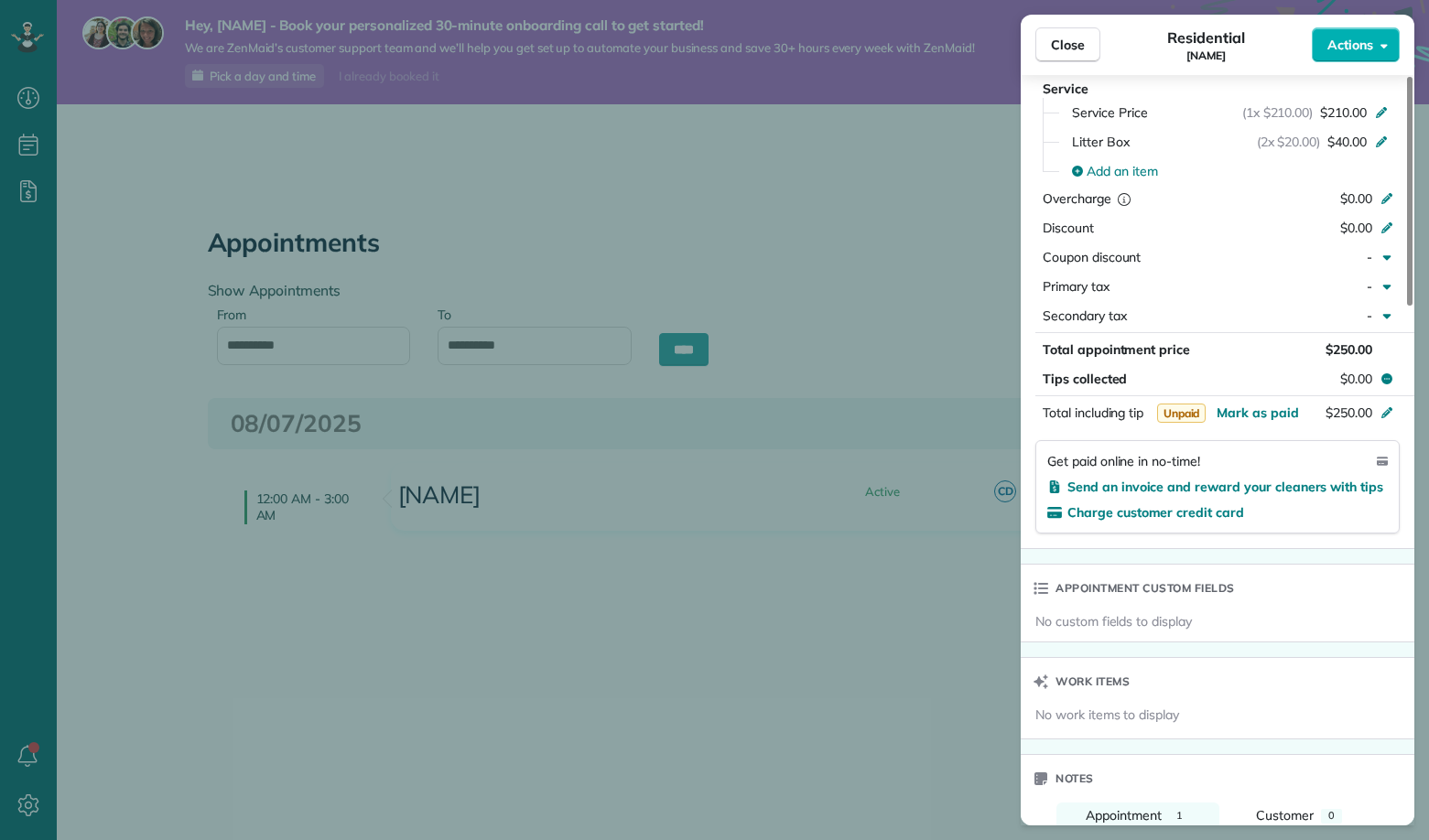 scroll, scrollTop: 871, scrollLeft: 0, axis: vertical 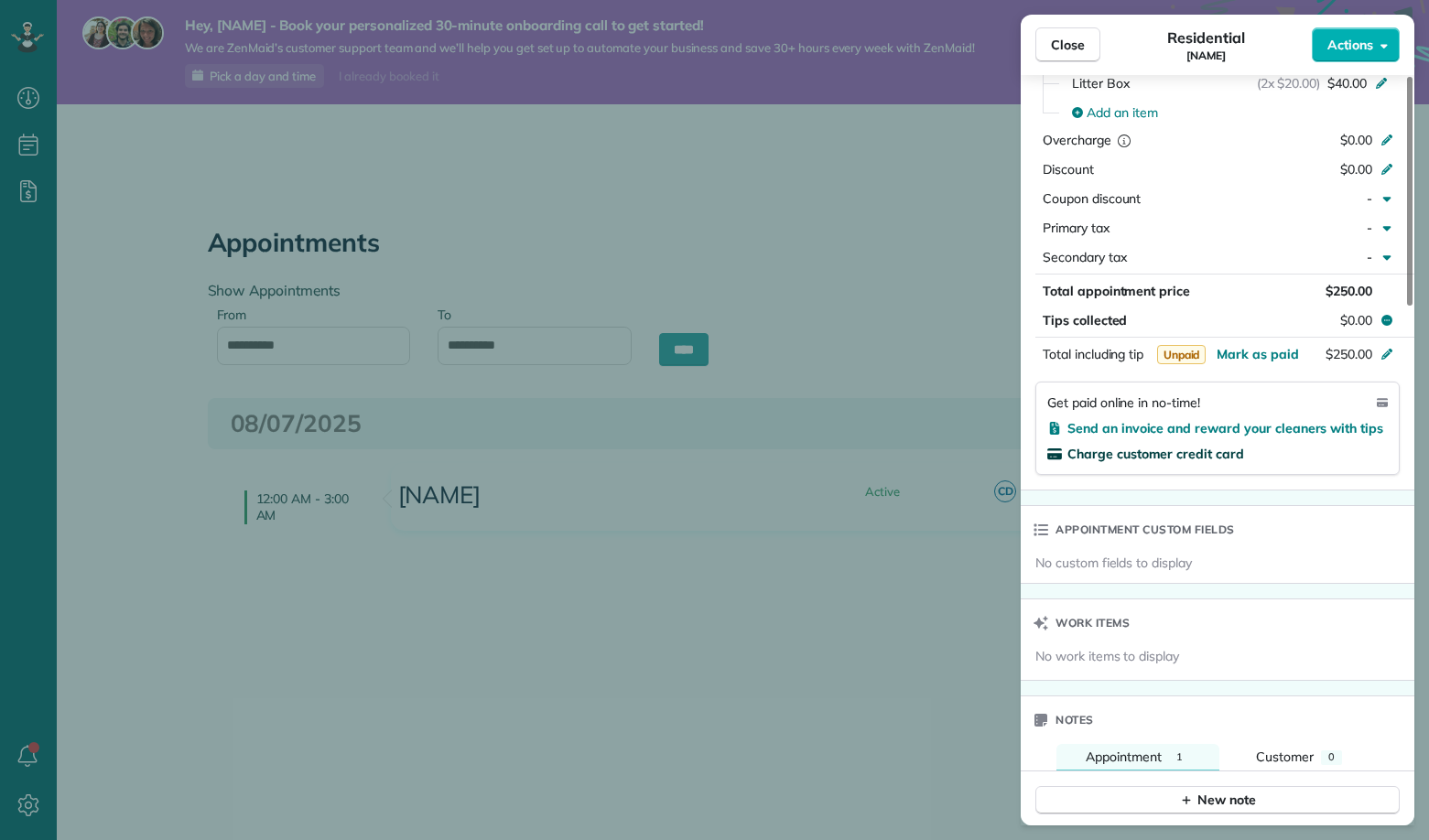 click on "Charge customer credit card" at bounding box center (1155, 454) 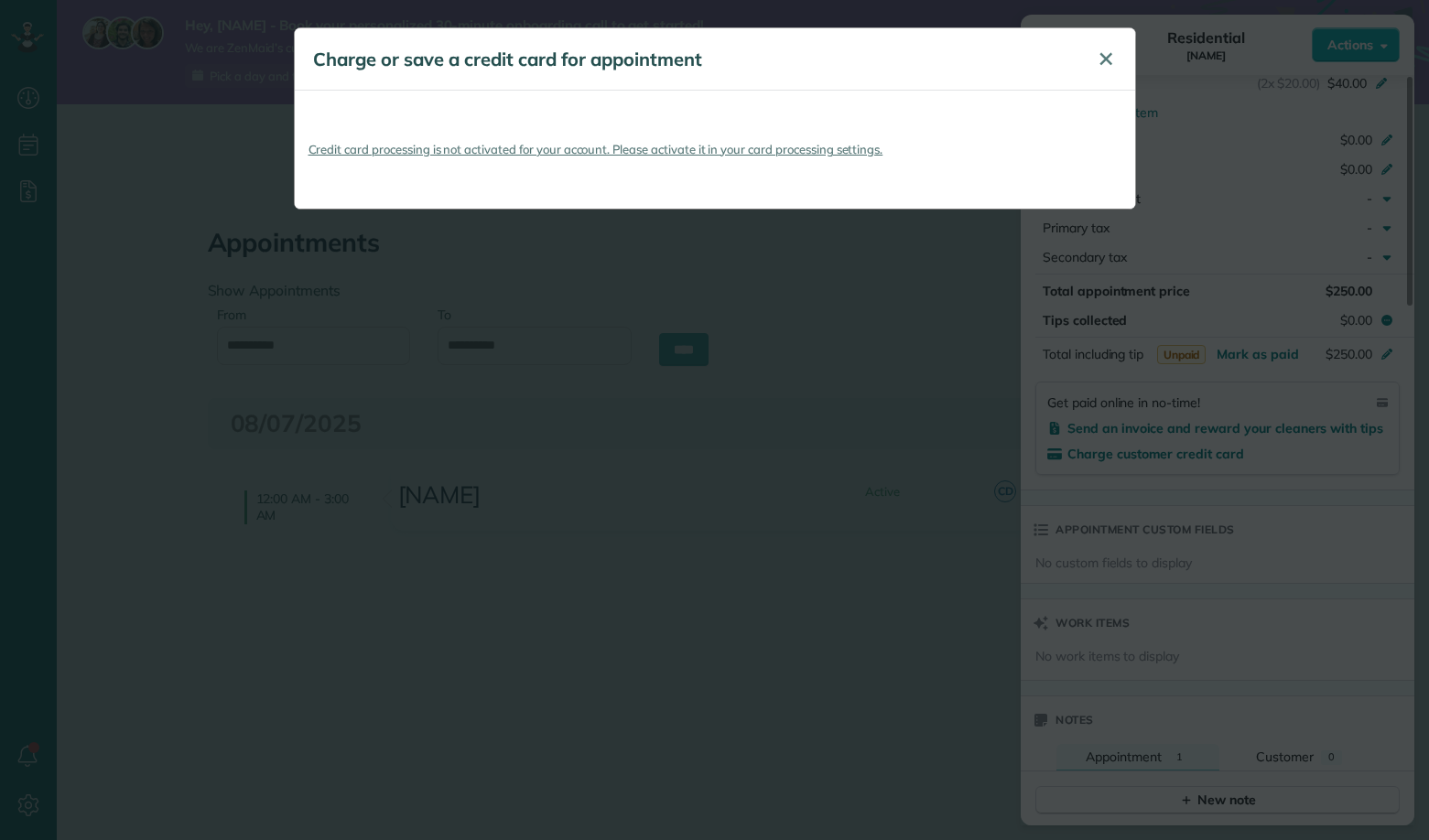 click on "✕" at bounding box center [1106, 59] 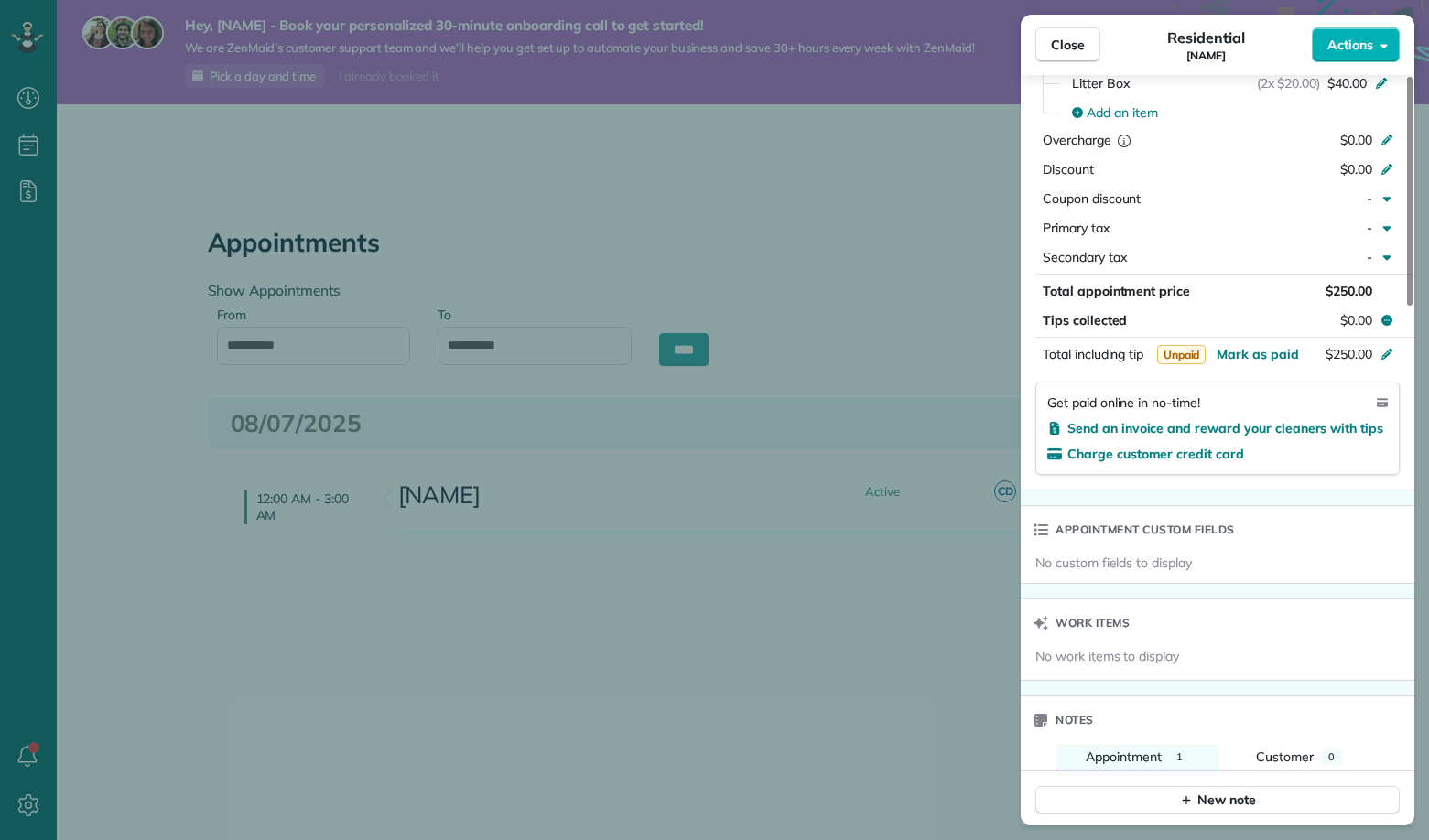 click on "Appointment custom fields" at bounding box center [1145, 530] 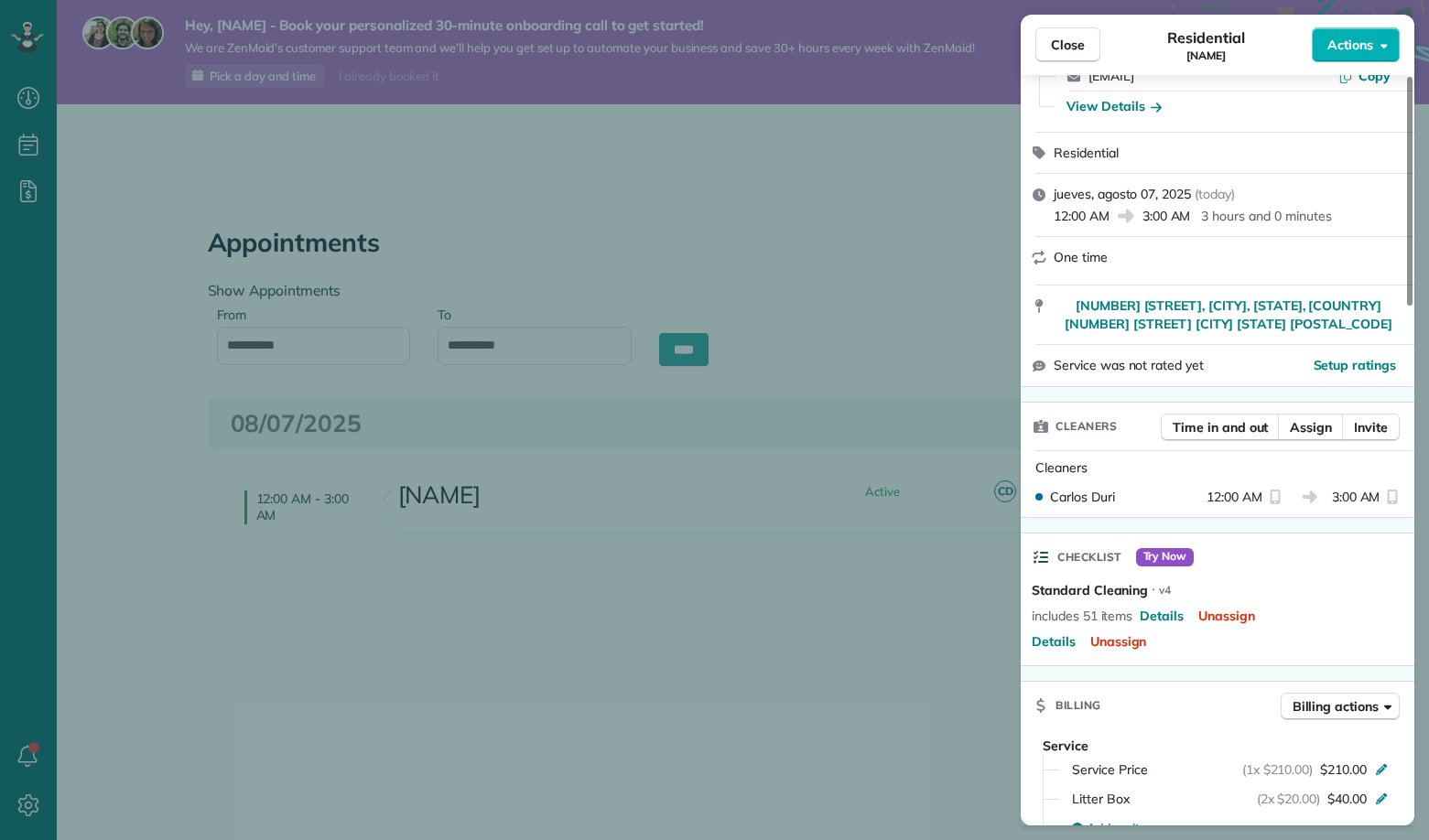 scroll, scrollTop: 146, scrollLeft: 0, axis: vertical 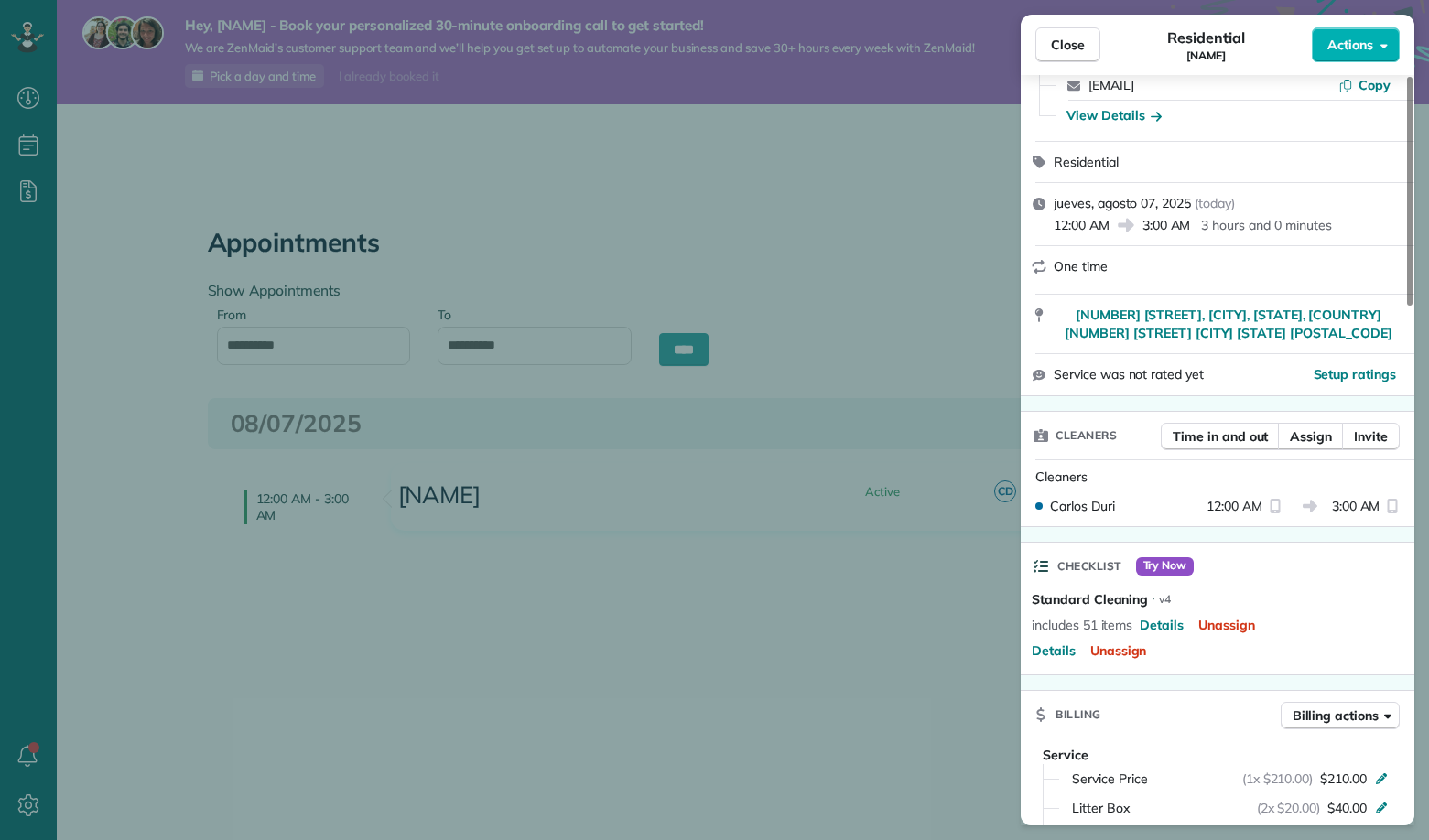 click on "Close Residential Carlos Duri Actions Status Active Carlos Duri · Open profile MOBILE (754) 265-8159 Copy furwellmaids@carlosduri.com Copy View Details Residential jueves, agosto 07, 2025 ( today ) 12:00 AM 3:00 AM 3 hours and 0 minutes One time 1600 Sunrise Valley Drive, Reston, VA, USA 1600 Sunrise Valley Drive Herndon VA 20171 Service was not rated yet Setup ratings Cleaners Time in and out Assign Invite Cleaners Carlos   Duri 12:00 AM 3:00 AM Checklist Try Now Standard Cleaning  ⋅  v4 includes 51 items Details Unassign Details Unassign Billing Billing actions Service Service Price (1x $210.00) $210.00 Litter Box (2x $20.00) $40.00 Add an item Overcharge $0.00 Discount $0.00 Coupon discount - Primary tax - Secondary tax - Total appointment price $250.00 Tips collected $0.00 Unpaid Mark as paid Total including tip $250.00 Get paid online in no-time! Send an invoice and reward your cleaners with tips Charge customer credit card Appointment custom fields No custom fields to display Work items Notes 1 0 ( )" at bounding box center [714, 420] 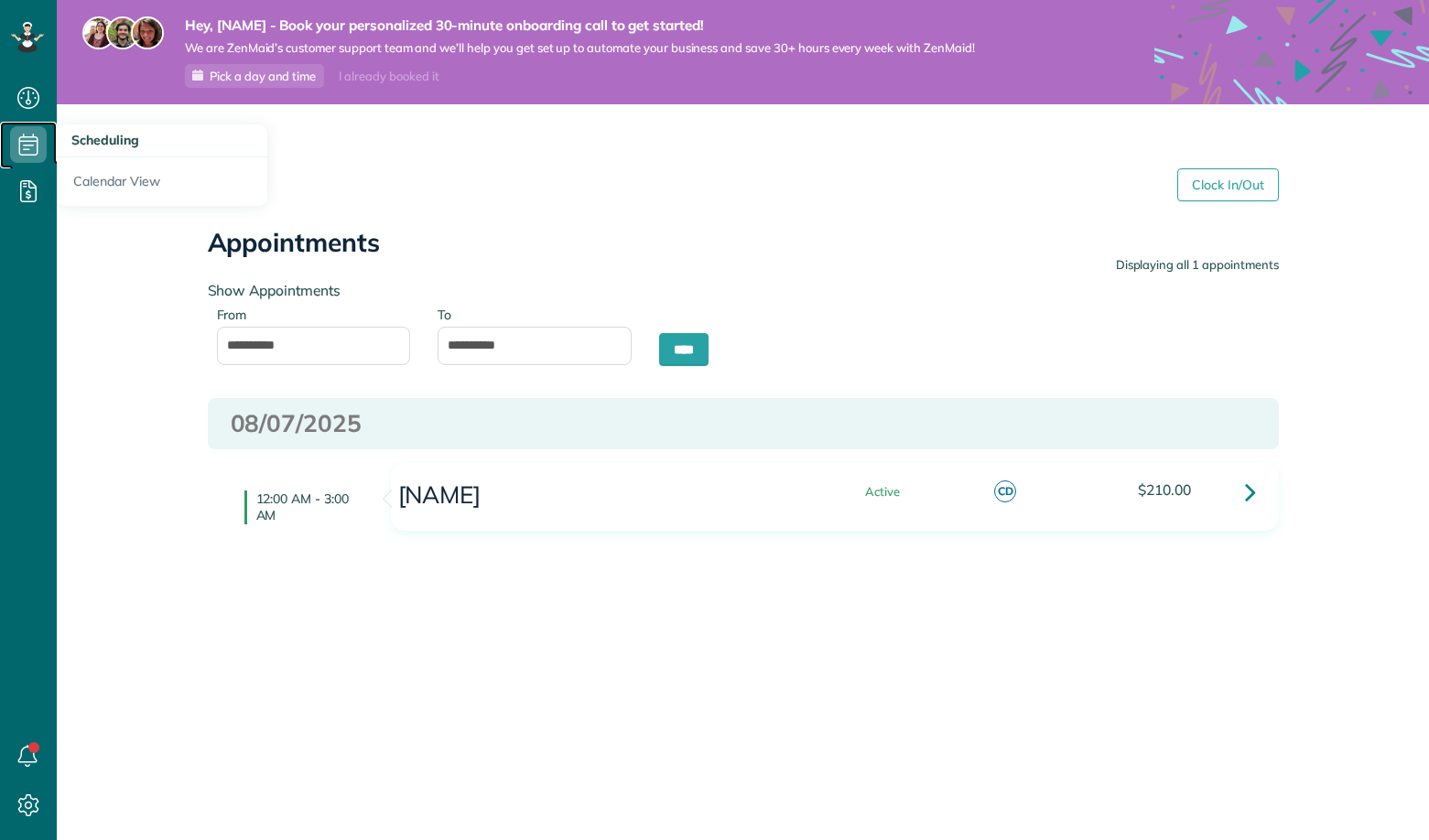 click 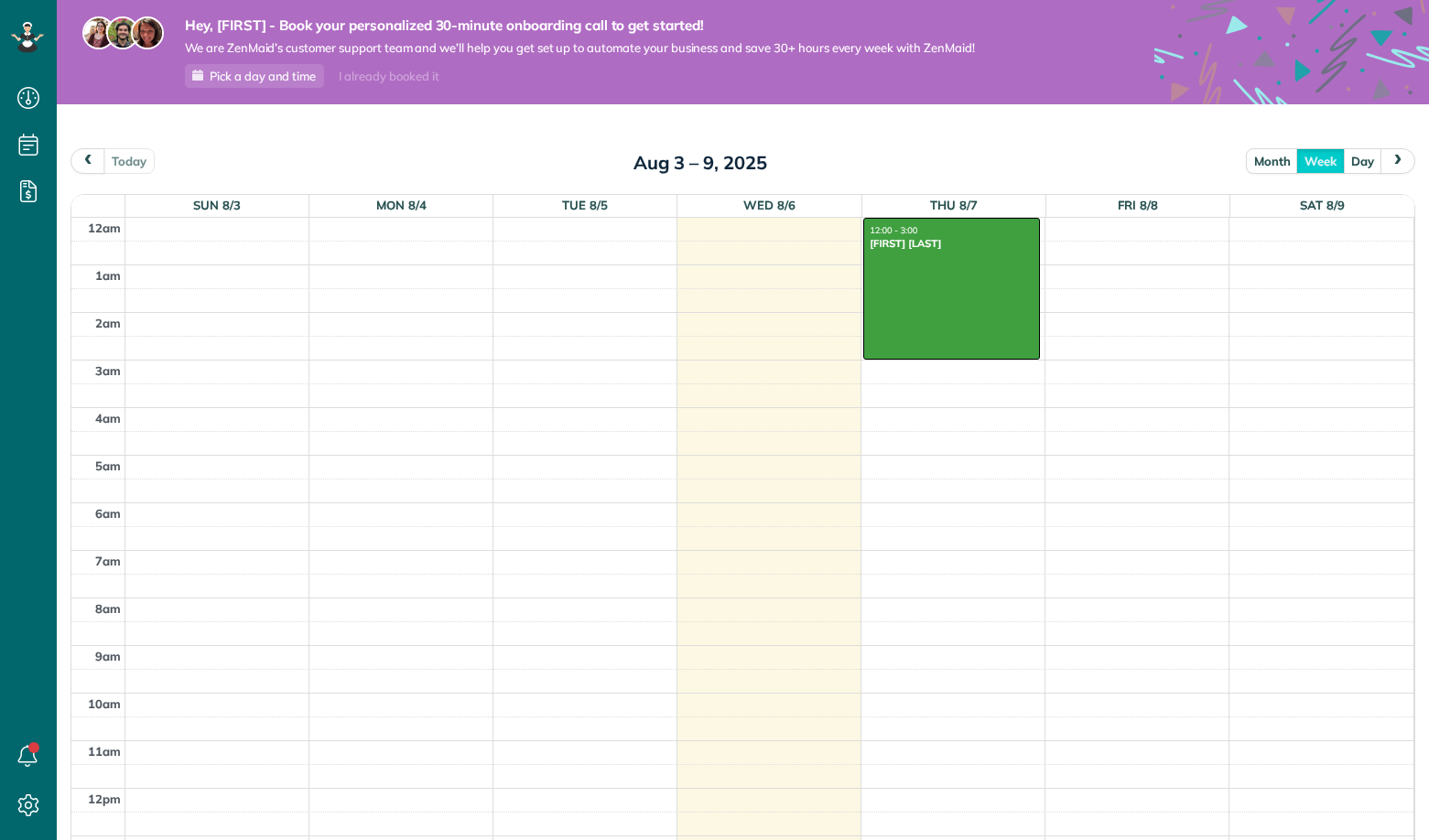 scroll, scrollTop: 0, scrollLeft: 0, axis: both 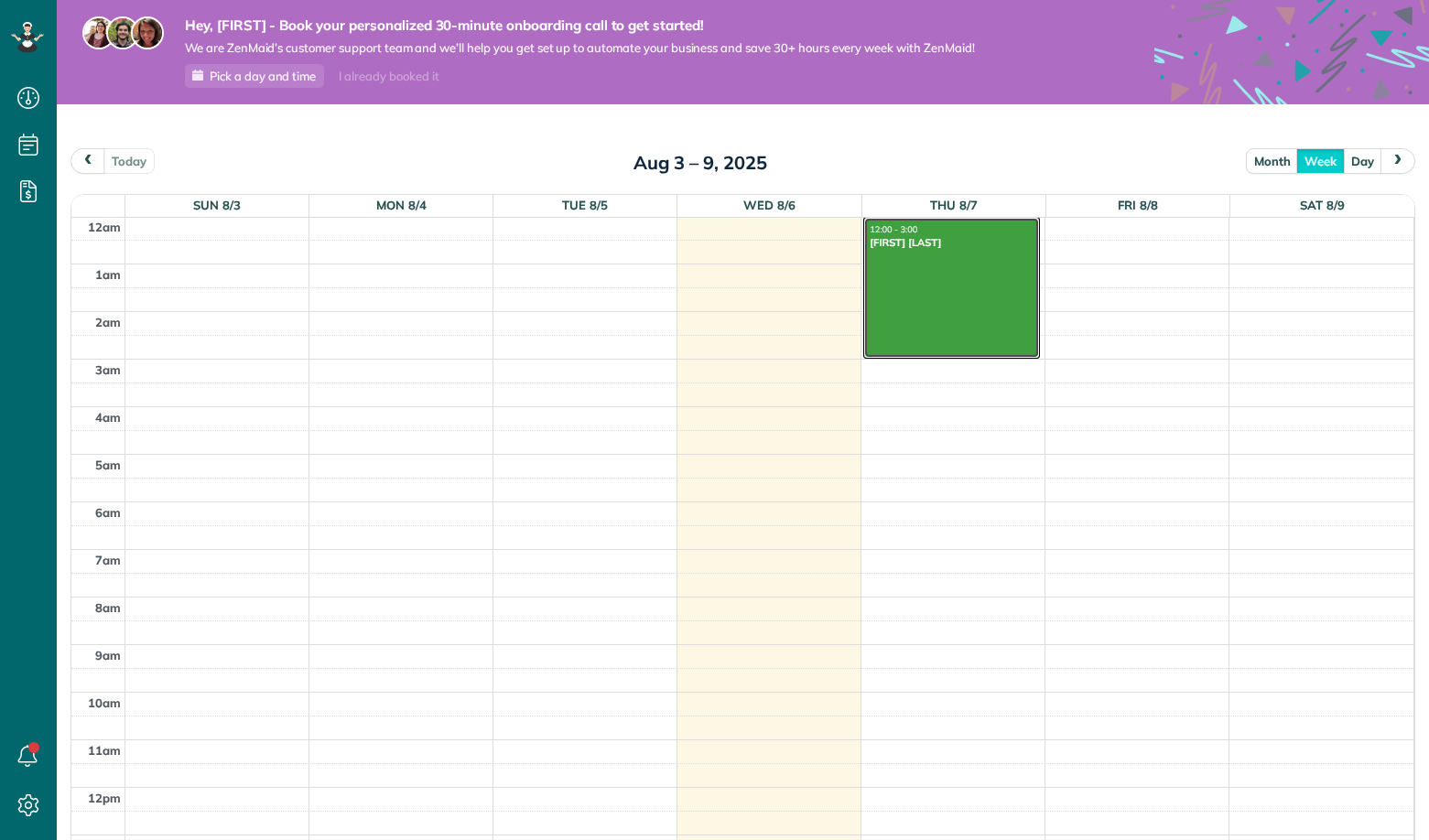 click at bounding box center (951, 288) 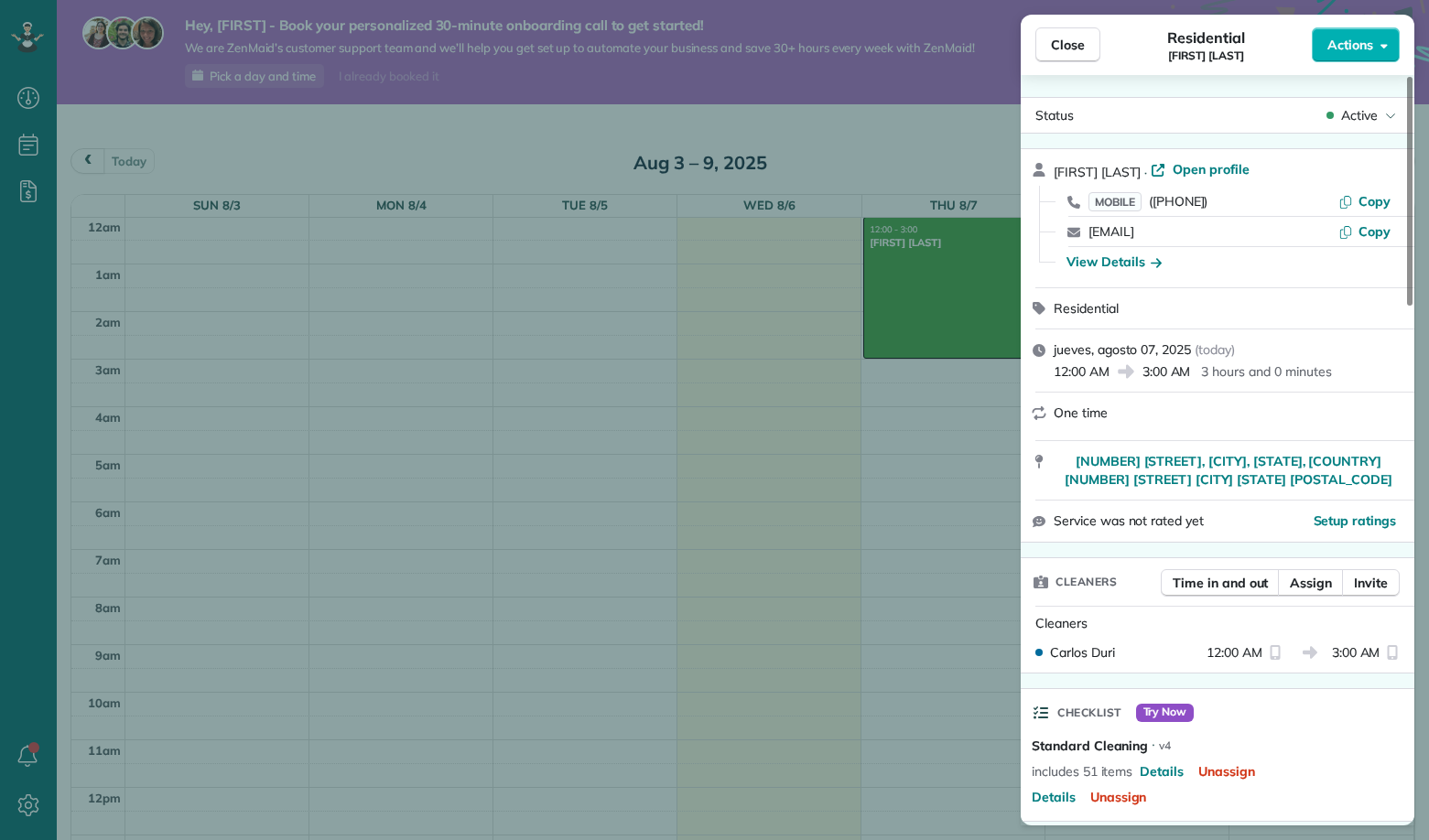 click on "Status Active" at bounding box center [1218, 115] 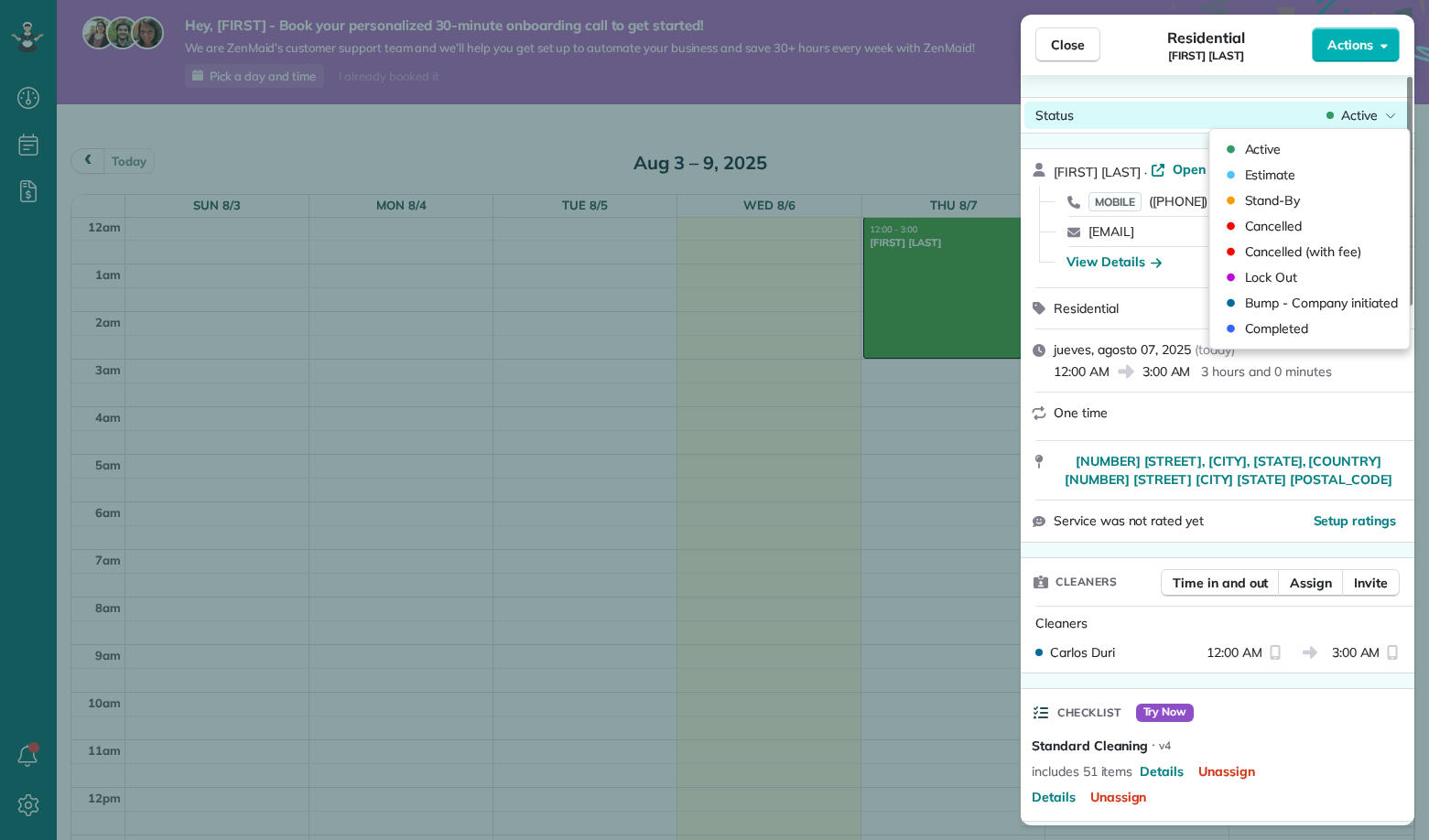 click on "Active" at bounding box center (1359, 115) 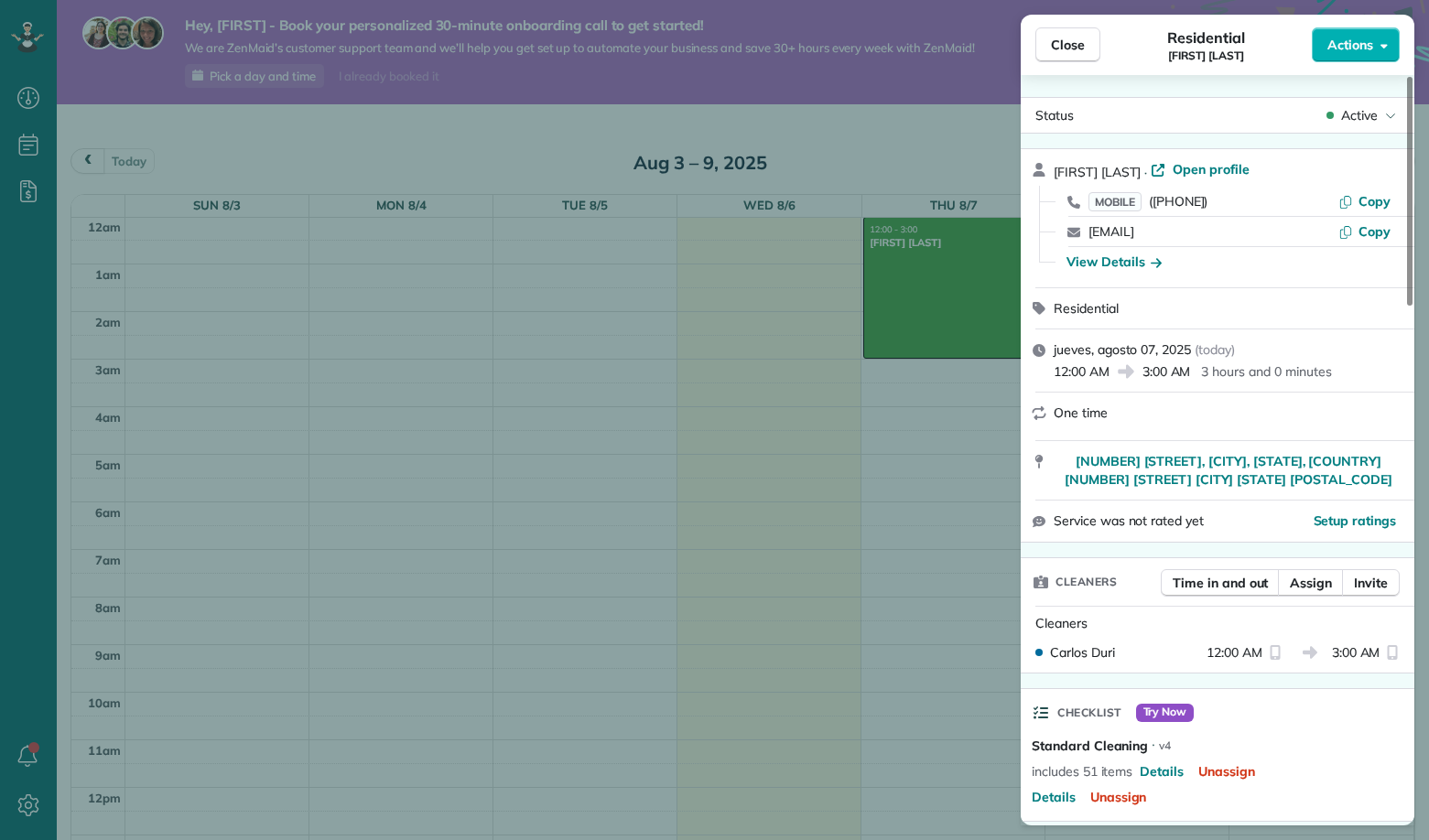 click on "Close Residential Carlos Duri Actions Status Active Carlos Duri · Open profile MOBILE (754) 265-8159 Copy furwellmaids@carlosduri.com Copy View Details Residential jueves, agosto 07, 2025 ( today ) 12:00 AM 3:00 AM 3 hours and 0 minutes One time 1600 Sunrise Valley Drive, Reston, VA, USA 1600 Sunrise Valley Drive Herndon VA 20171 Service was not rated yet Setup ratings Cleaners Time in and out Assign Invite Cleaners Carlos   Duri 12:00 AM 3:00 AM Checklist Try Now Standard Cleaning  ⋅  v4 includes 51 items Details Unassign Details Unassign Billing Billing actions Service Service Price (1x $210.00) $210.00 Litter Box (2x $20.00) $40.00 Add an item Overcharge $0.00 Discount $0.00 Coupon discount - Primary tax - Secondary tax - Total appointment price $250.00 Tips collected $0.00 Unpaid Mark as paid Total including tip $250.00 Get paid online in no-time! Send an invoice and reward your cleaners with tips Charge customer credit card Appointment custom fields No custom fields to display Work items Notes 1 0 ( )" at bounding box center (714, 420) 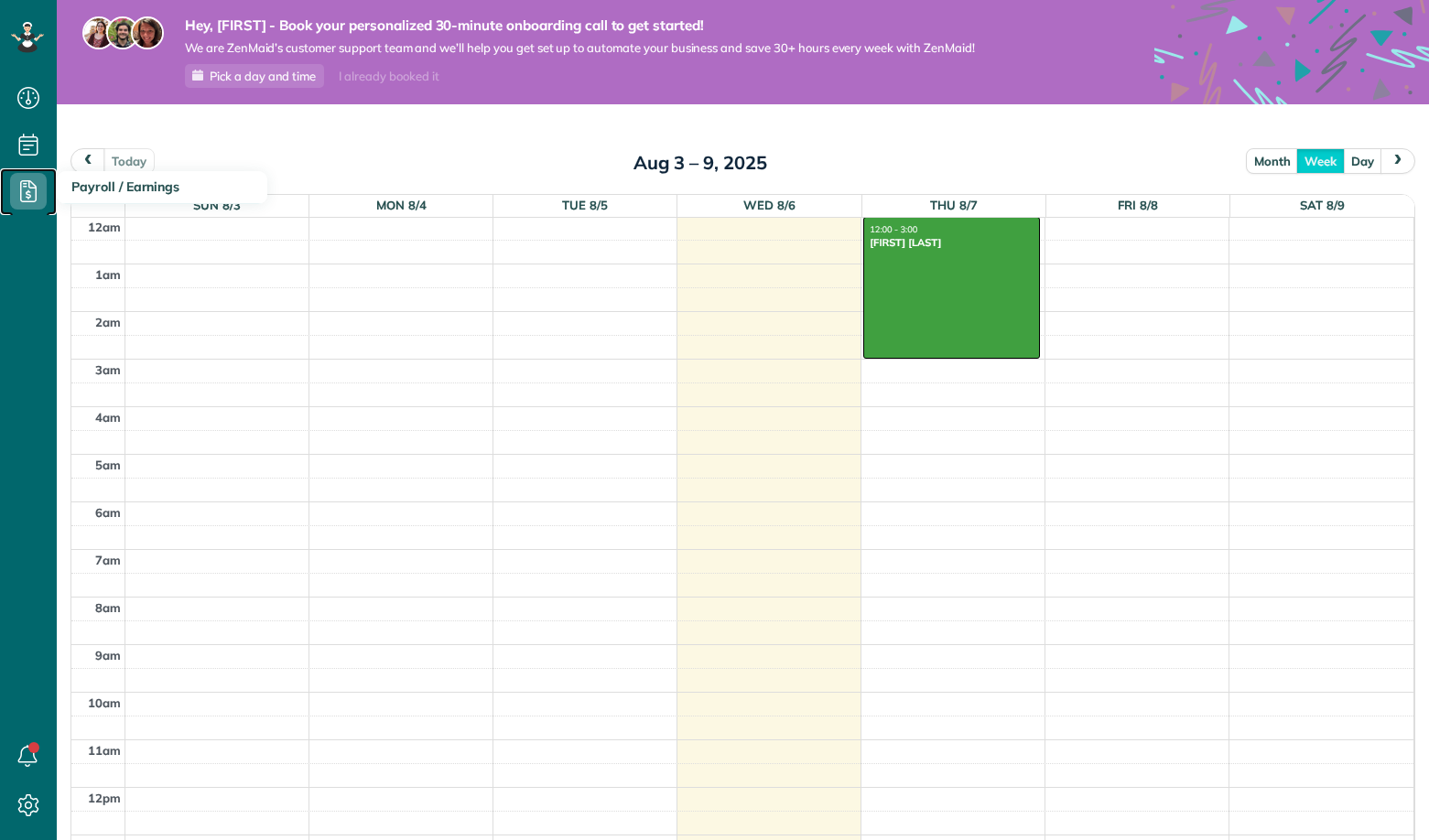 click 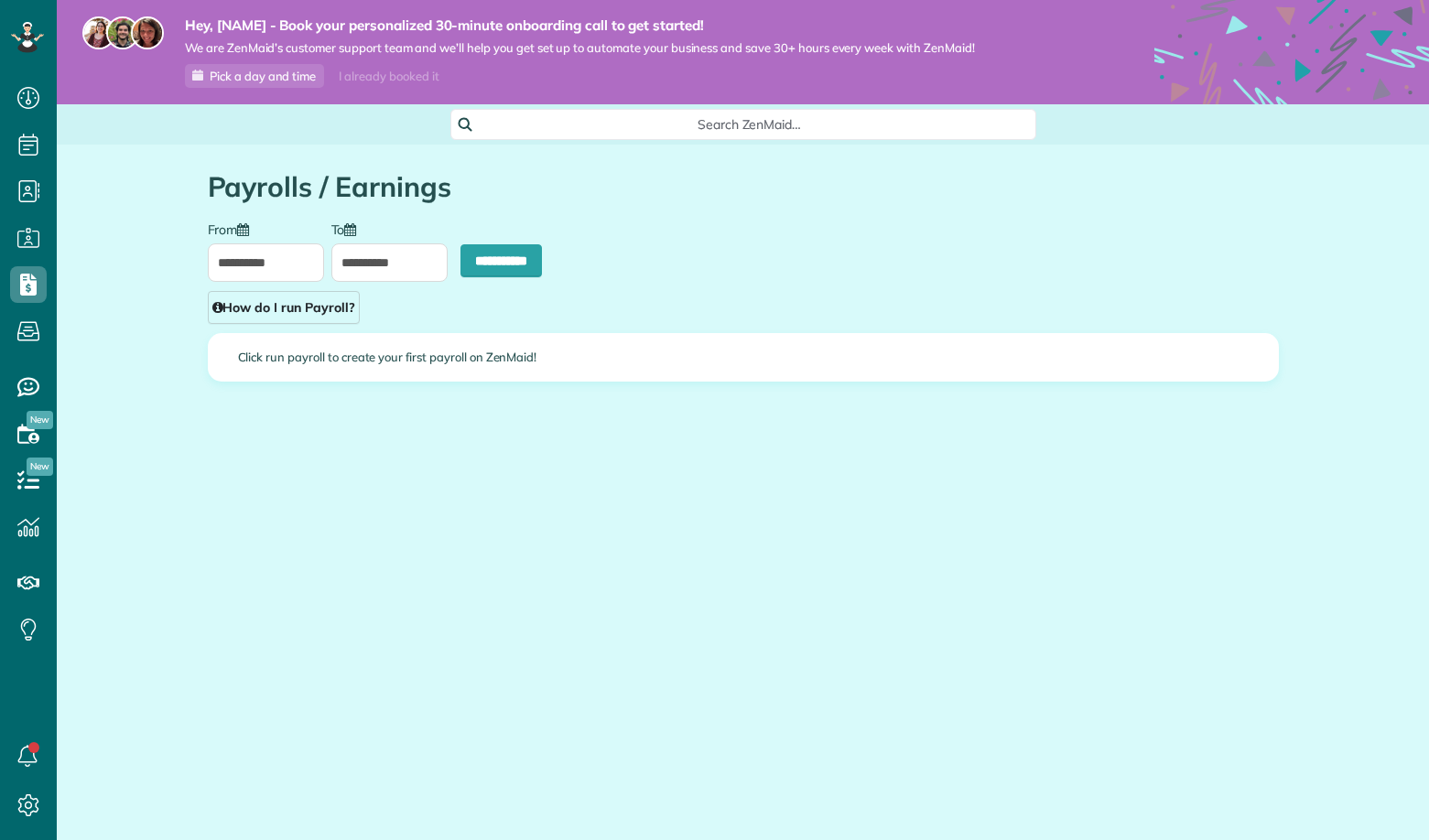 scroll, scrollTop: 0, scrollLeft: 0, axis: both 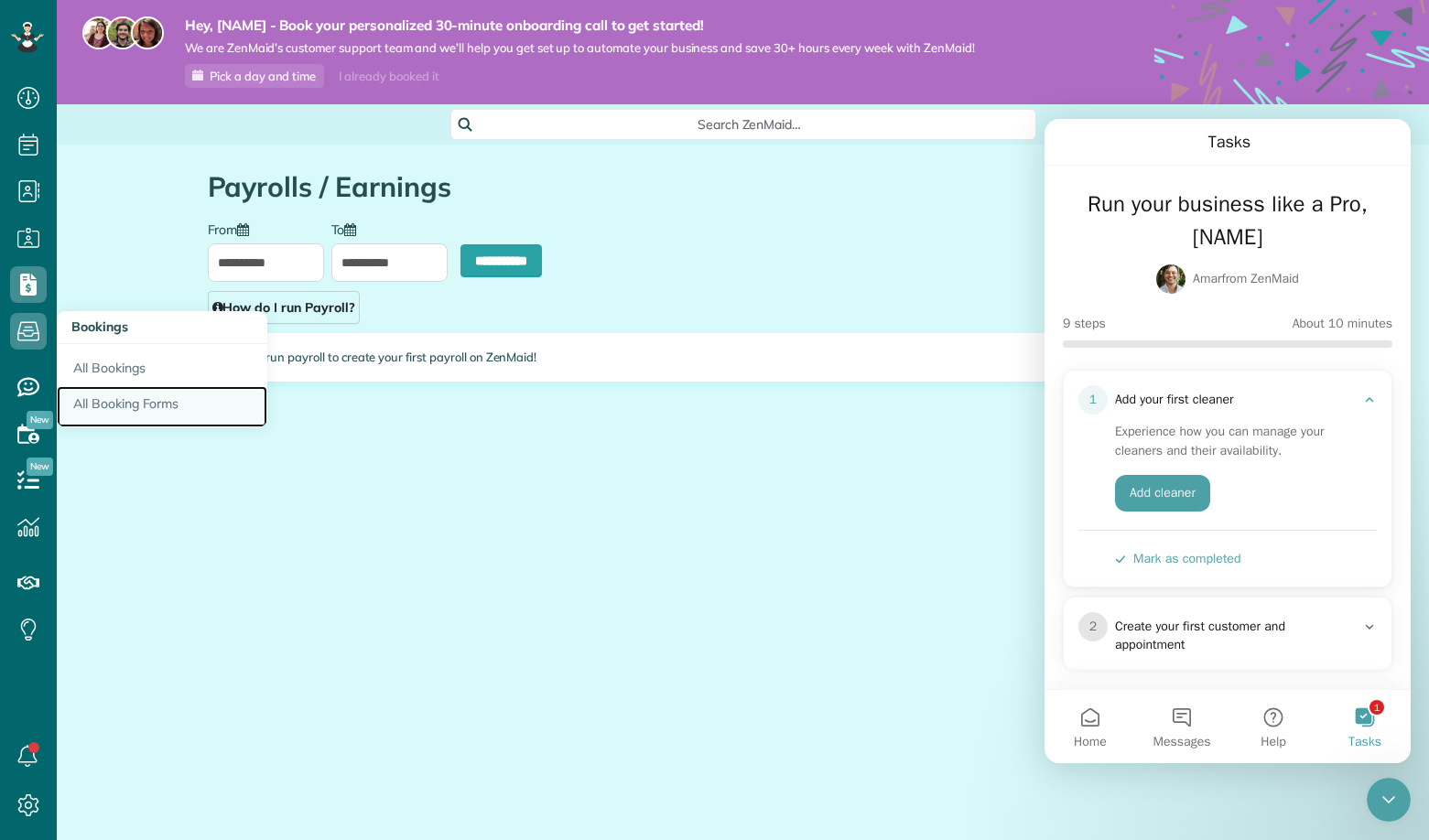 click on "All Booking Forms" at bounding box center [162, 407] 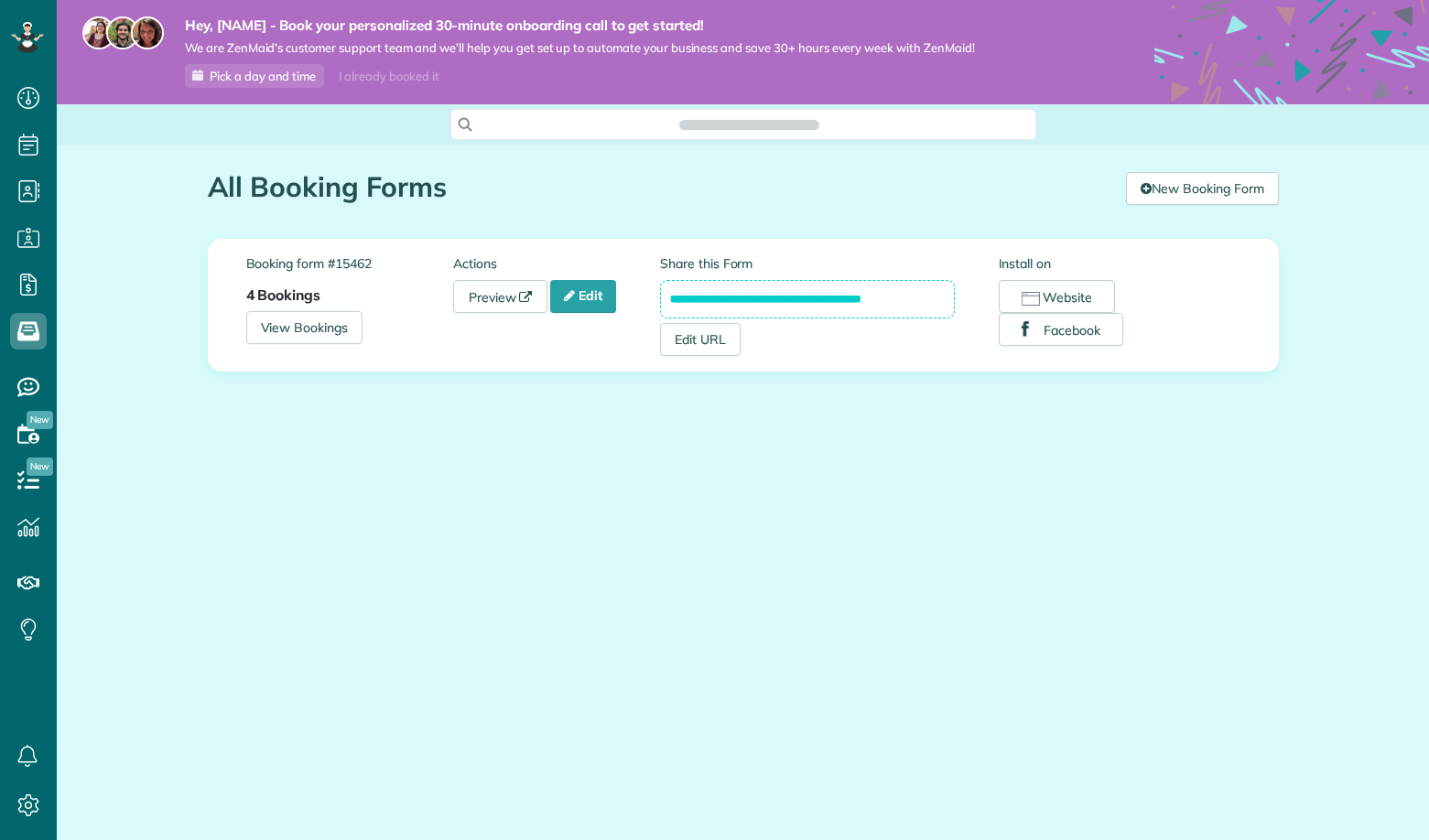 scroll, scrollTop: 0, scrollLeft: 0, axis: both 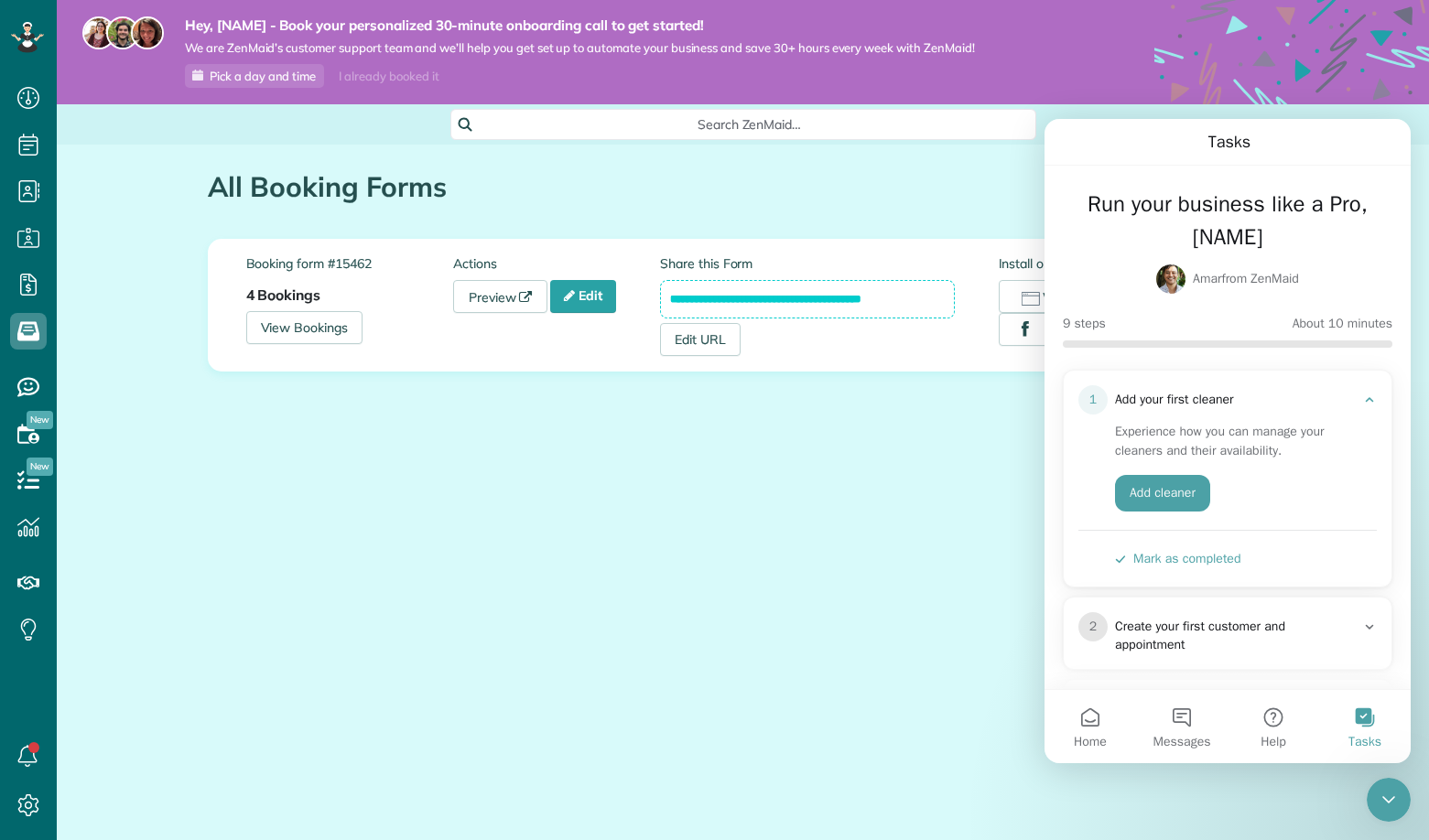 click at bounding box center (1389, 800) 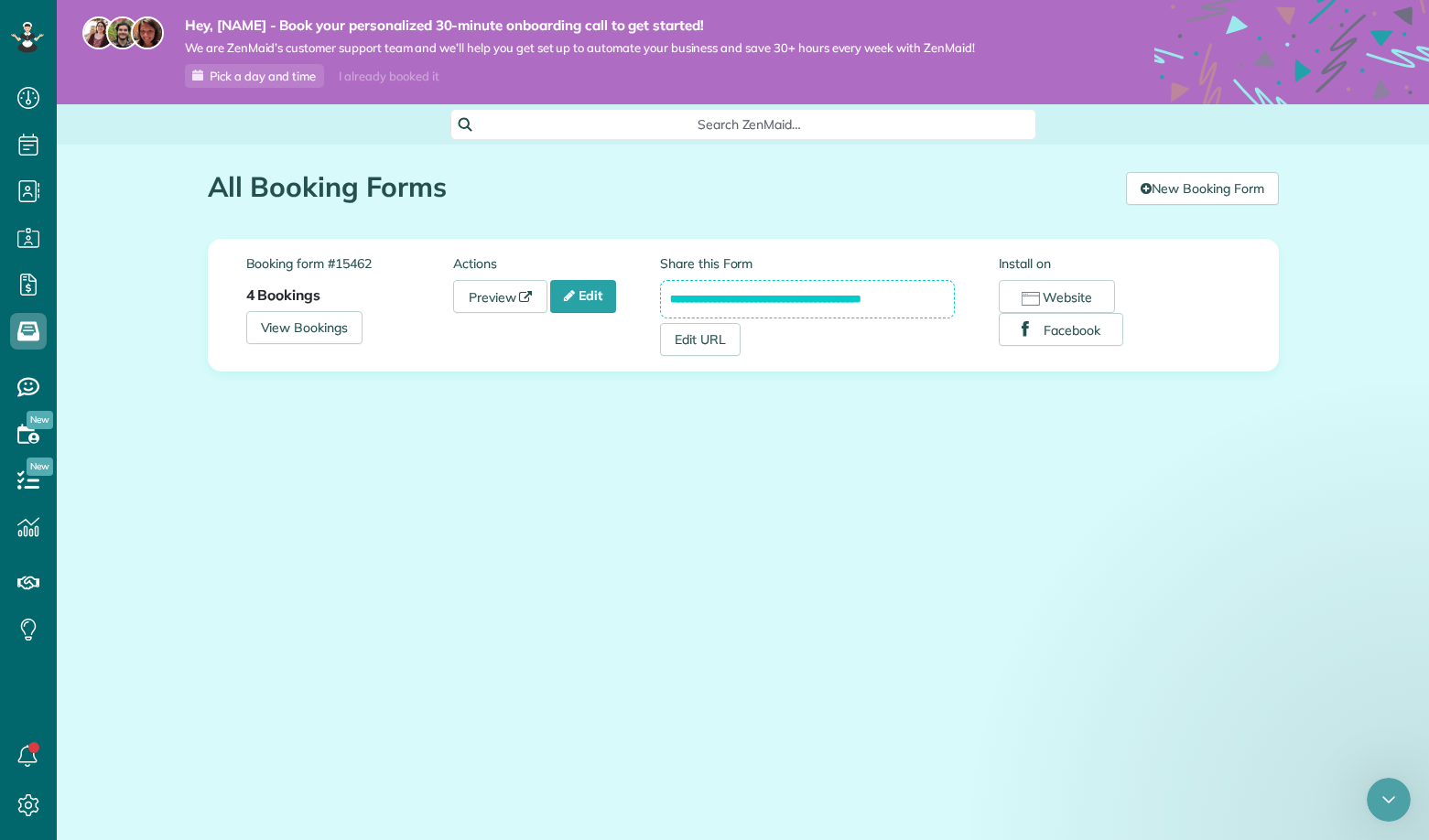 scroll, scrollTop: 0, scrollLeft: 0, axis: both 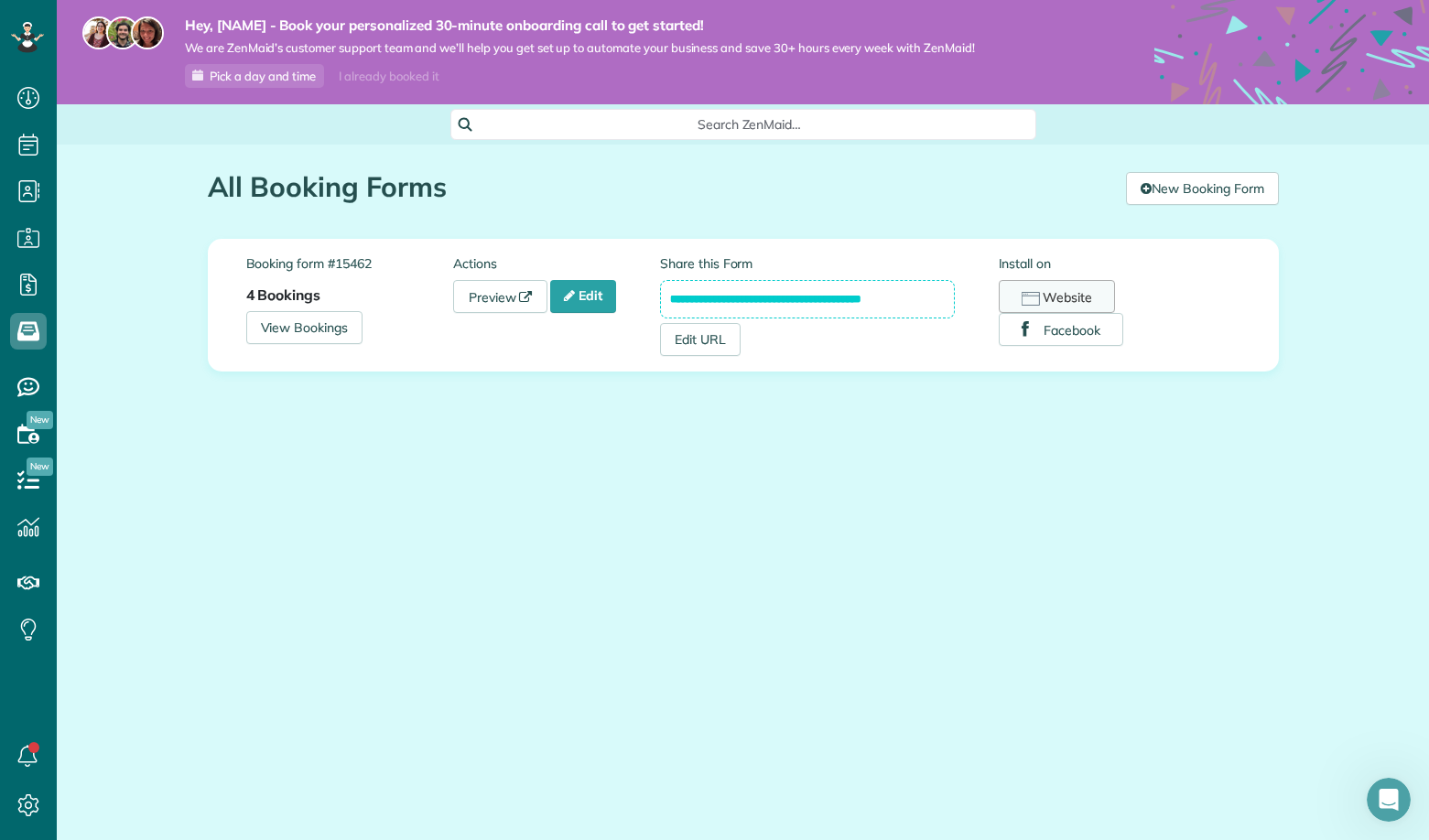 click on "Website" at bounding box center (1056, 296) 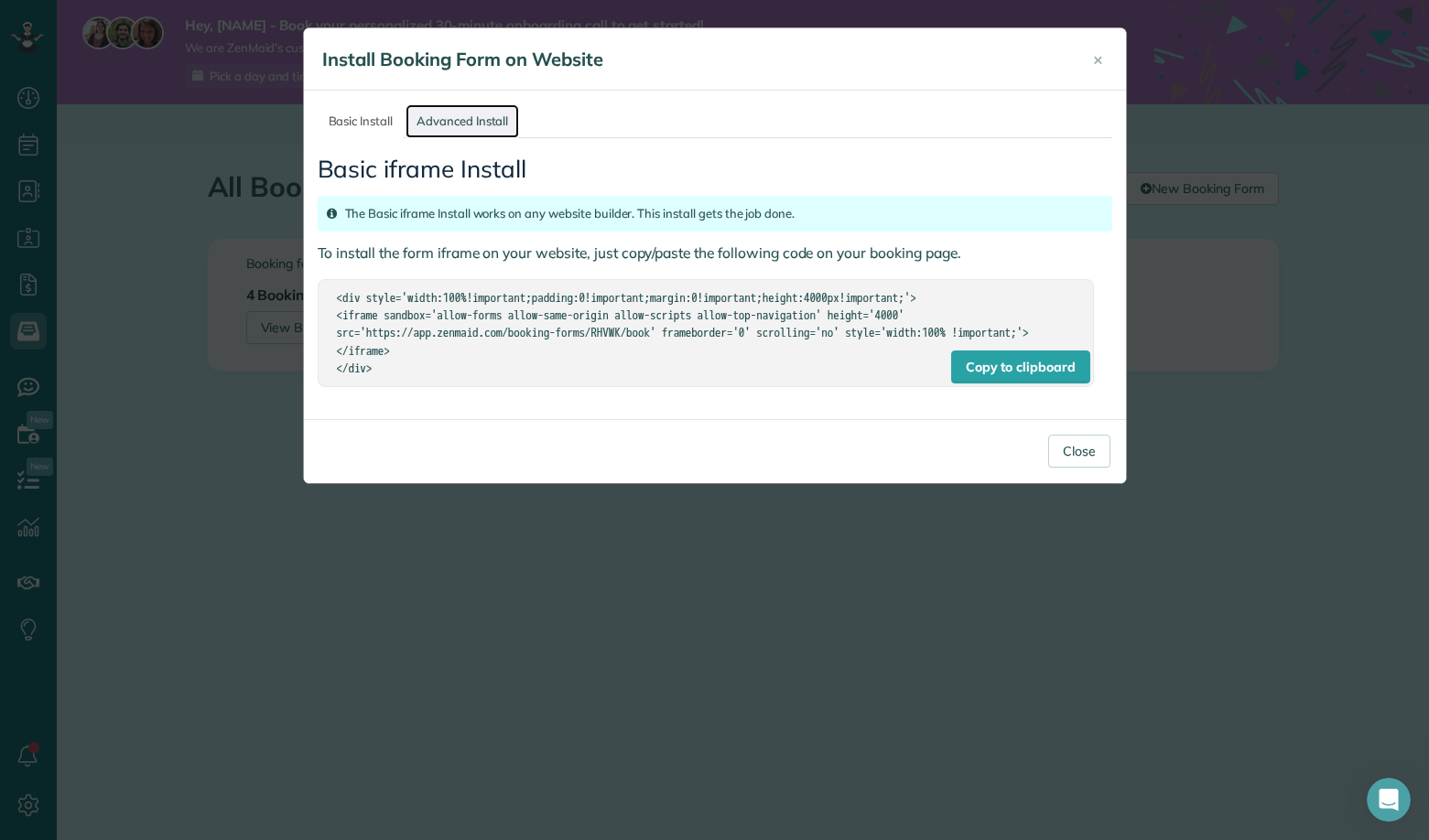 click on "Advanced Install" at bounding box center (462, 121) 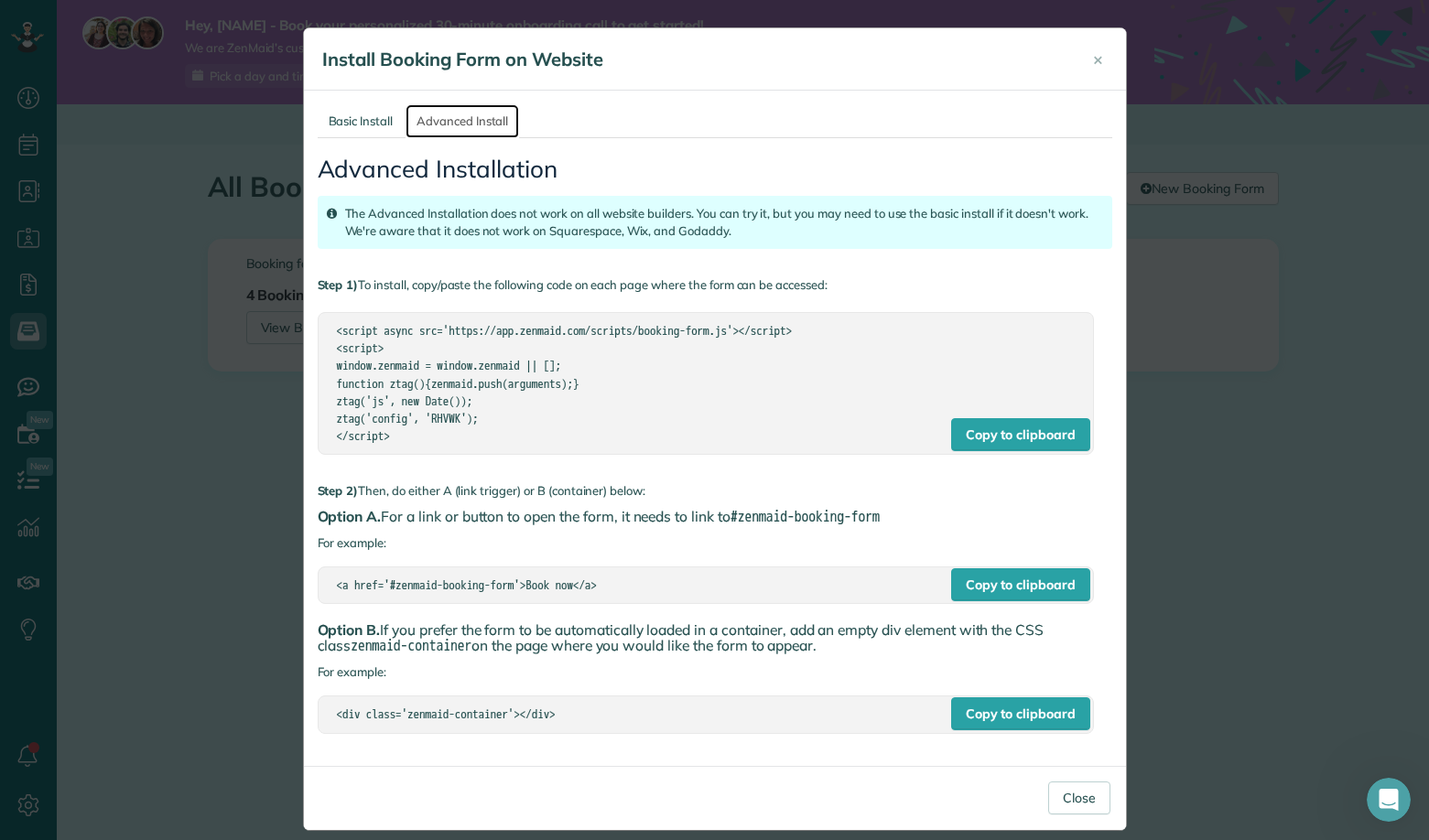 scroll, scrollTop: 16, scrollLeft: 0, axis: vertical 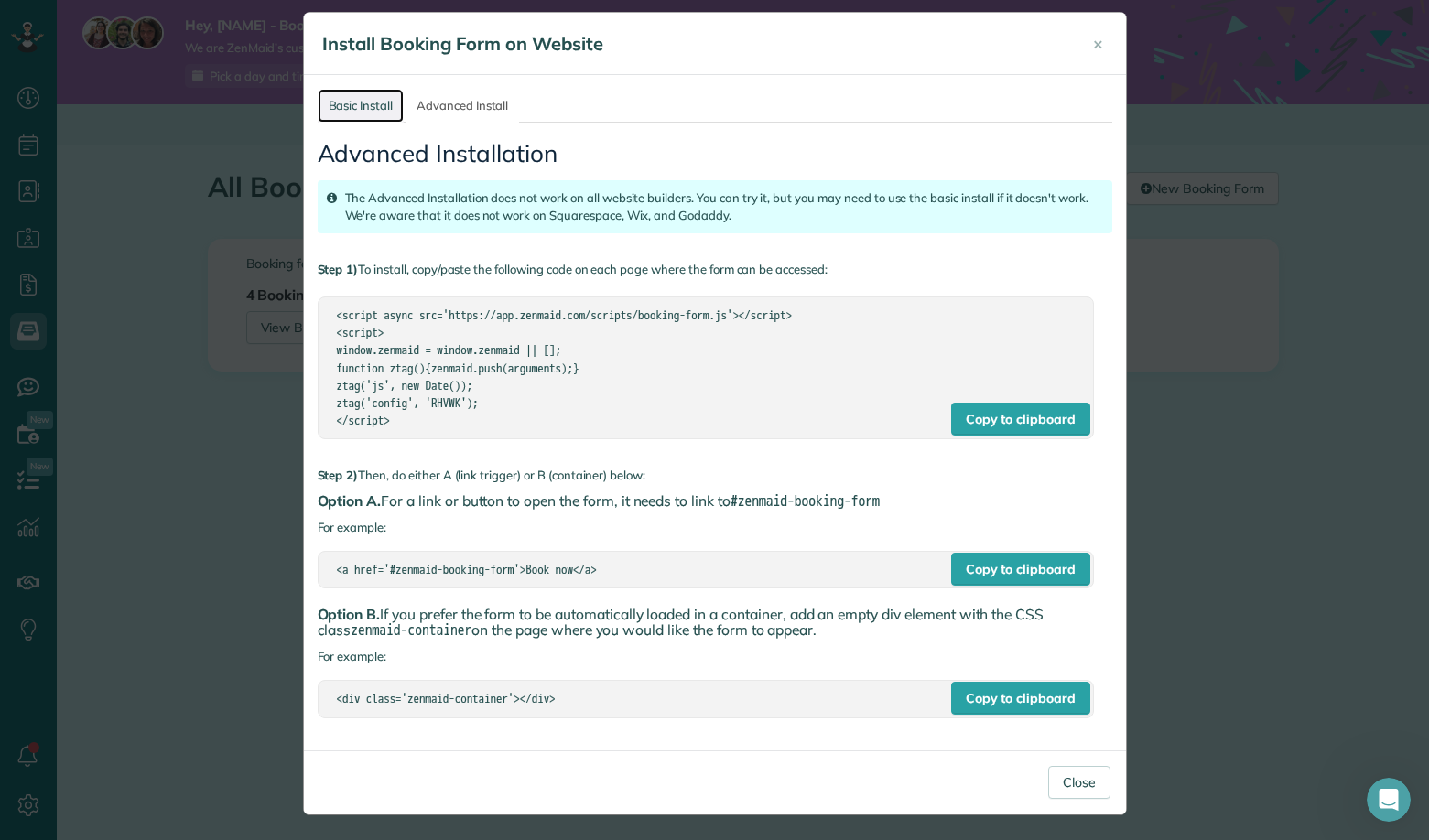 click on "Basic Install" at bounding box center [361, 105] 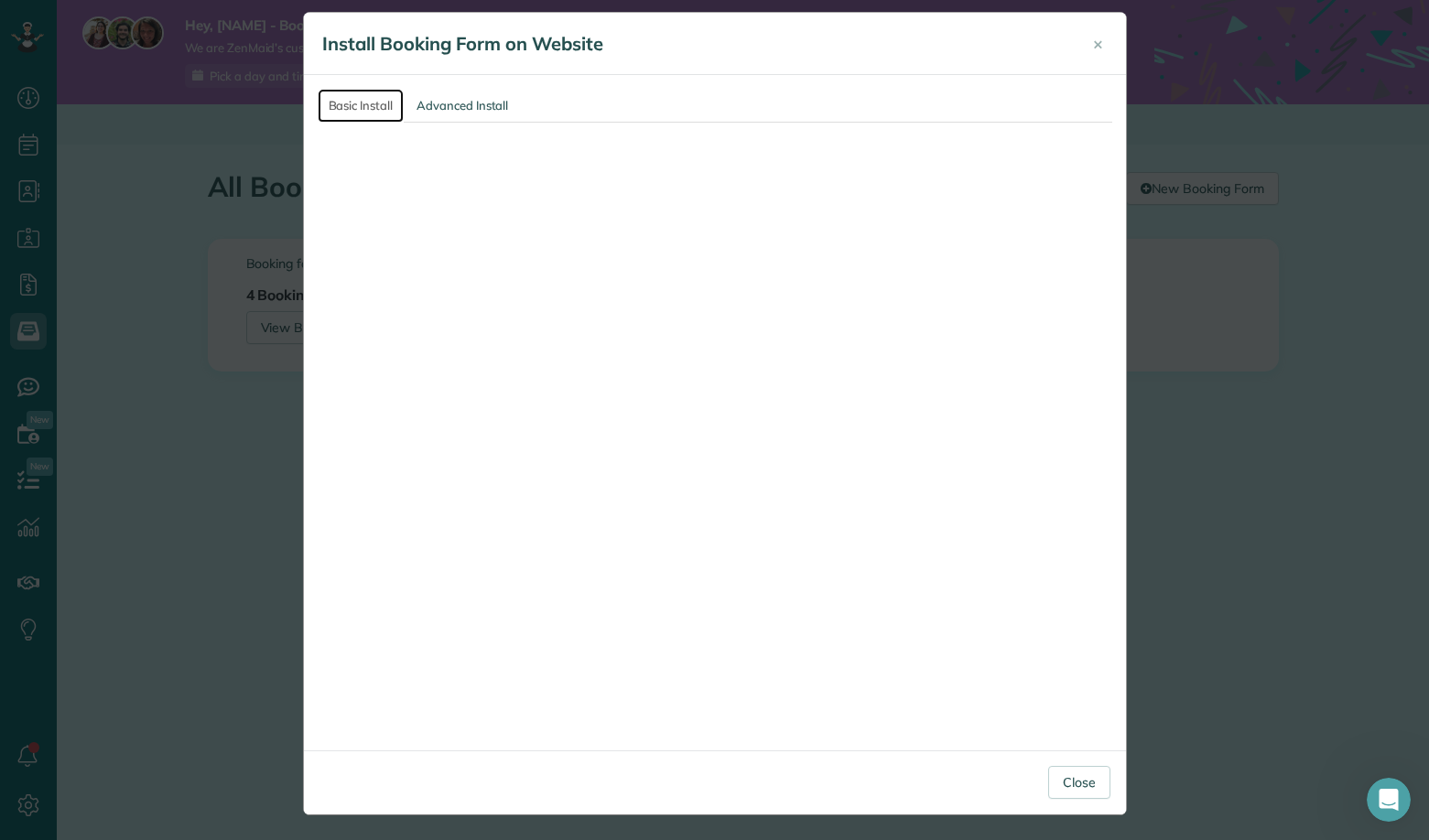 scroll, scrollTop: 0, scrollLeft: 0, axis: both 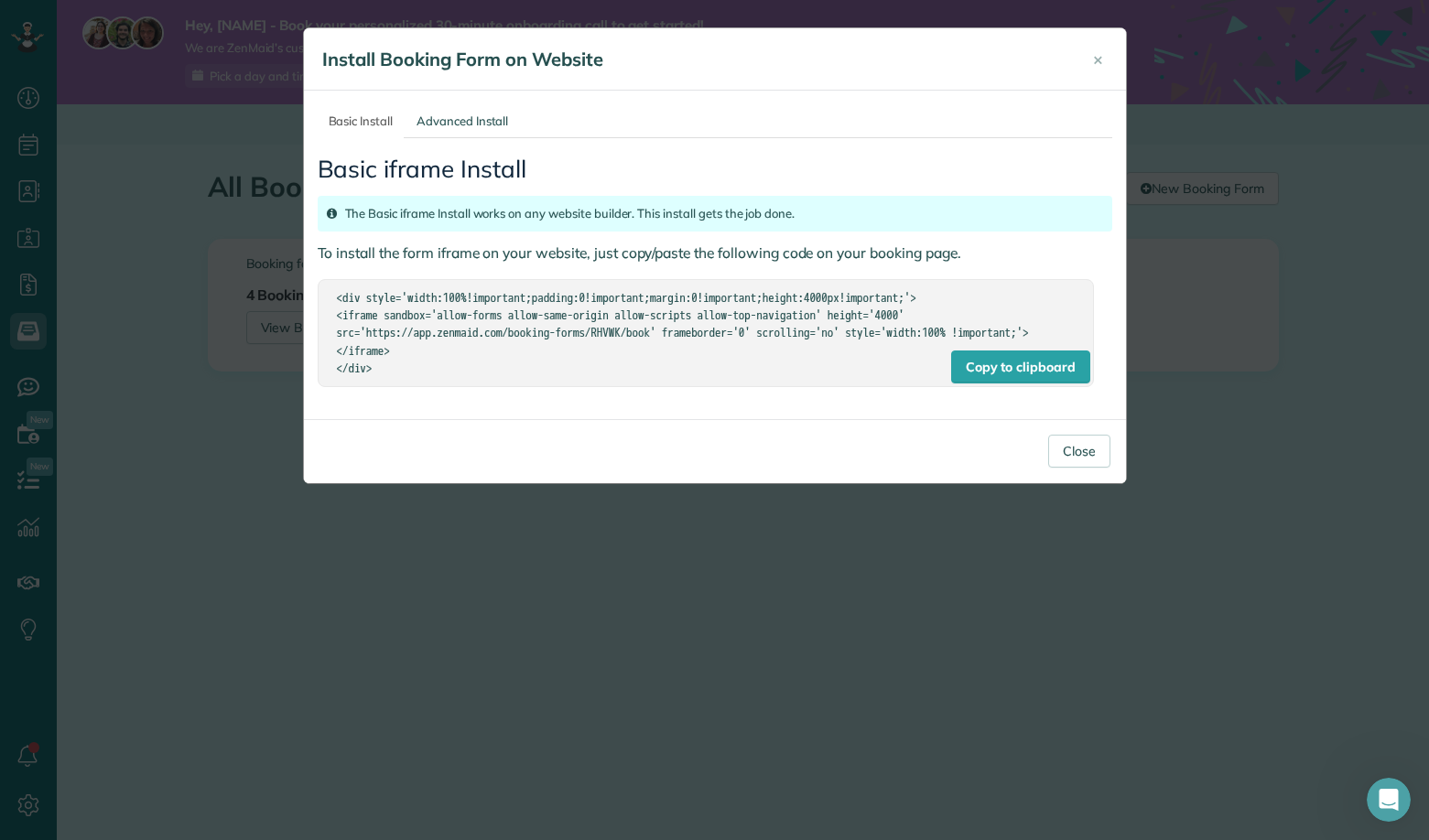 drag, startPoint x: 382, startPoint y: 213, endPoint x: 816, endPoint y: 211, distance: 434.0046 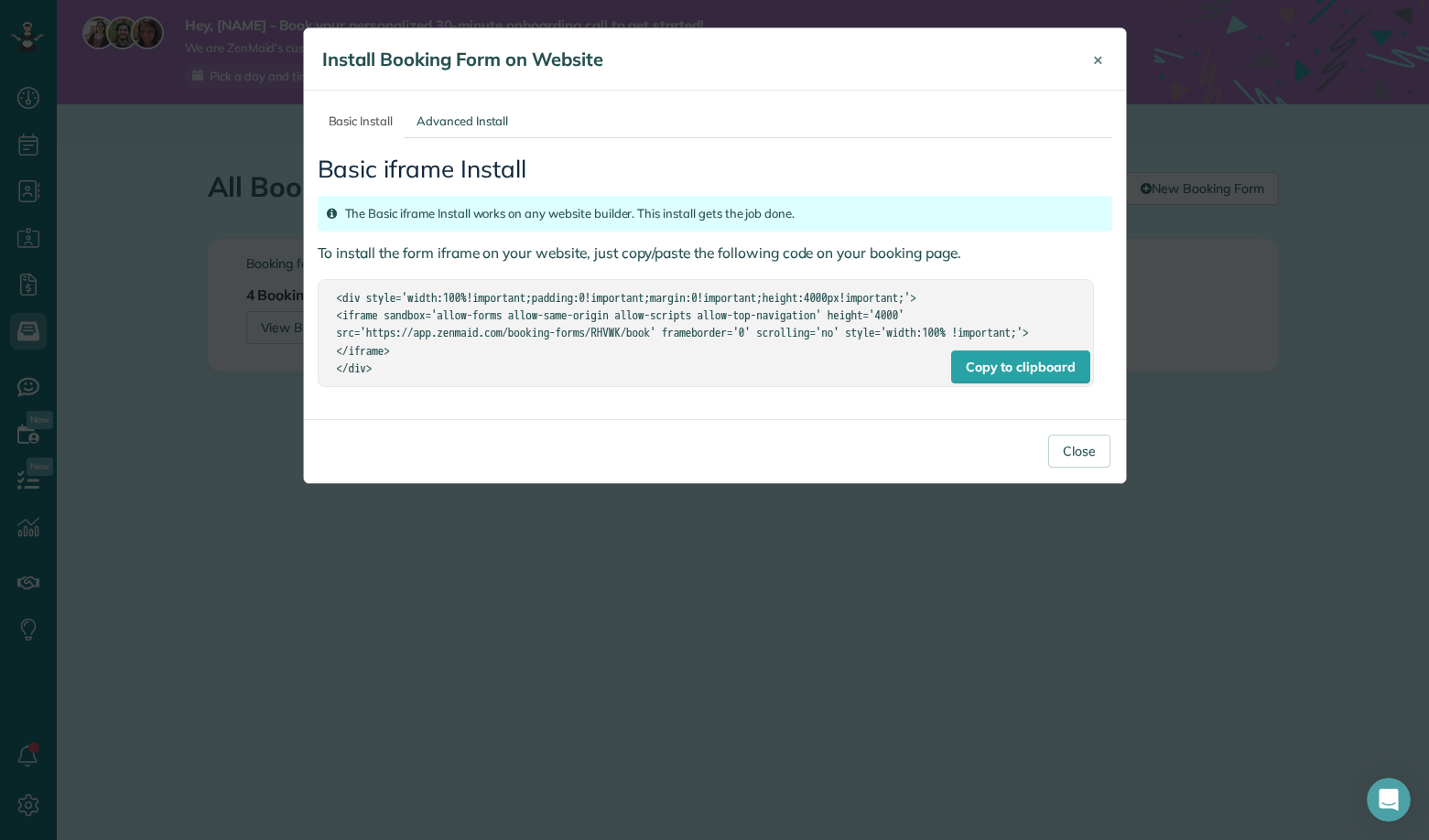 click on "×" at bounding box center (1098, 59) 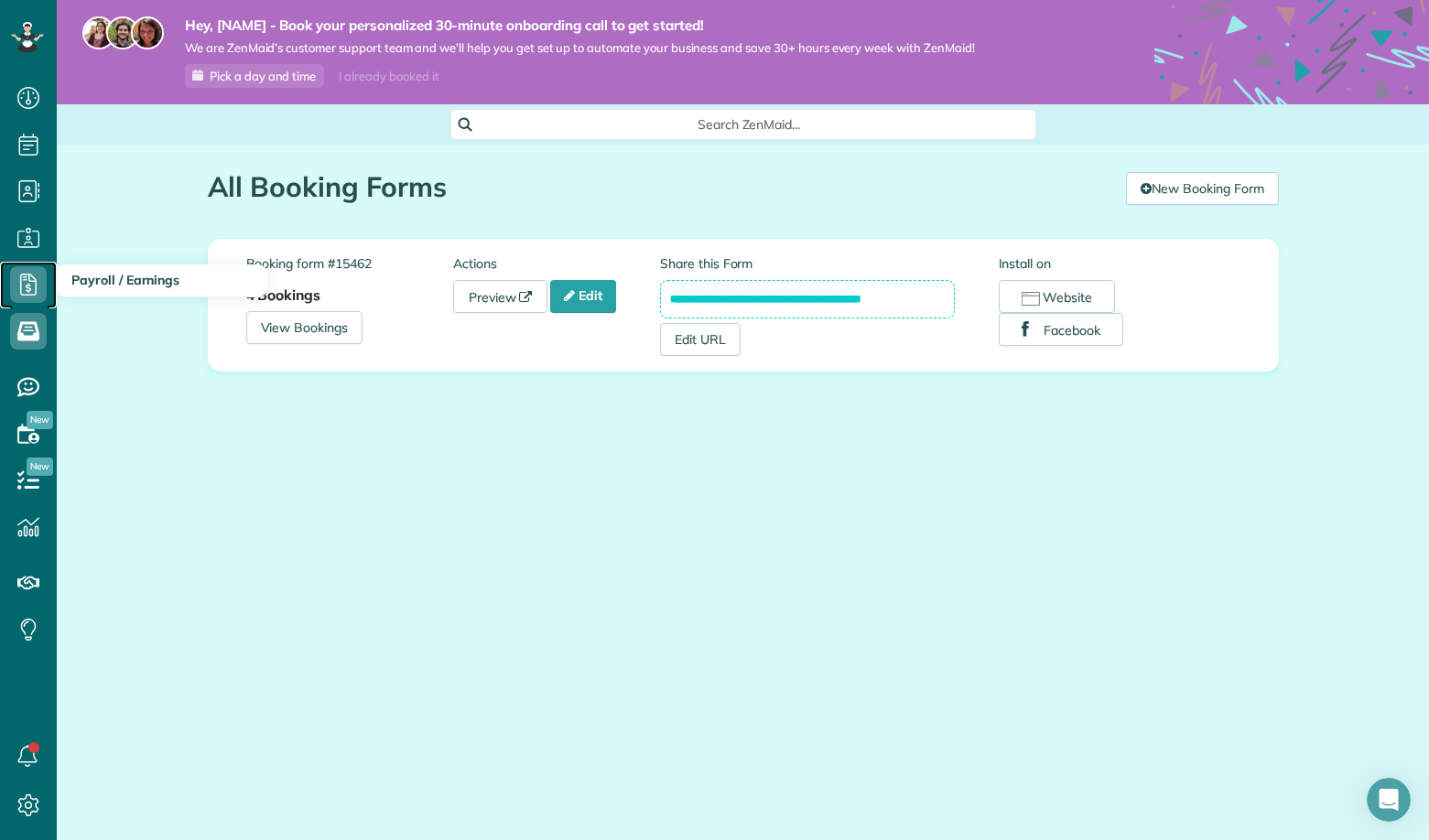 click 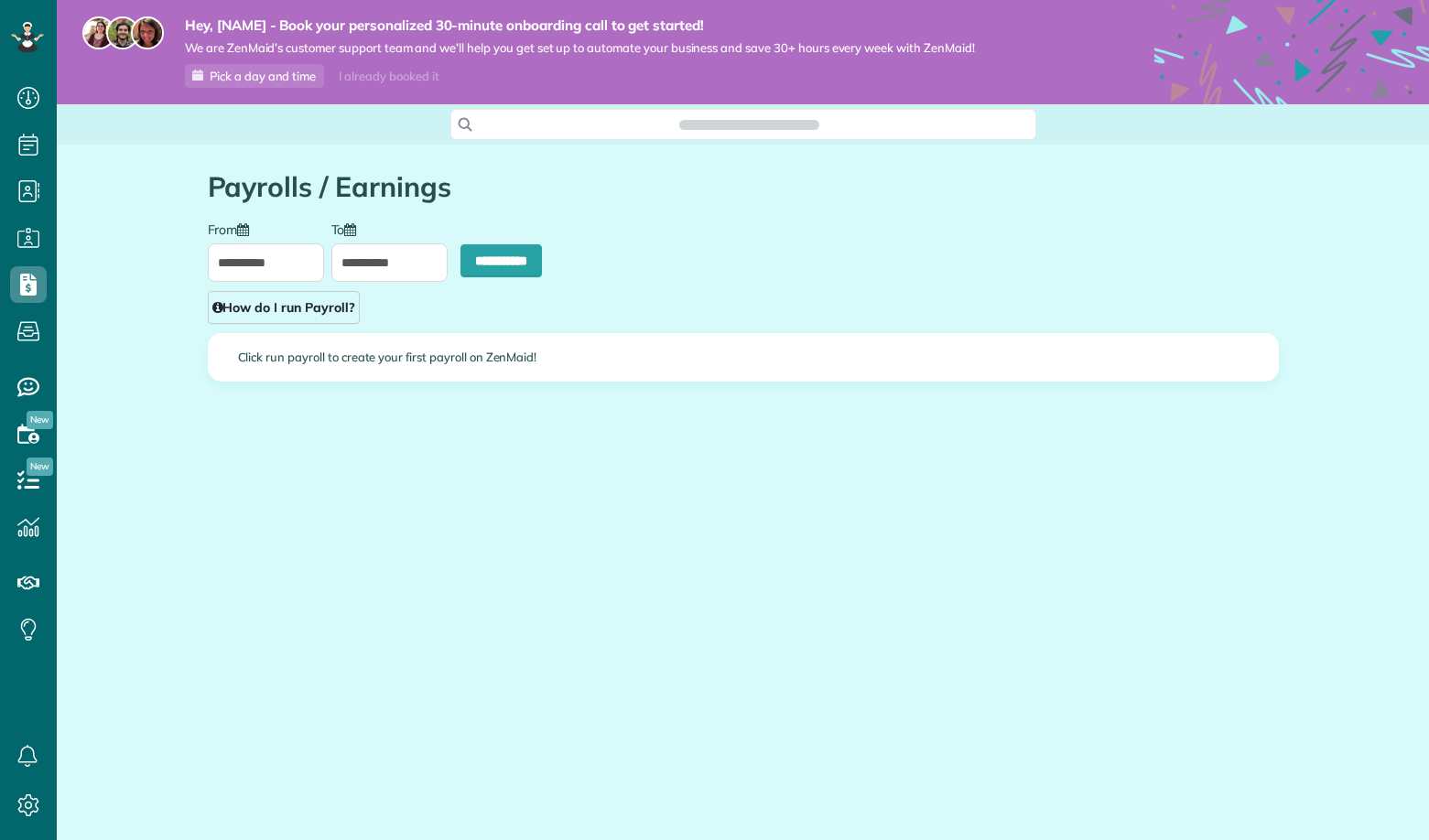 scroll, scrollTop: 0, scrollLeft: 0, axis: both 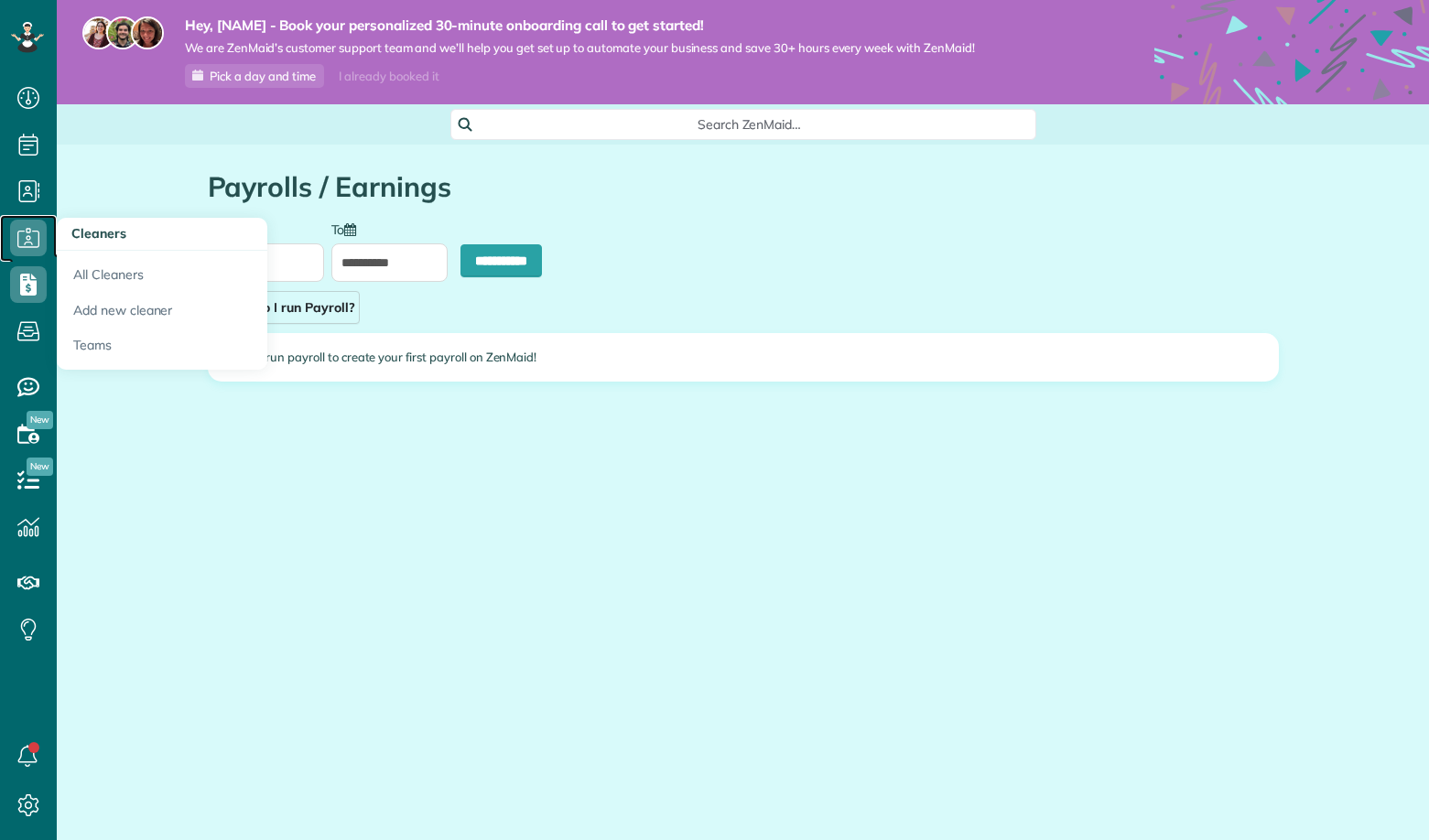 click 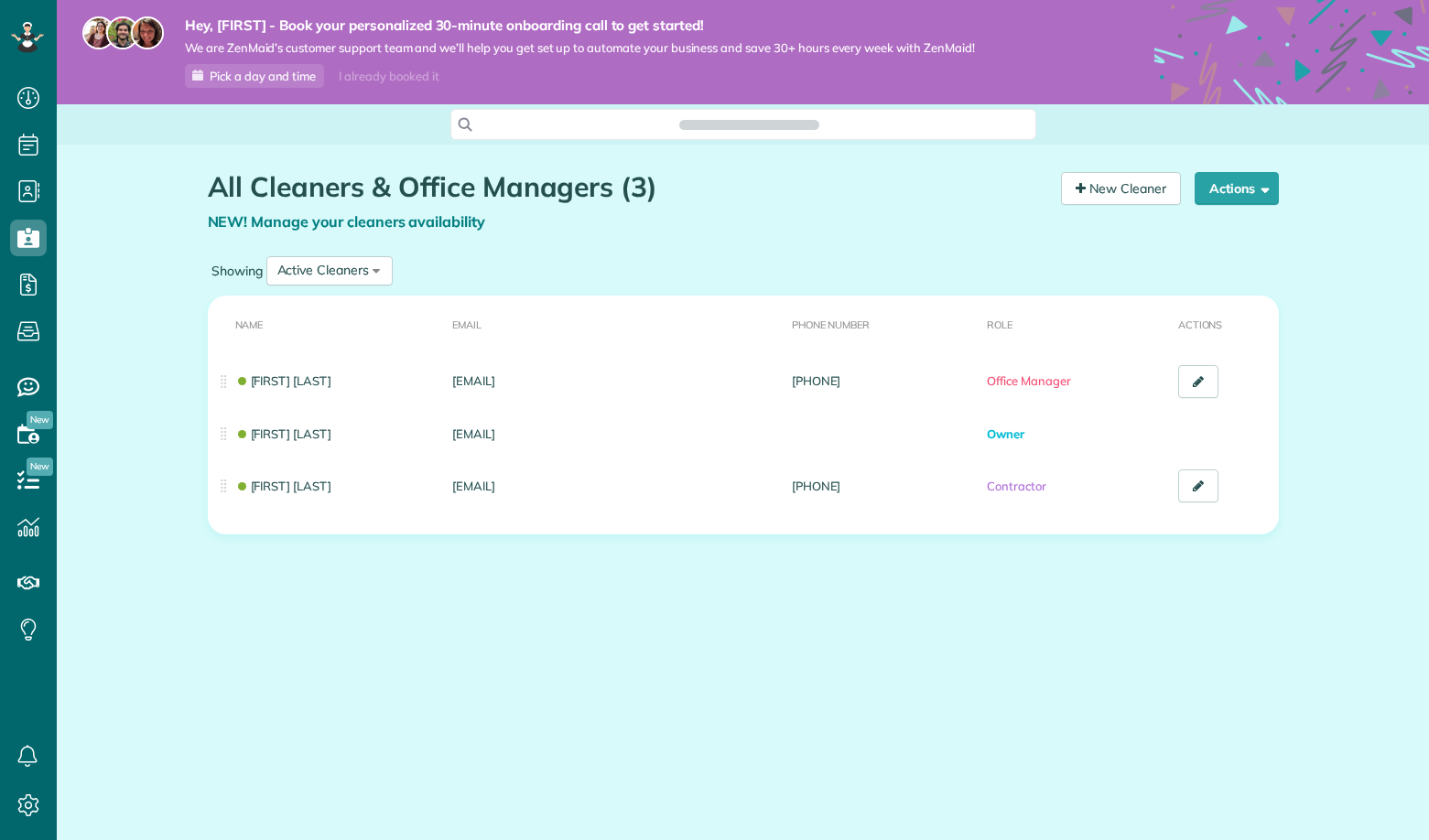 scroll, scrollTop: 0, scrollLeft: 0, axis: both 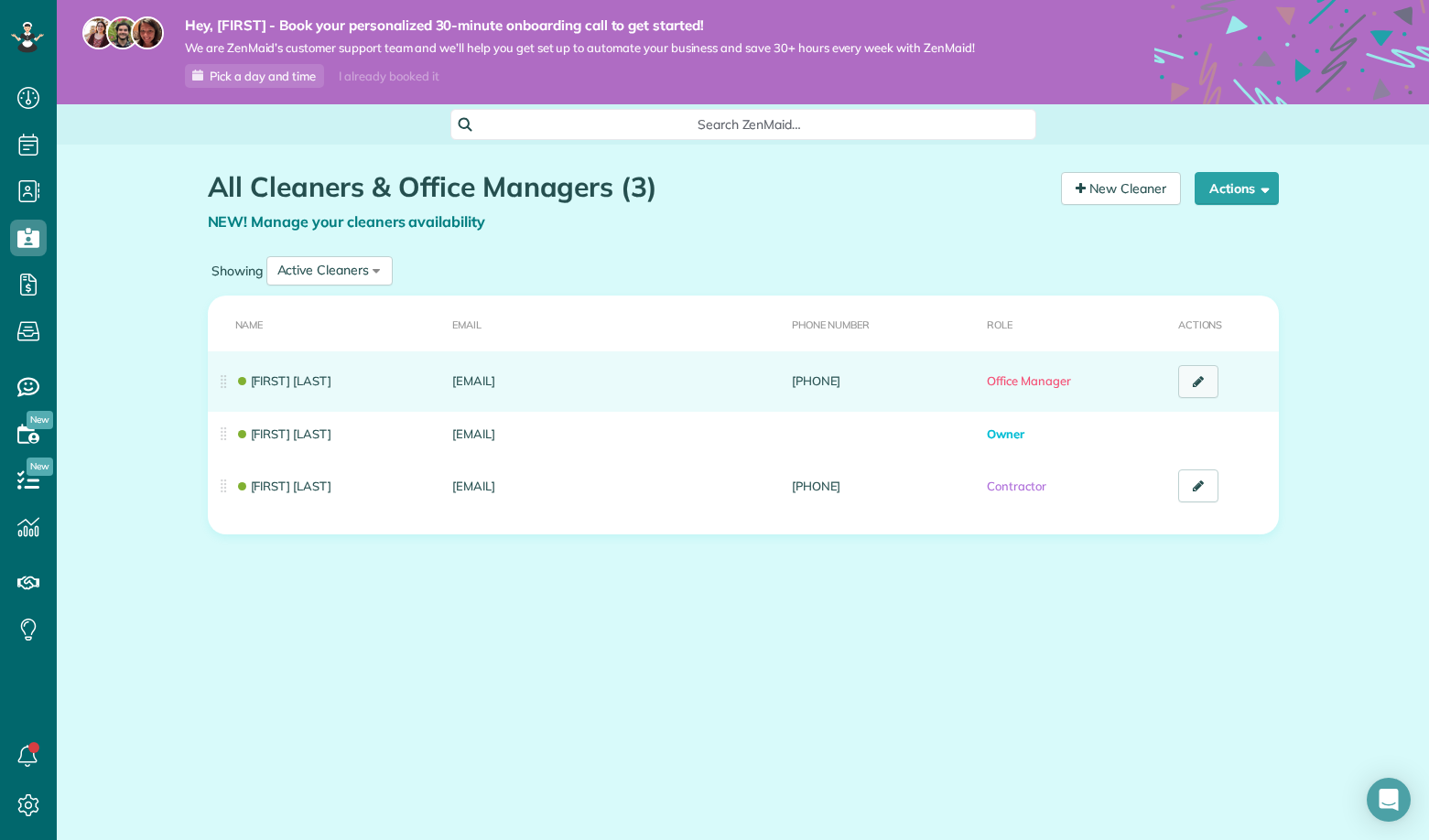 click at bounding box center (1198, 382) 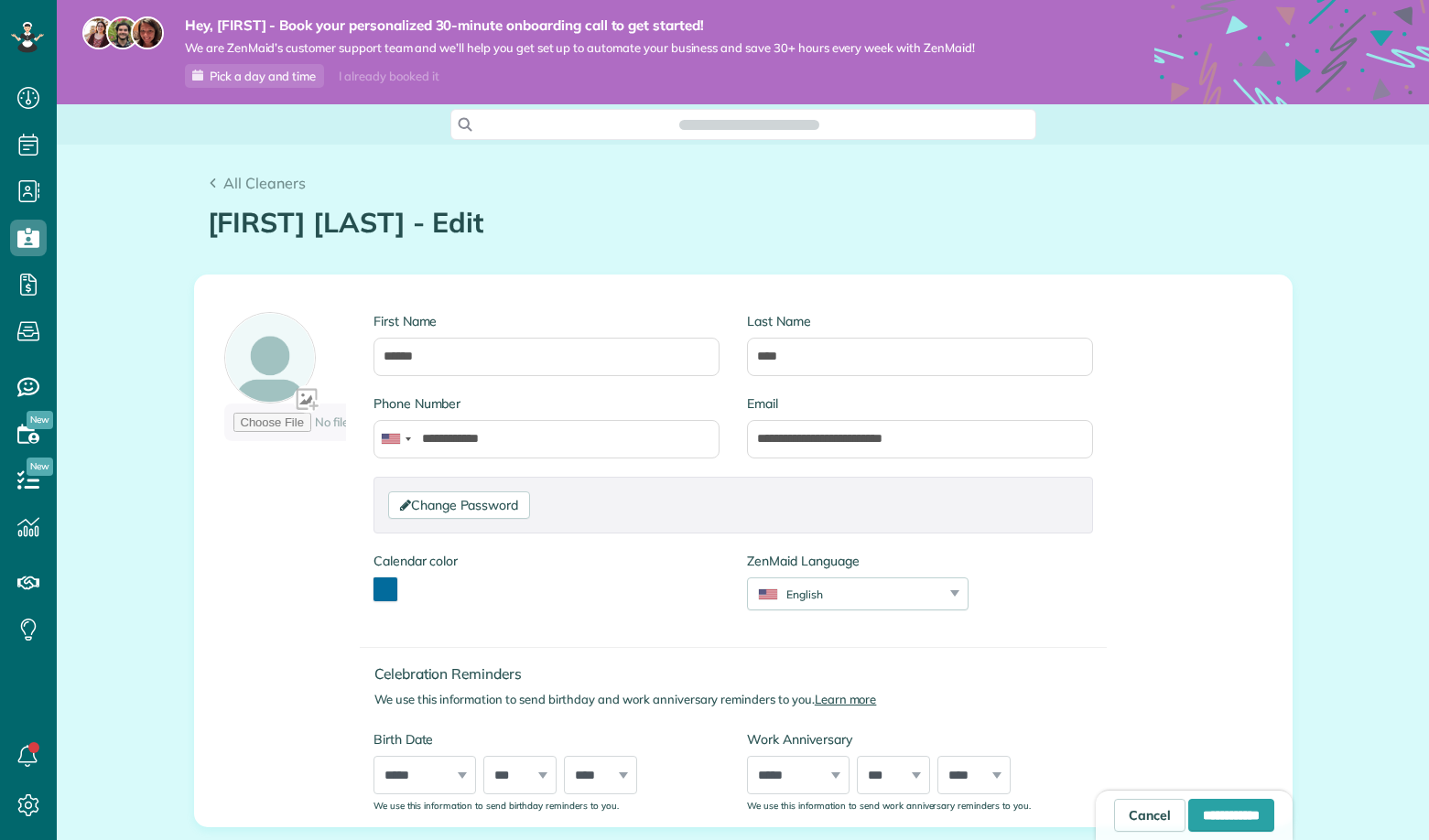 scroll, scrollTop: 0, scrollLeft: 0, axis: both 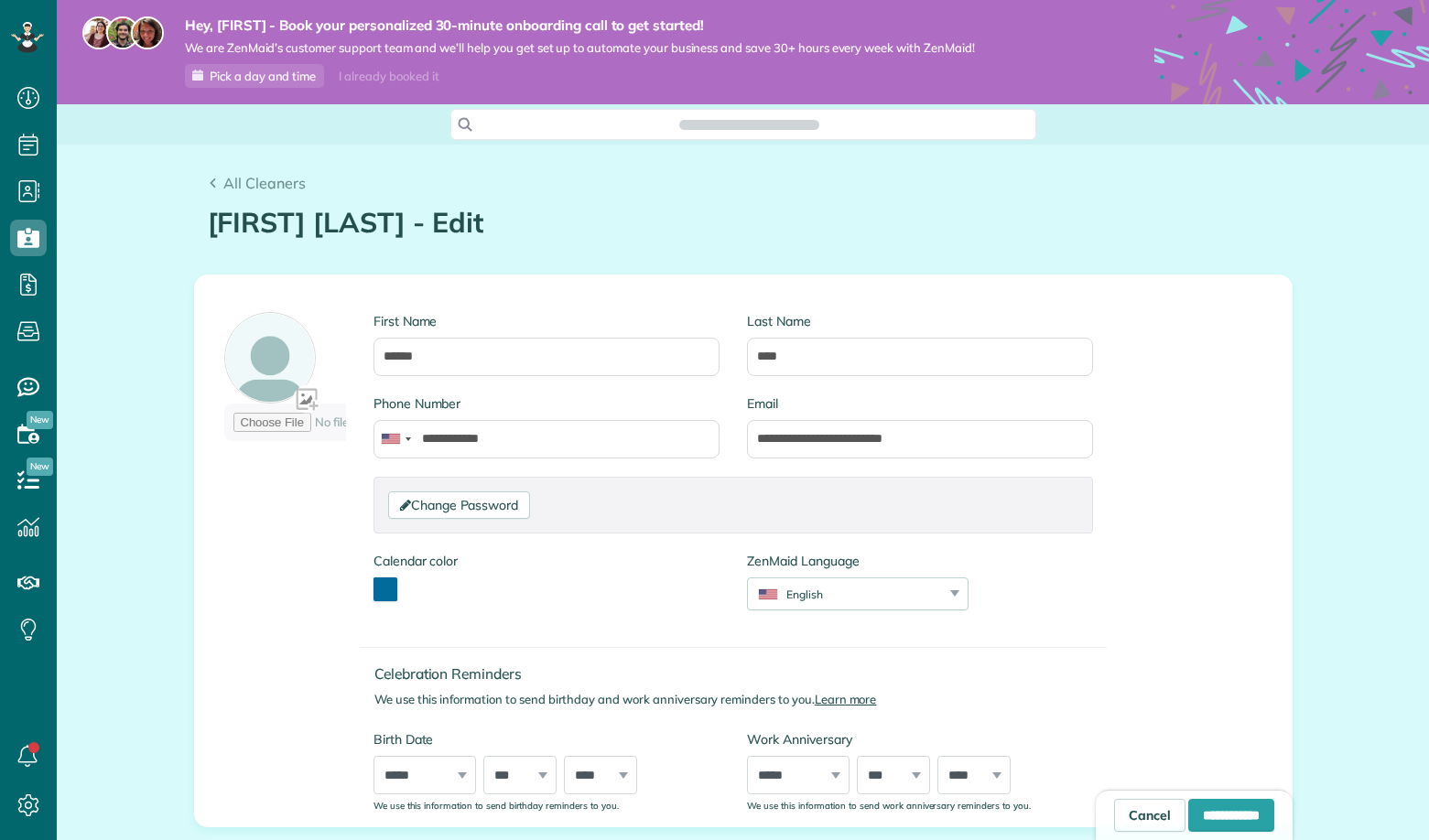 type on "**********" 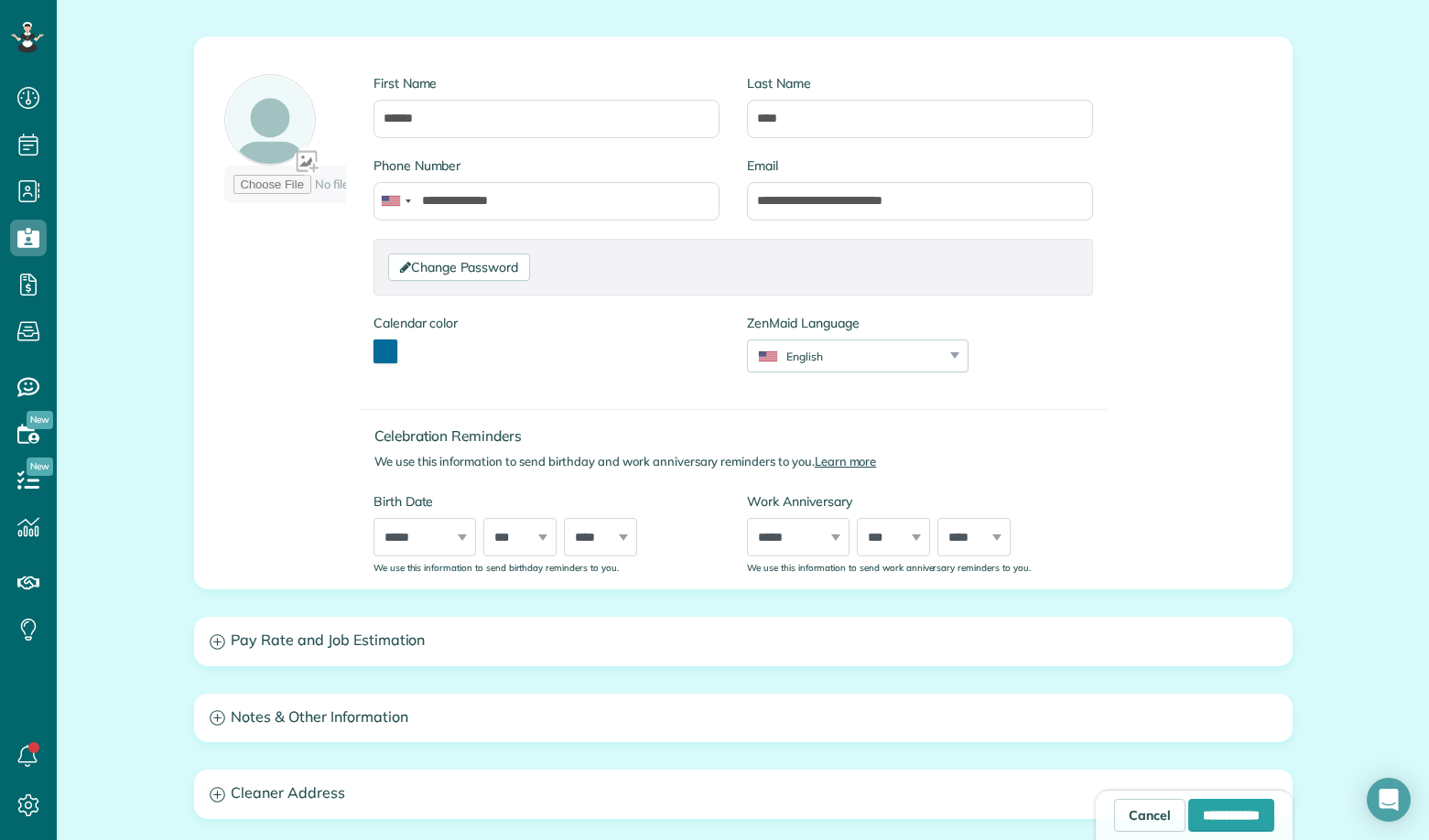 scroll, scrollTop: 422, scrollLeft: 0, axis: vertical 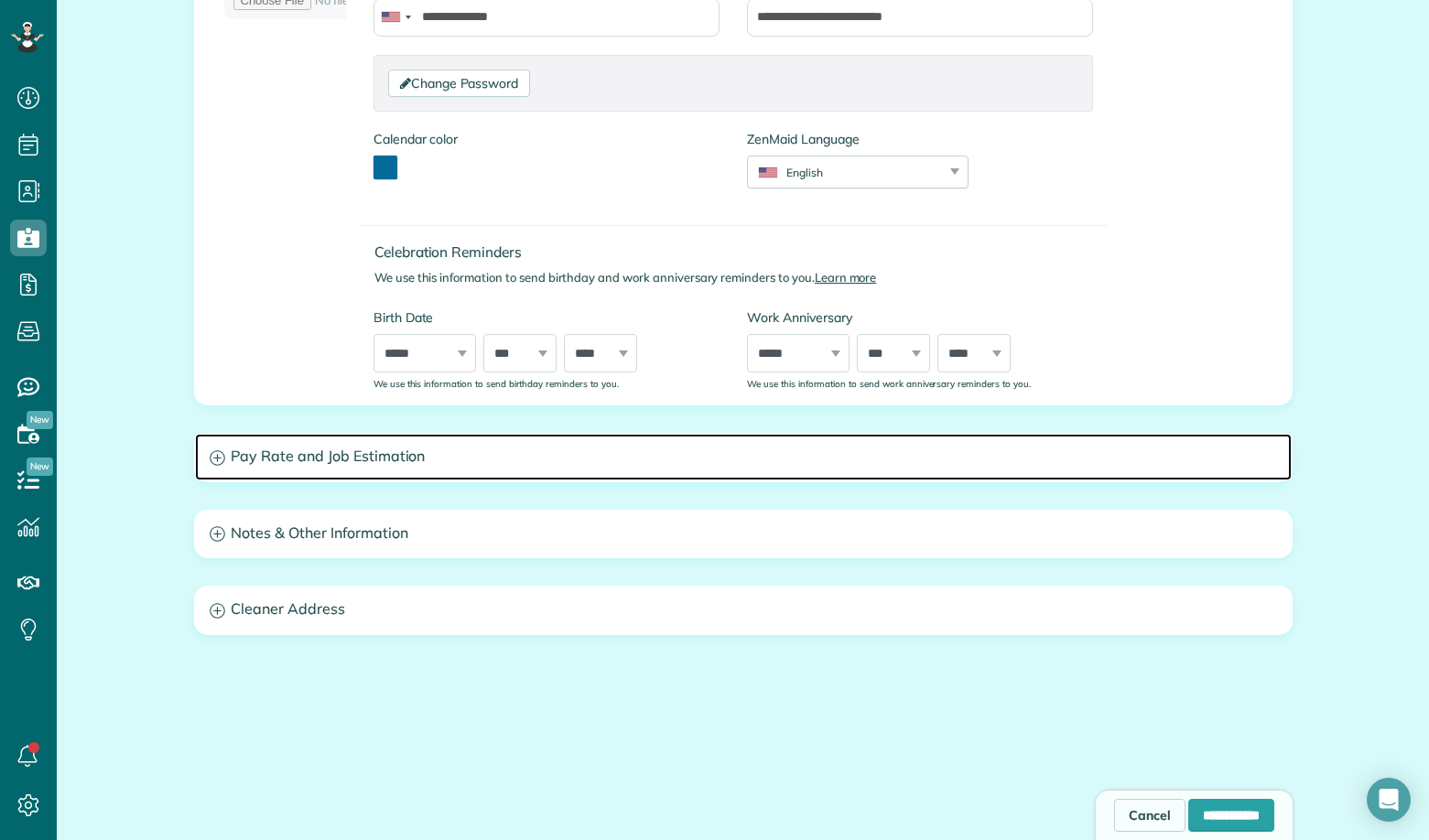 click on "Pay Rate and Job Estimation" at bounding box center [743, 457] 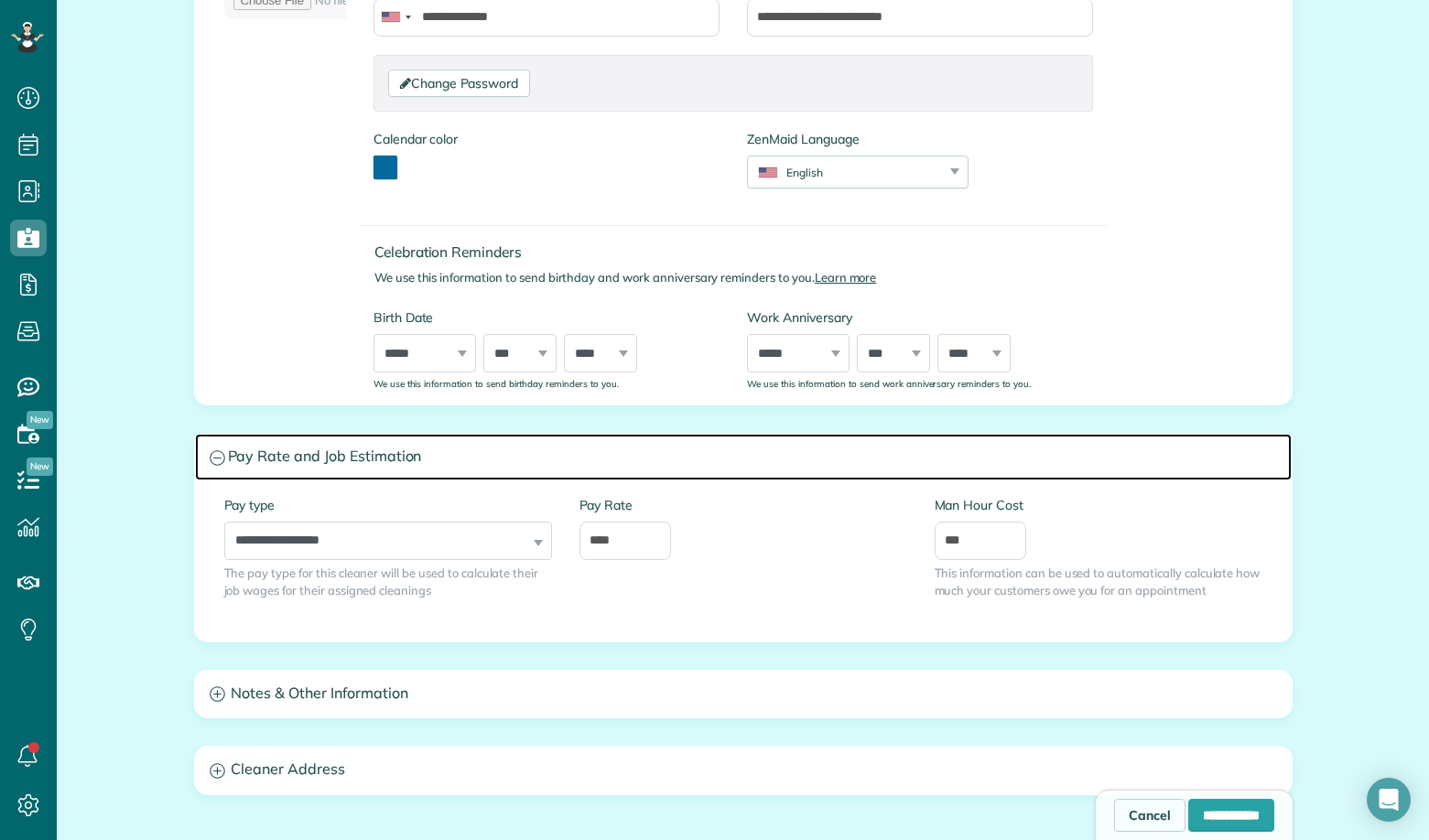 click on "Pay Rate and Job Estimation" at bounding box center (743, 457) 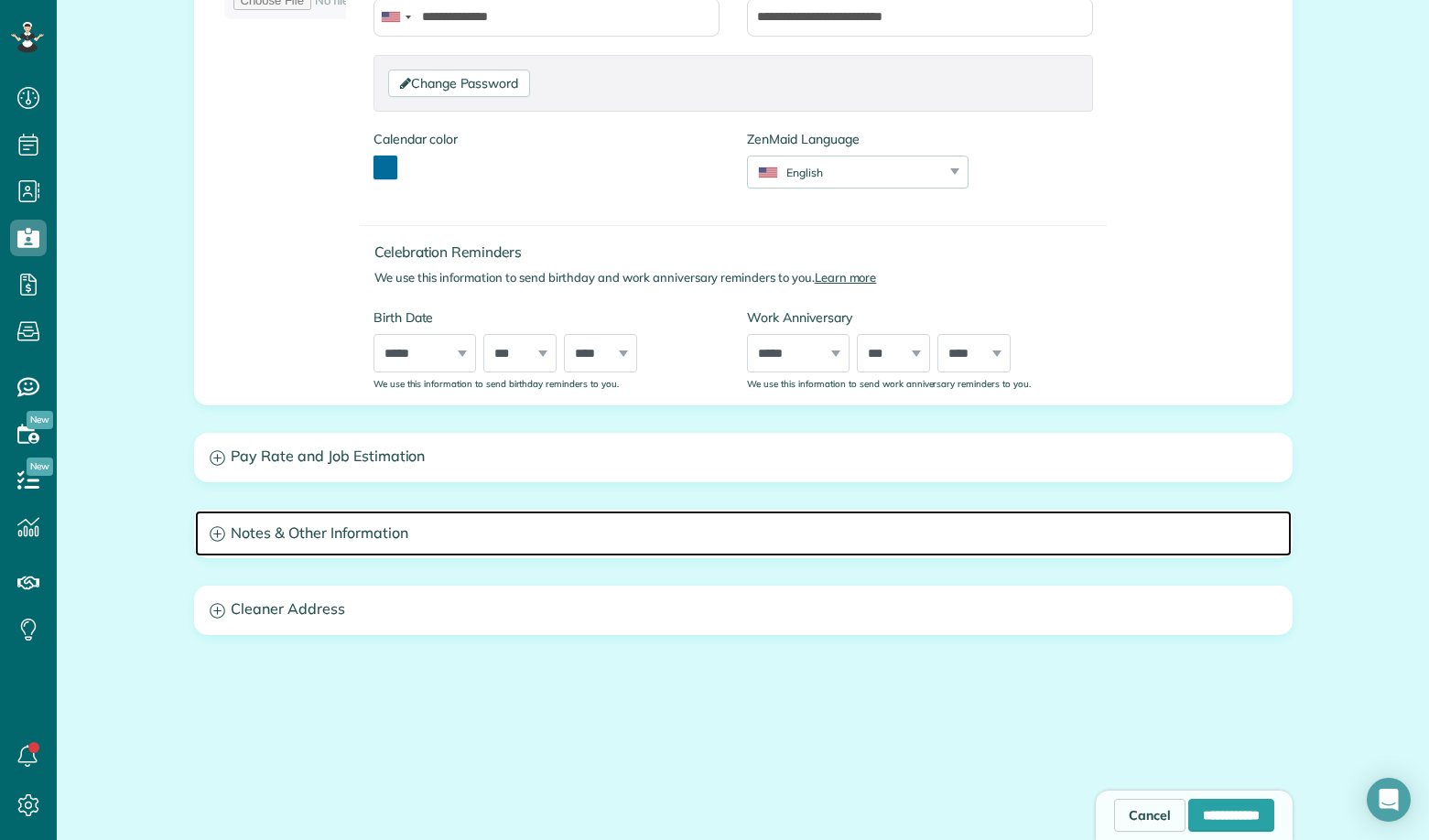 click on "Notes & Other Information" at bounding box center [743, 533] 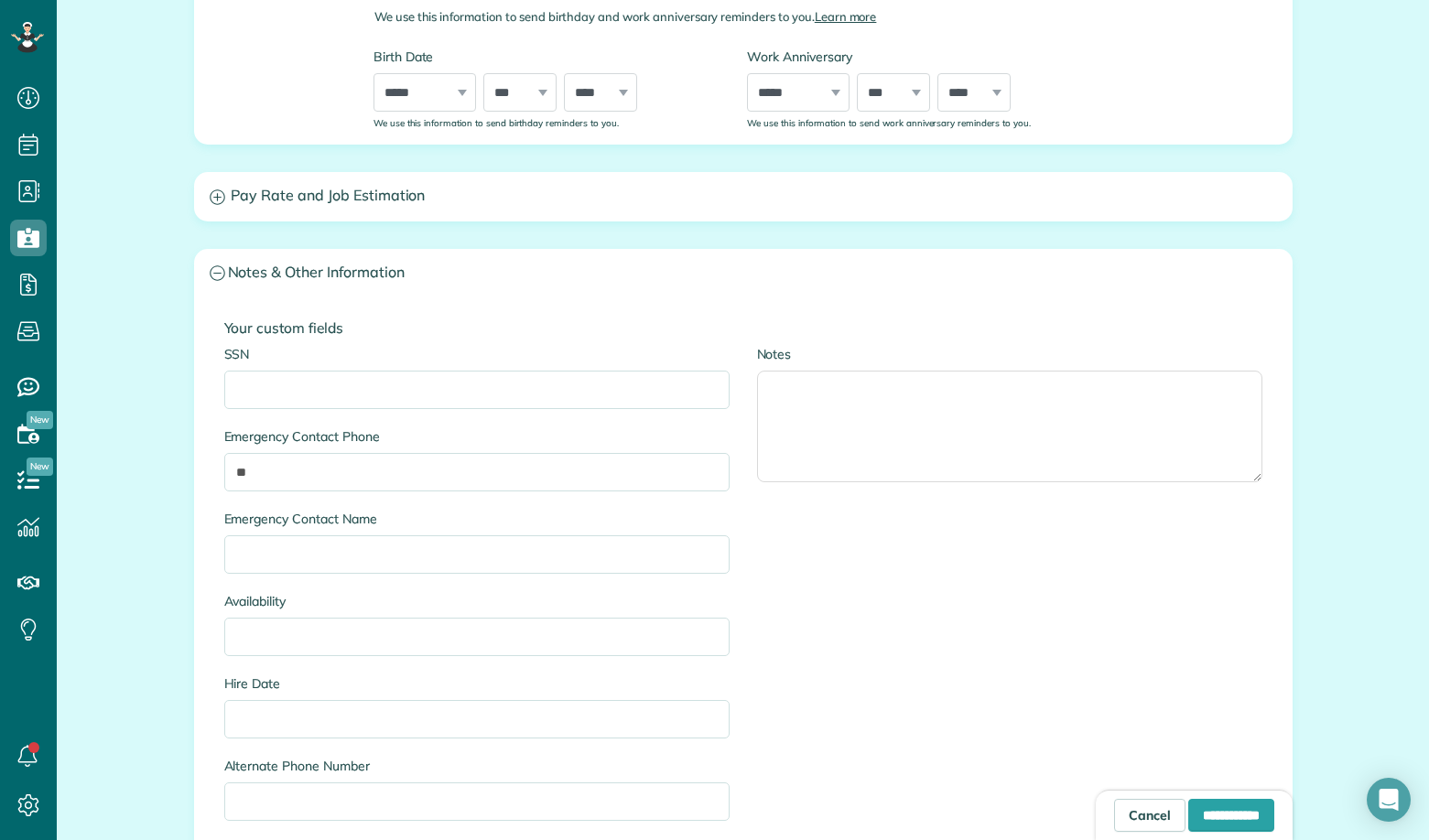 click on "SSN
Emergency Contact Phone **
Emergency Contact Name
Availability
Hire Date
Alternate Phone Number
Title *******" at bounding box center (477, 633) 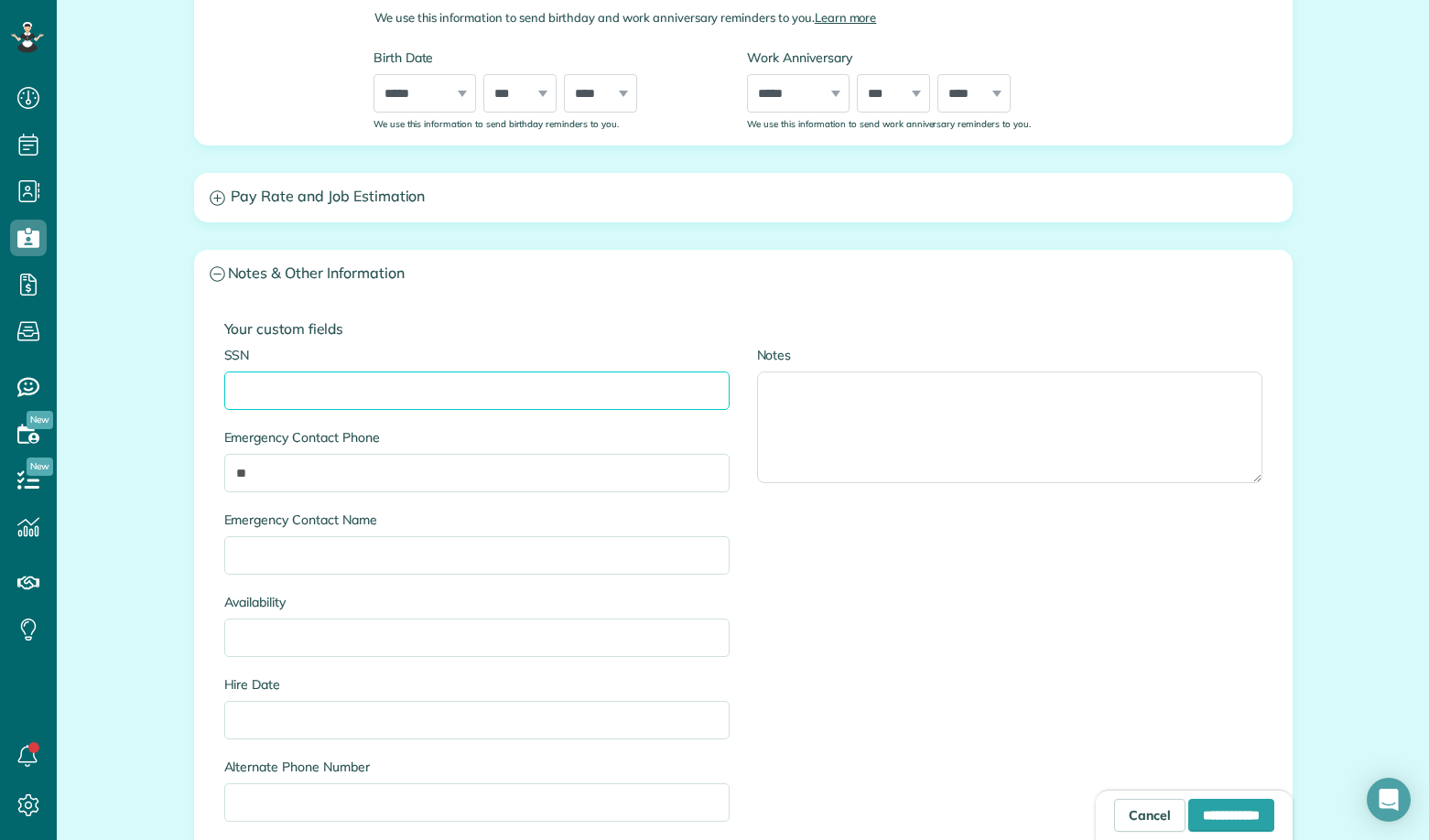 click on "SSN" at bounding box center [477, 391] 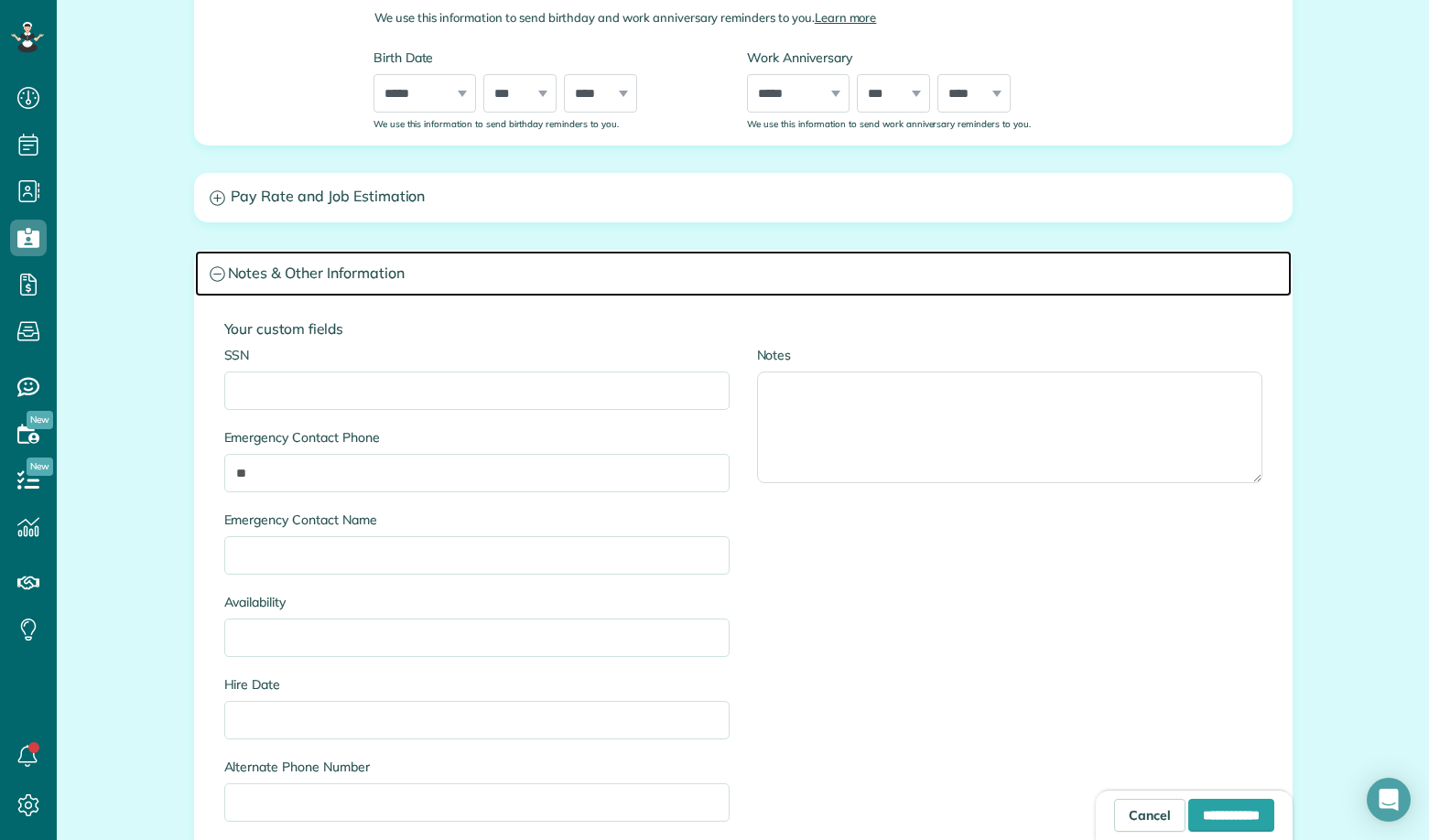 click on "Notes & Other Information" at bounding box center [743, 274] 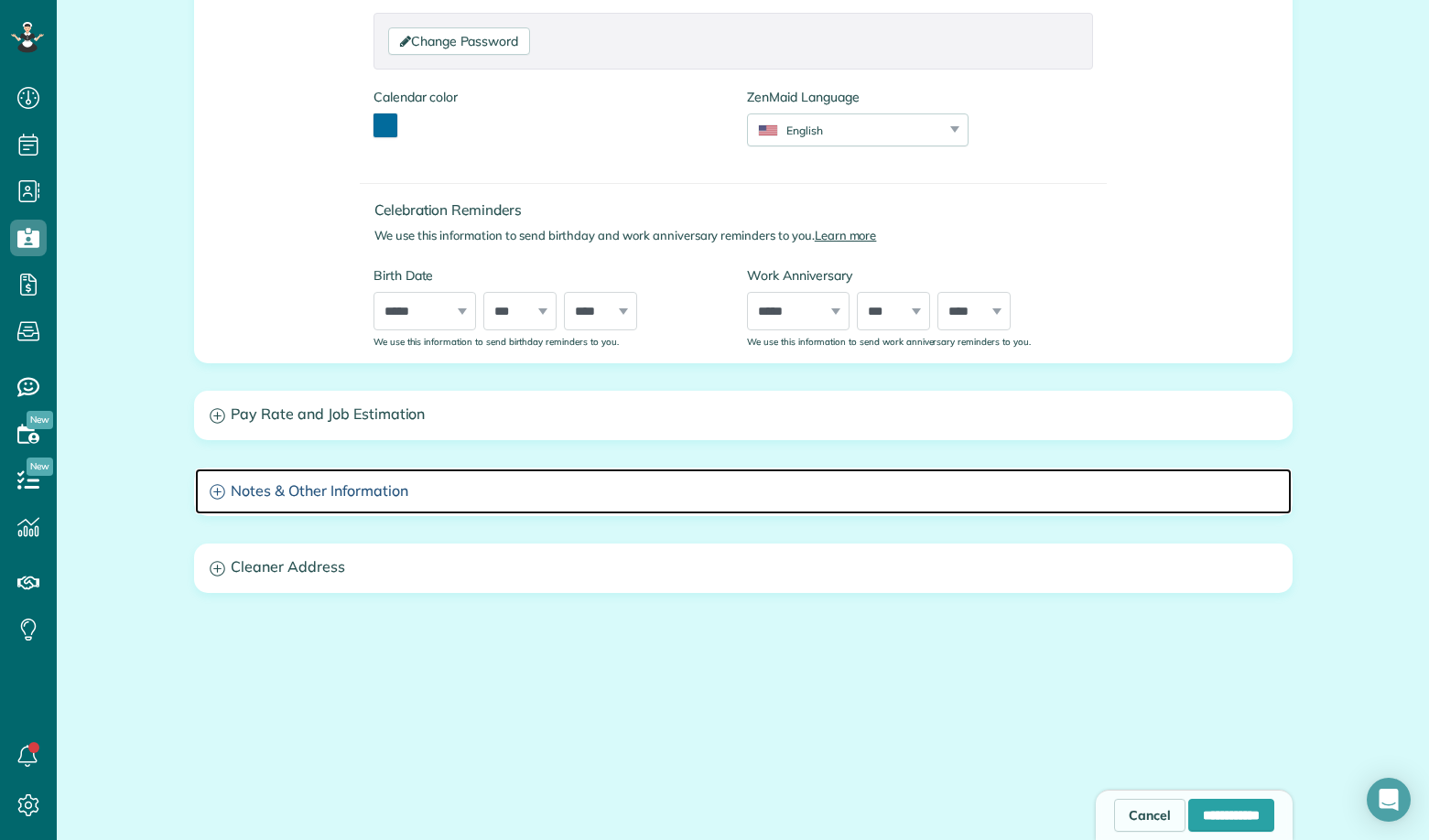 scroll, scrollTop: 464, scrollLeft: 0, axis: vertical 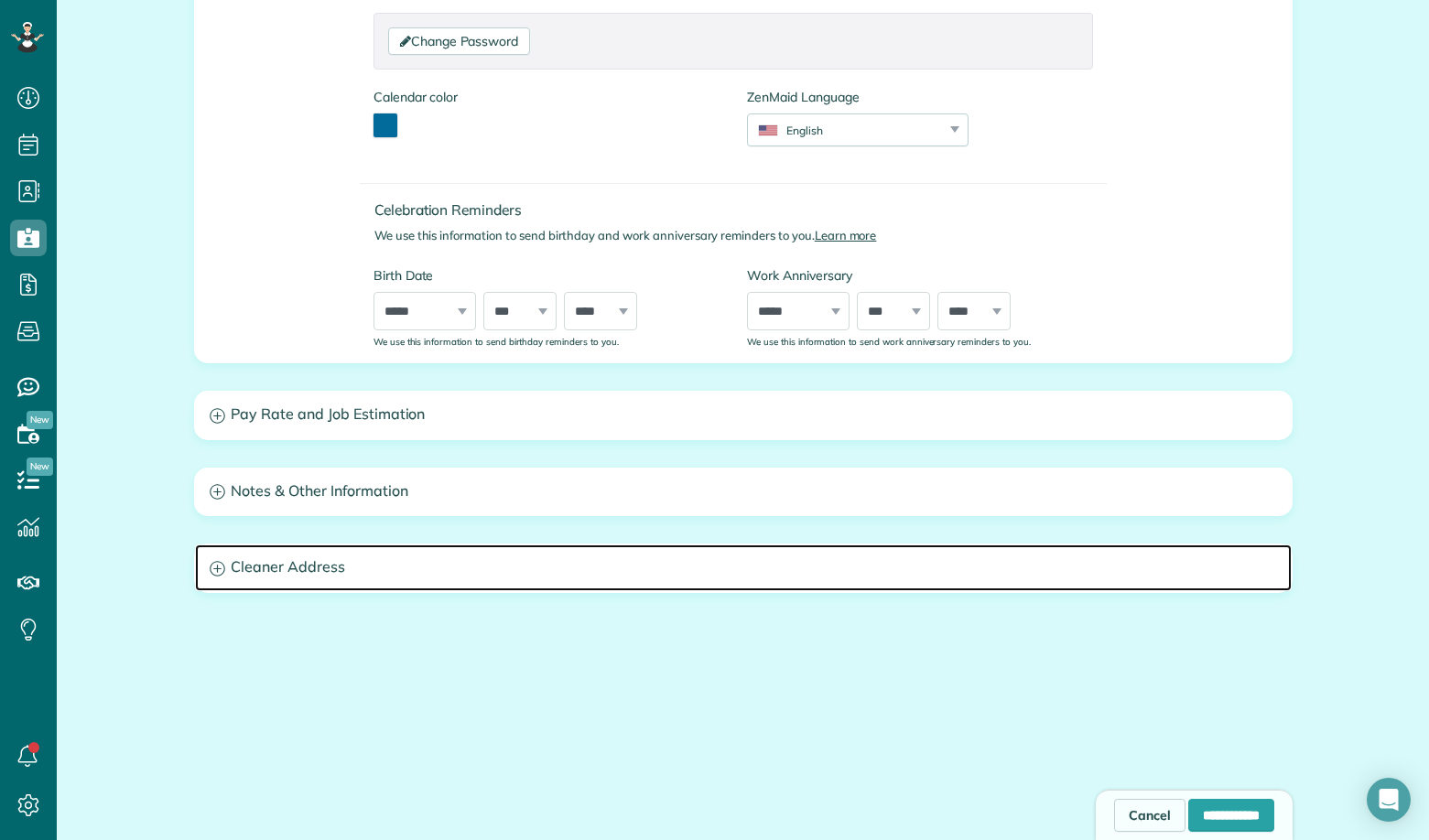 click on "Cleaner Address" at bounding box center (743, 567) 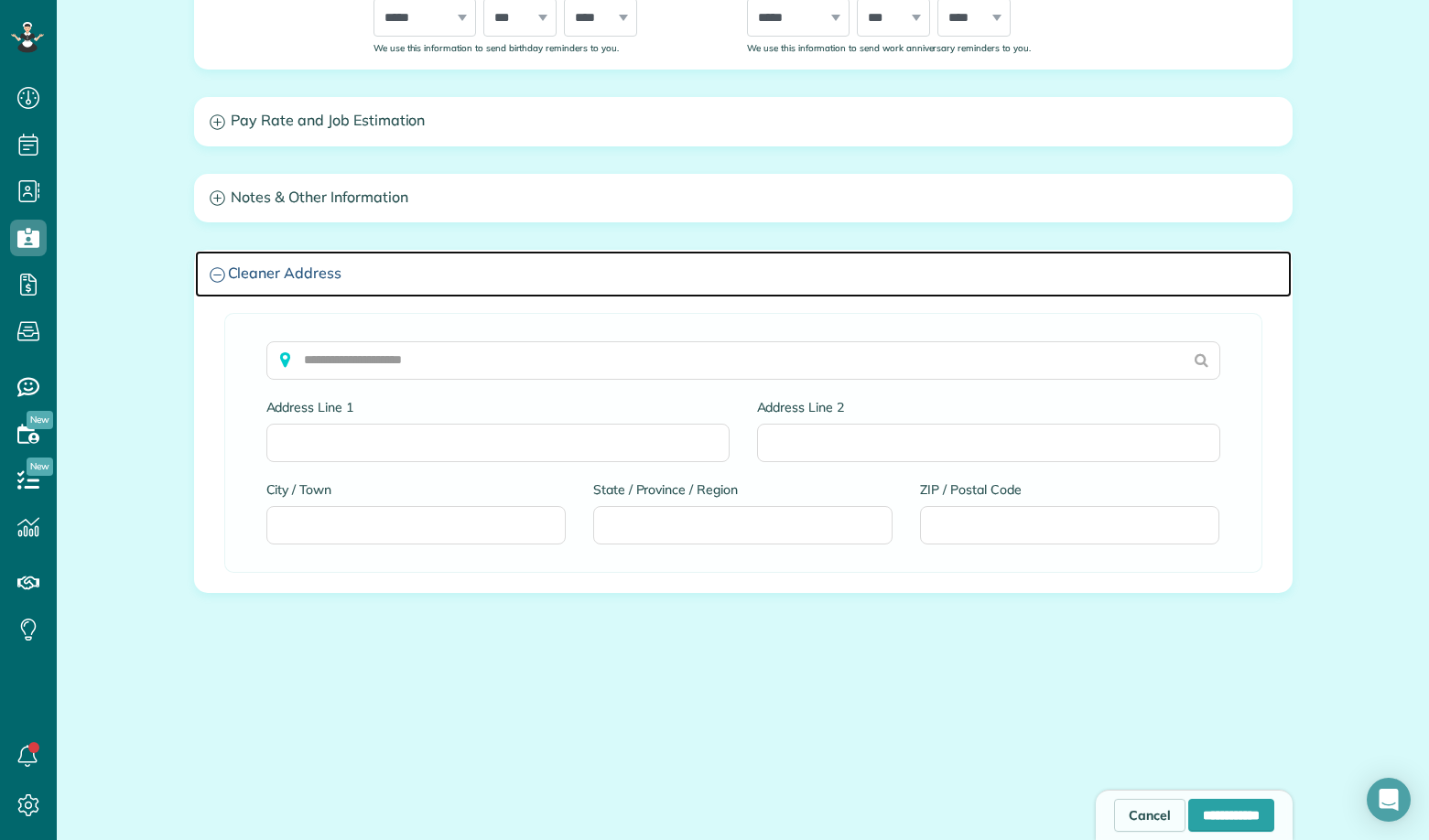 click on "Cleaner Address" at bounding box center (743, 274) 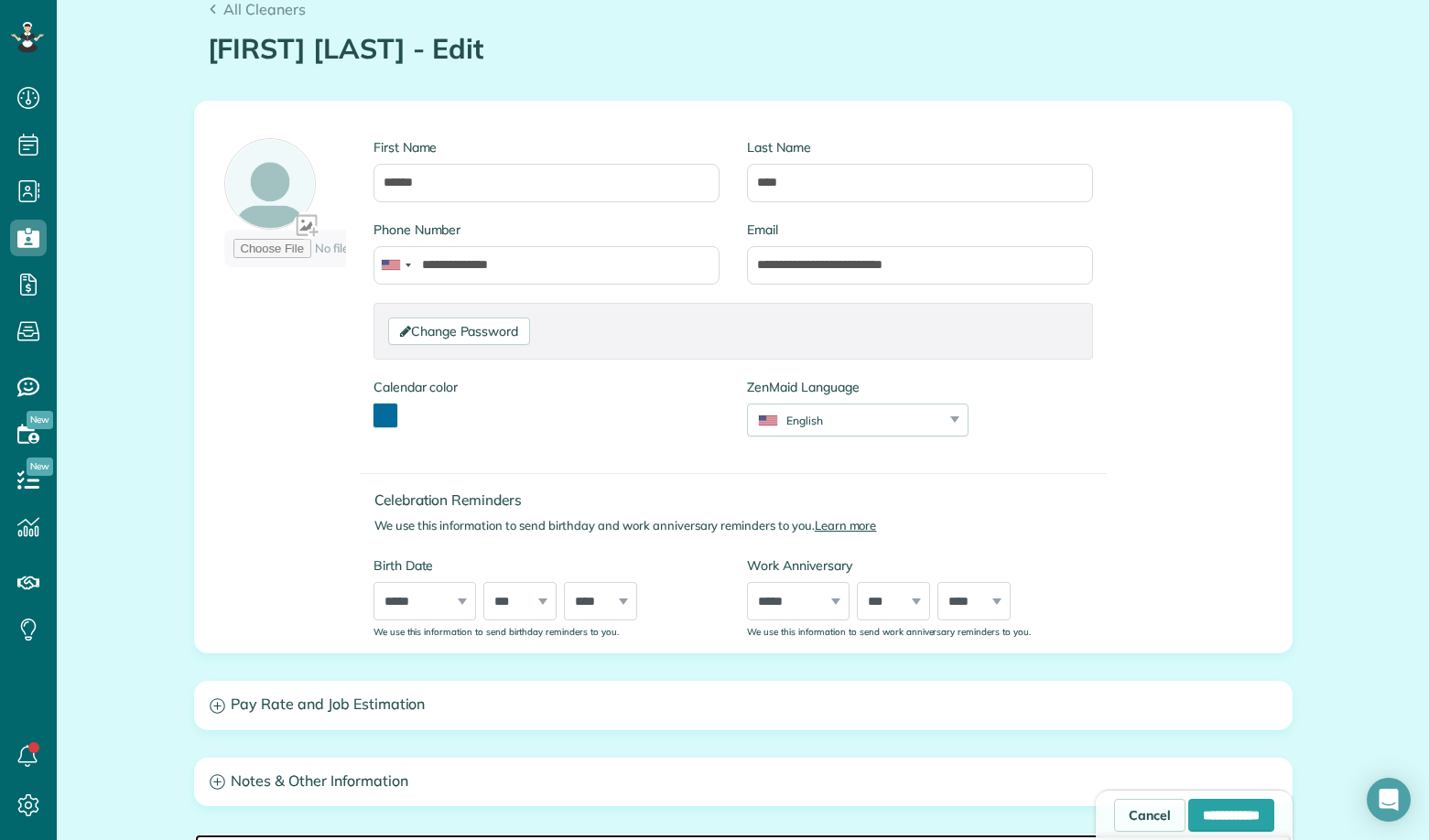 scroll, scrollTop: 0, scrollLeft: 0, axis: both 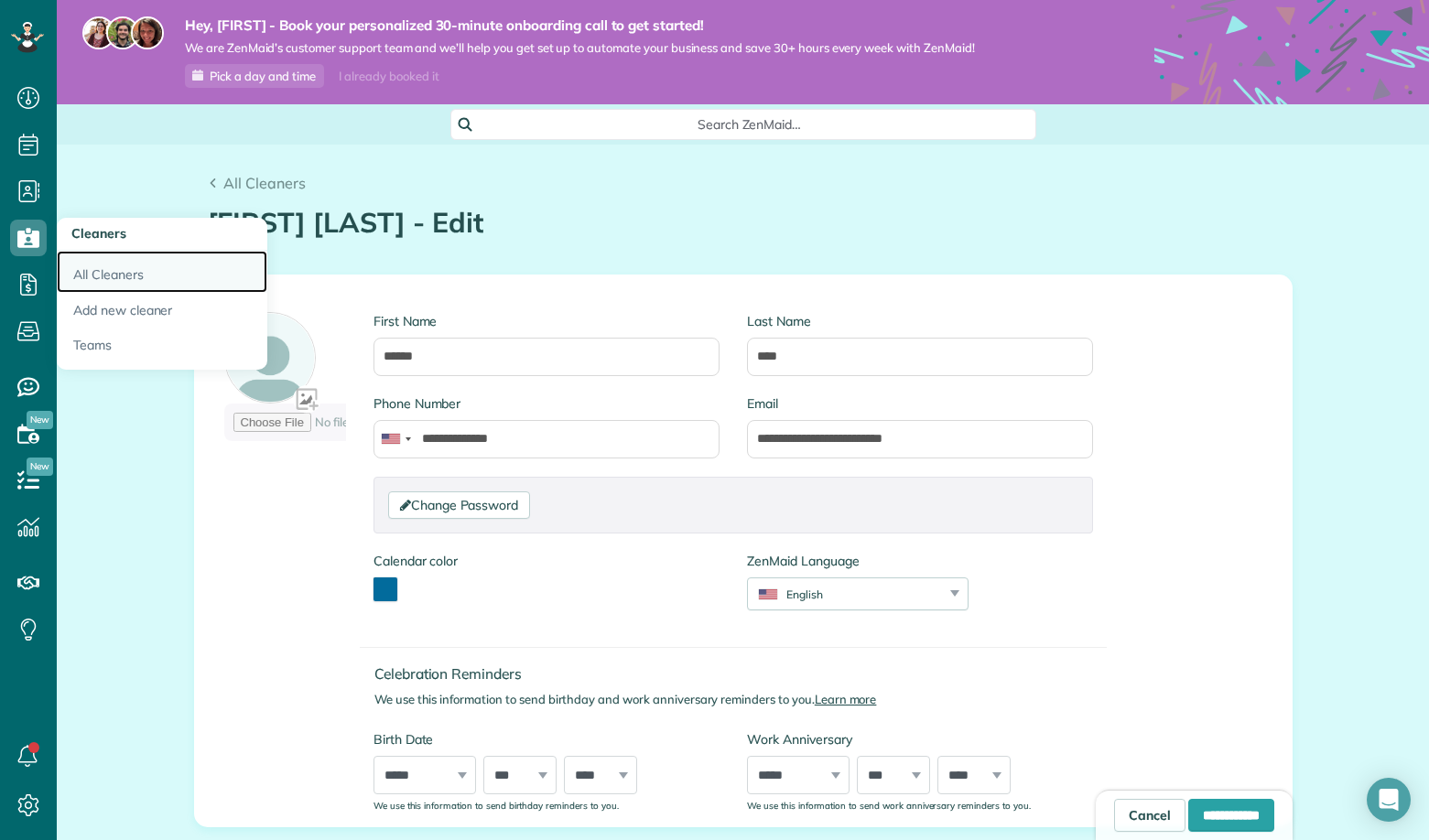 click on "All Cleaners" at bounding box center (162, 272) 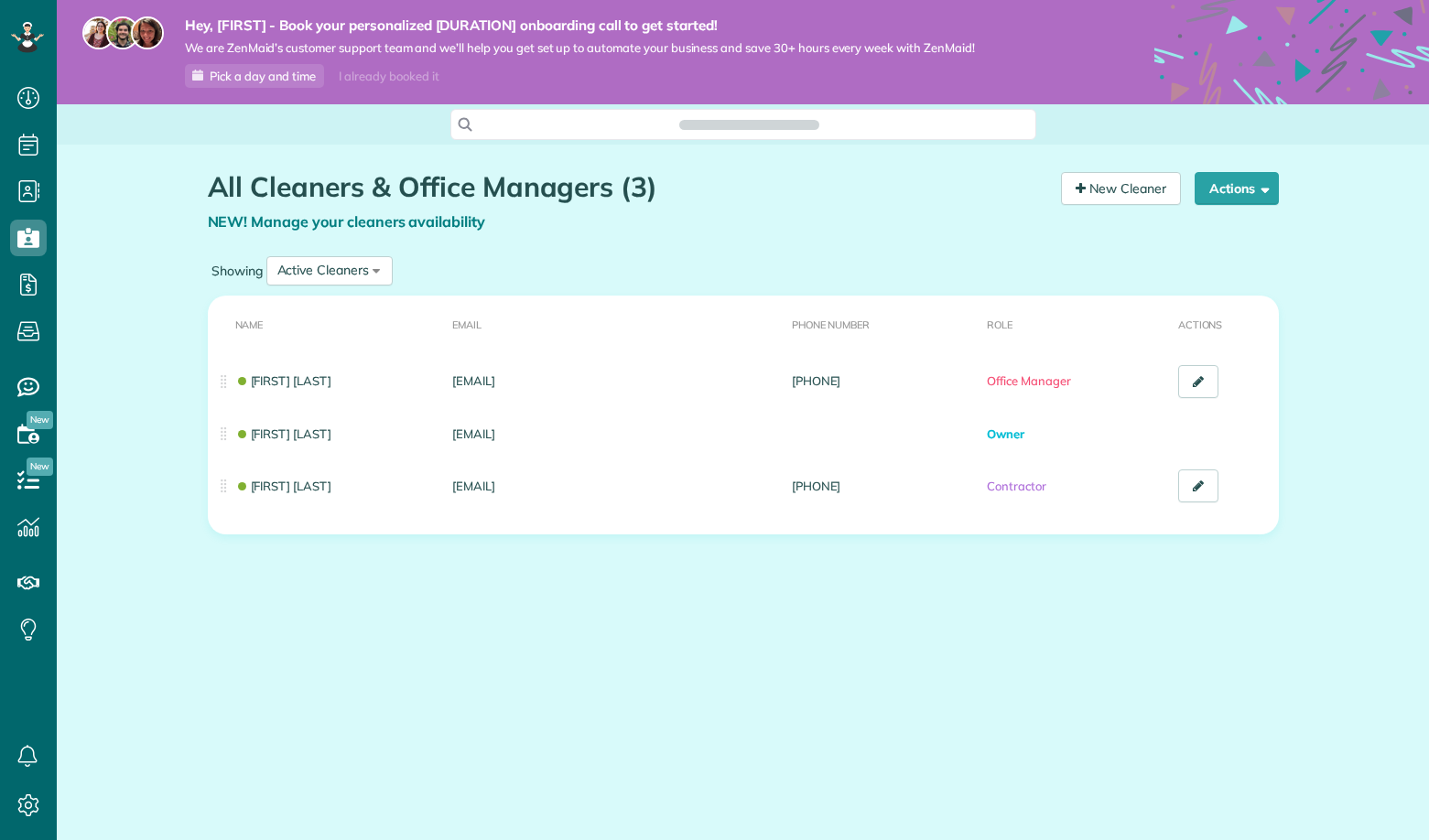 scroll, scrollTop: 0, scrollLeft: 0, axis: both 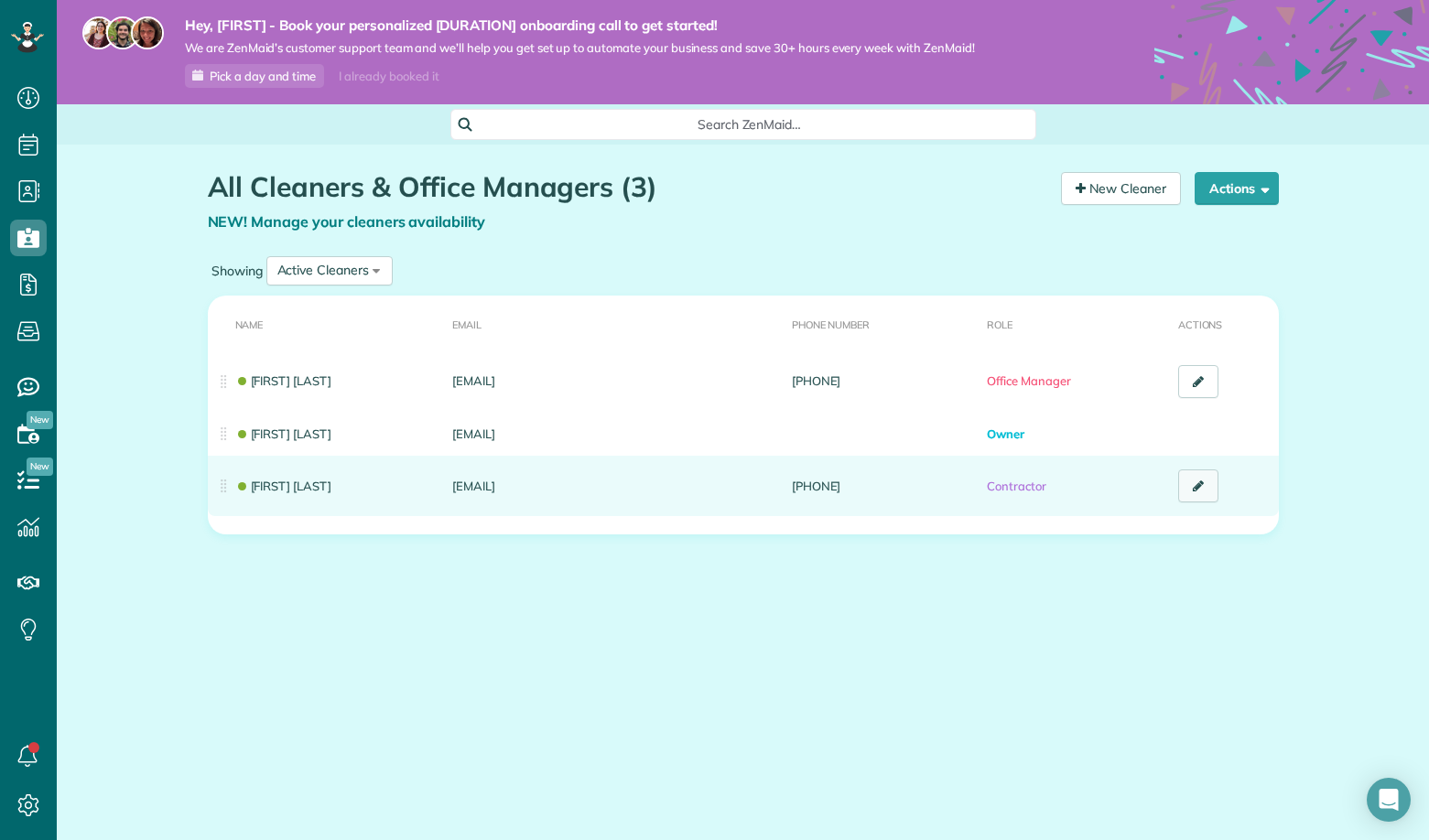 click at bounding box center (1198, 486) 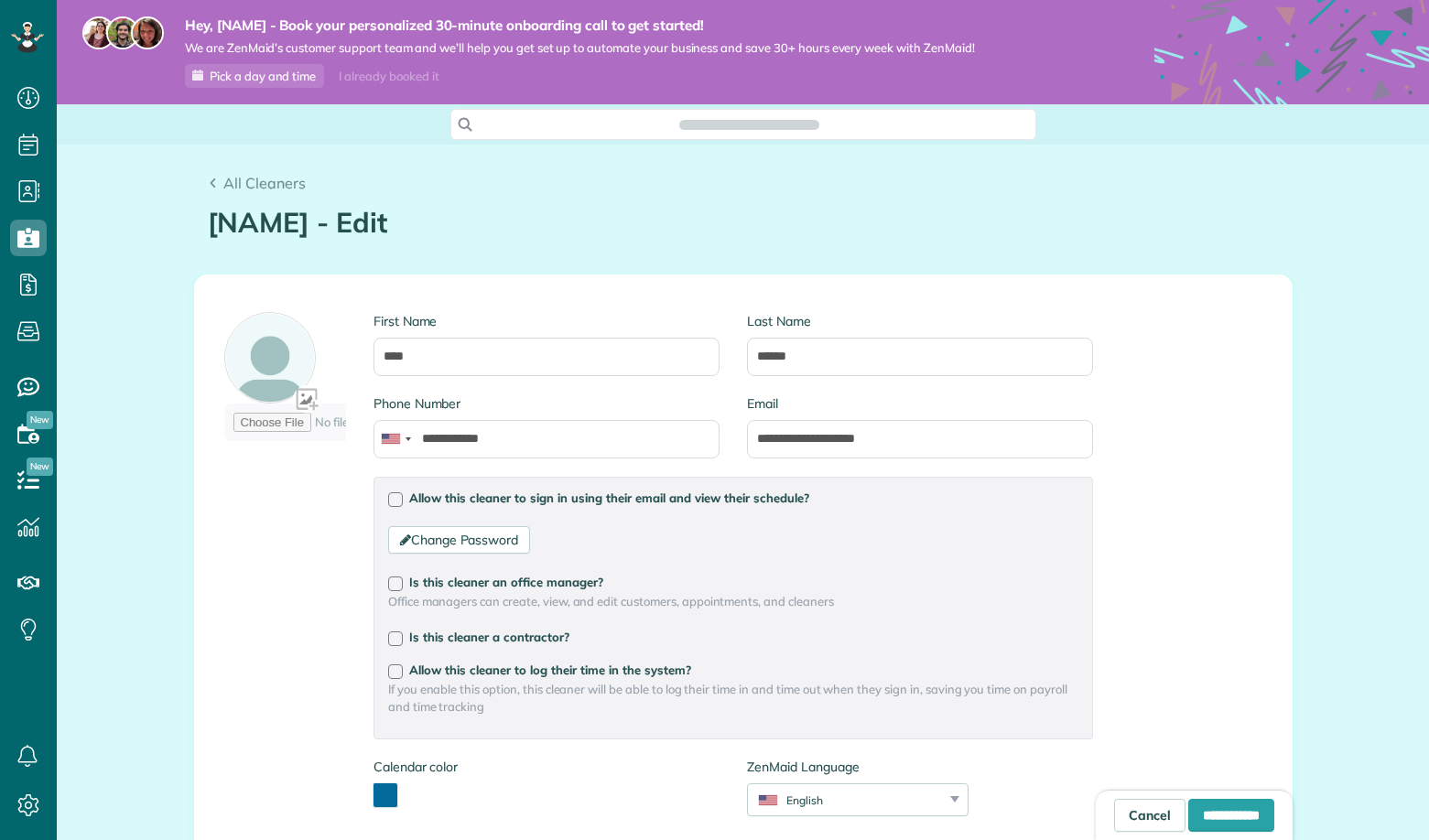 type on "**********" 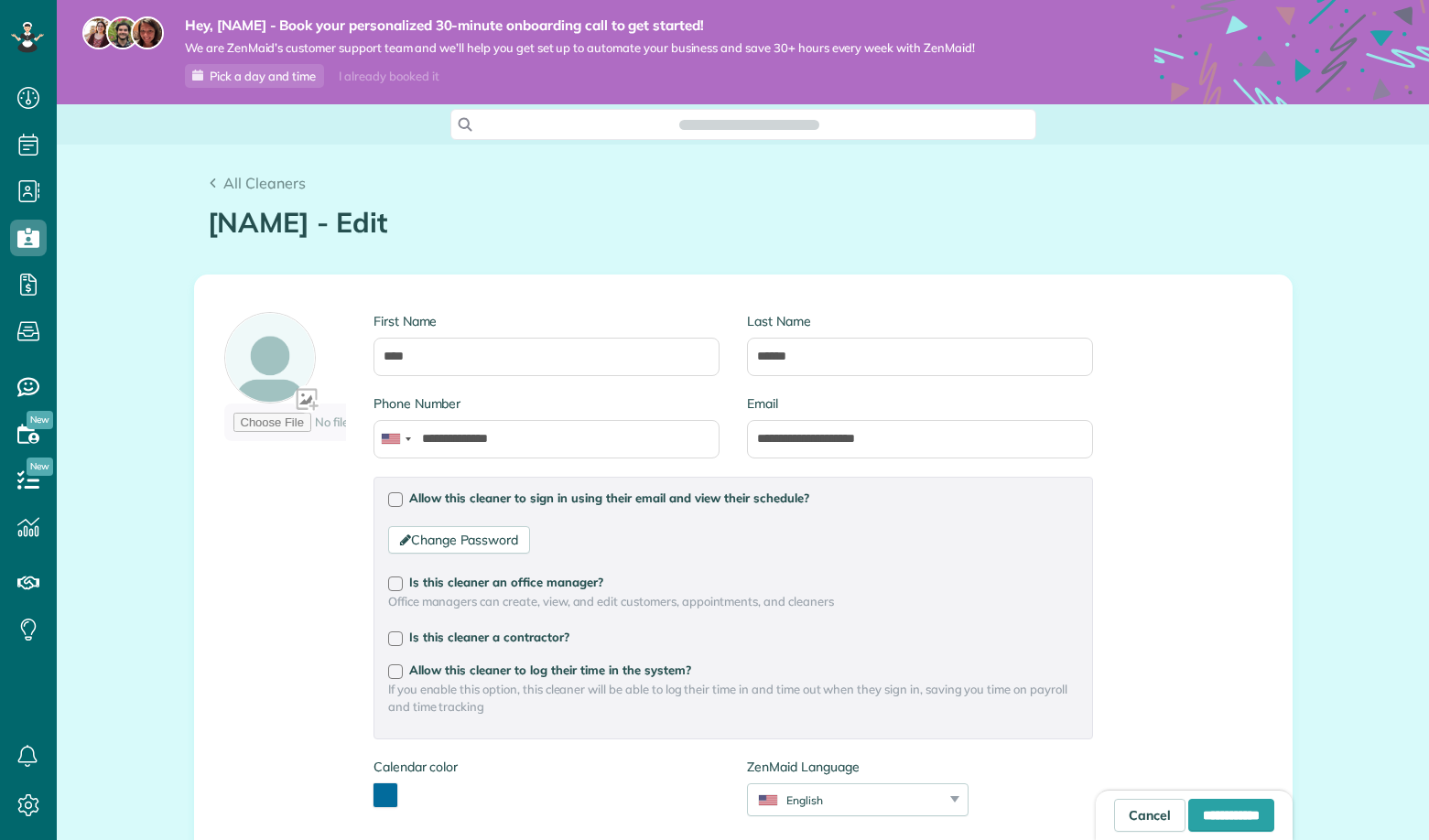 scroll, scrollTop: 0, scrollLeft: 0, axis: both 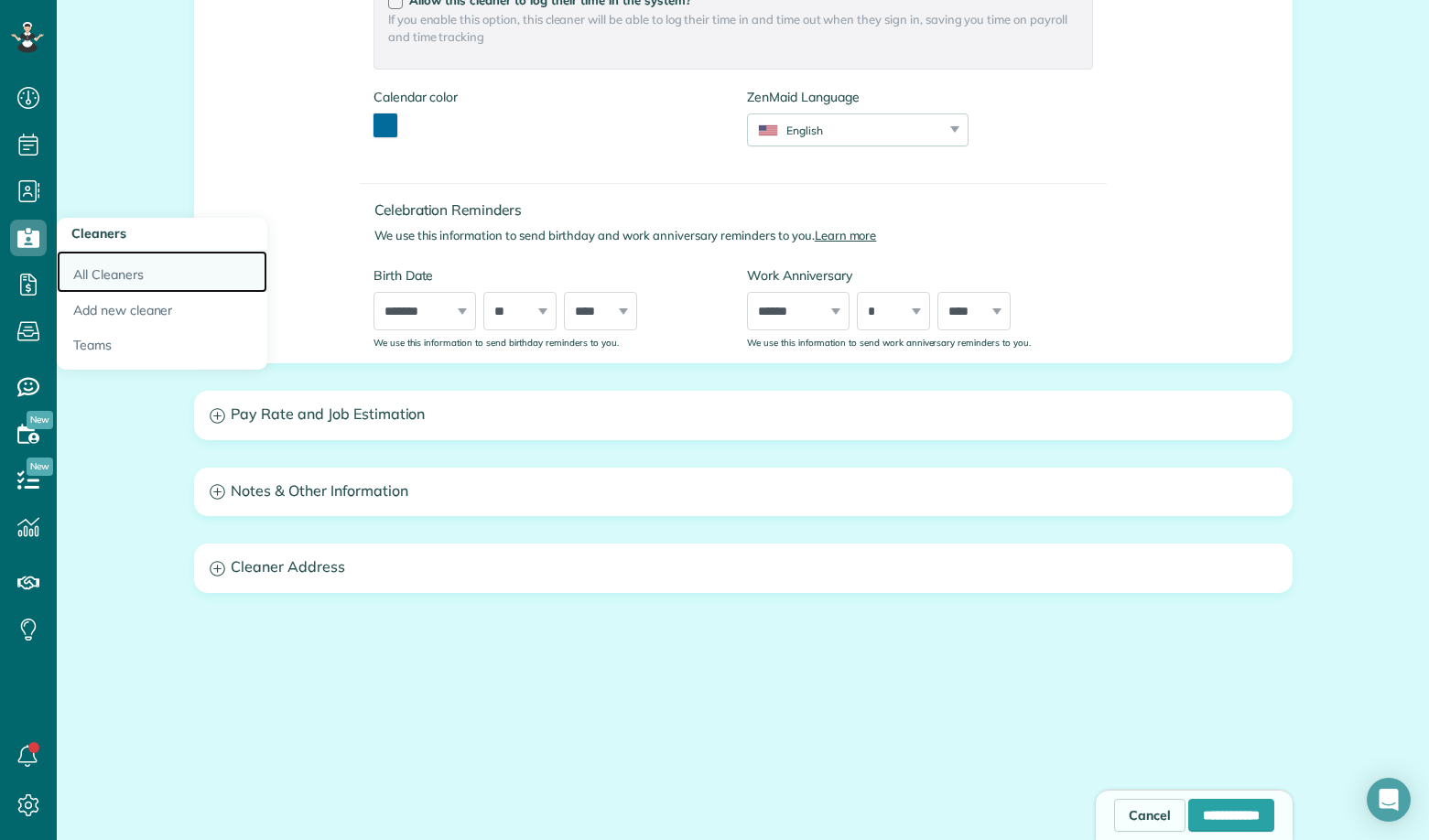 click on "All Cleaners" at bounding box center [162, 272] 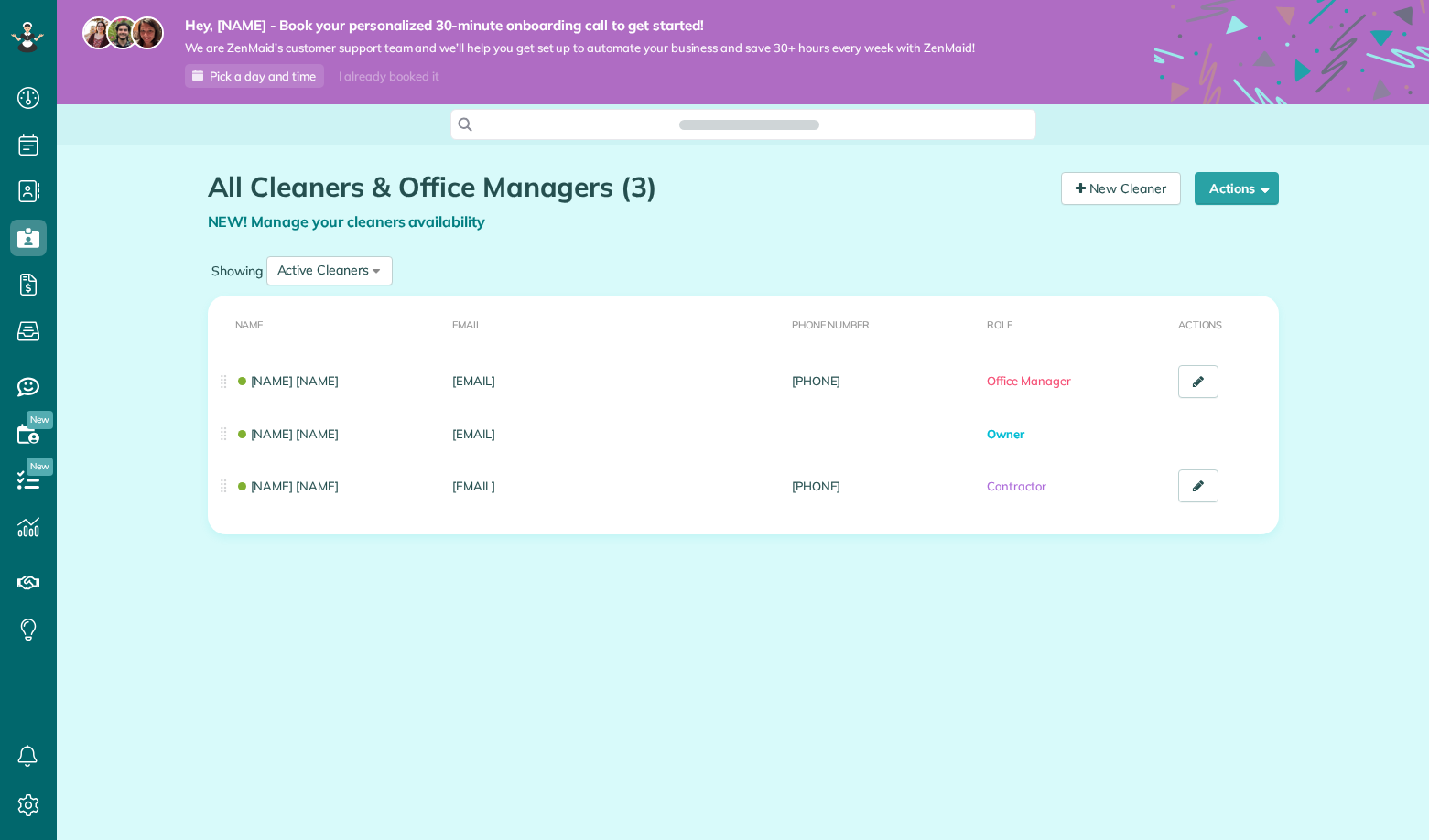 scroll, scrollTop: 0, scrollLeft: 0, axis: both 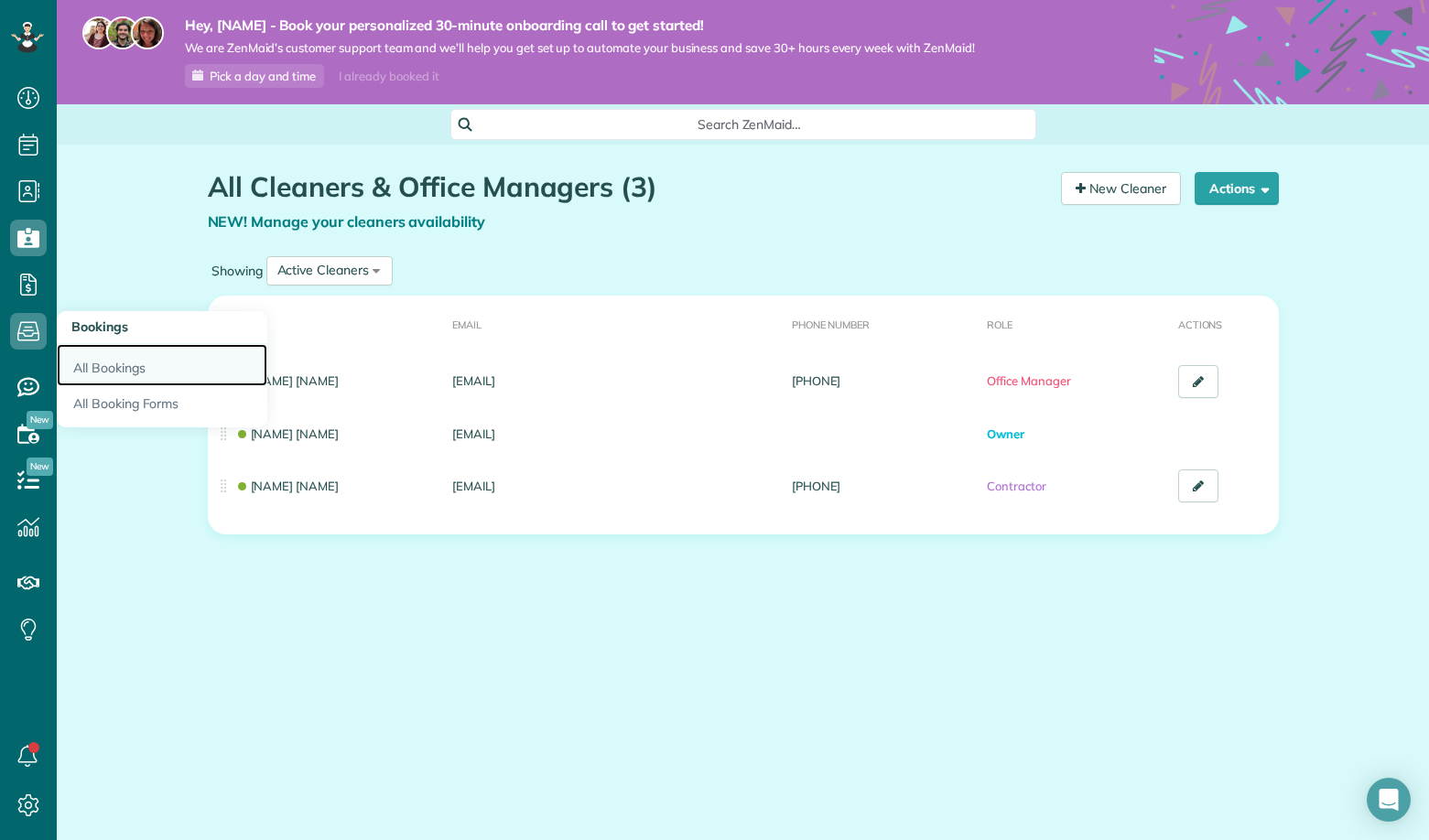 click on "All Bookings" at bounding box center [162, 365] 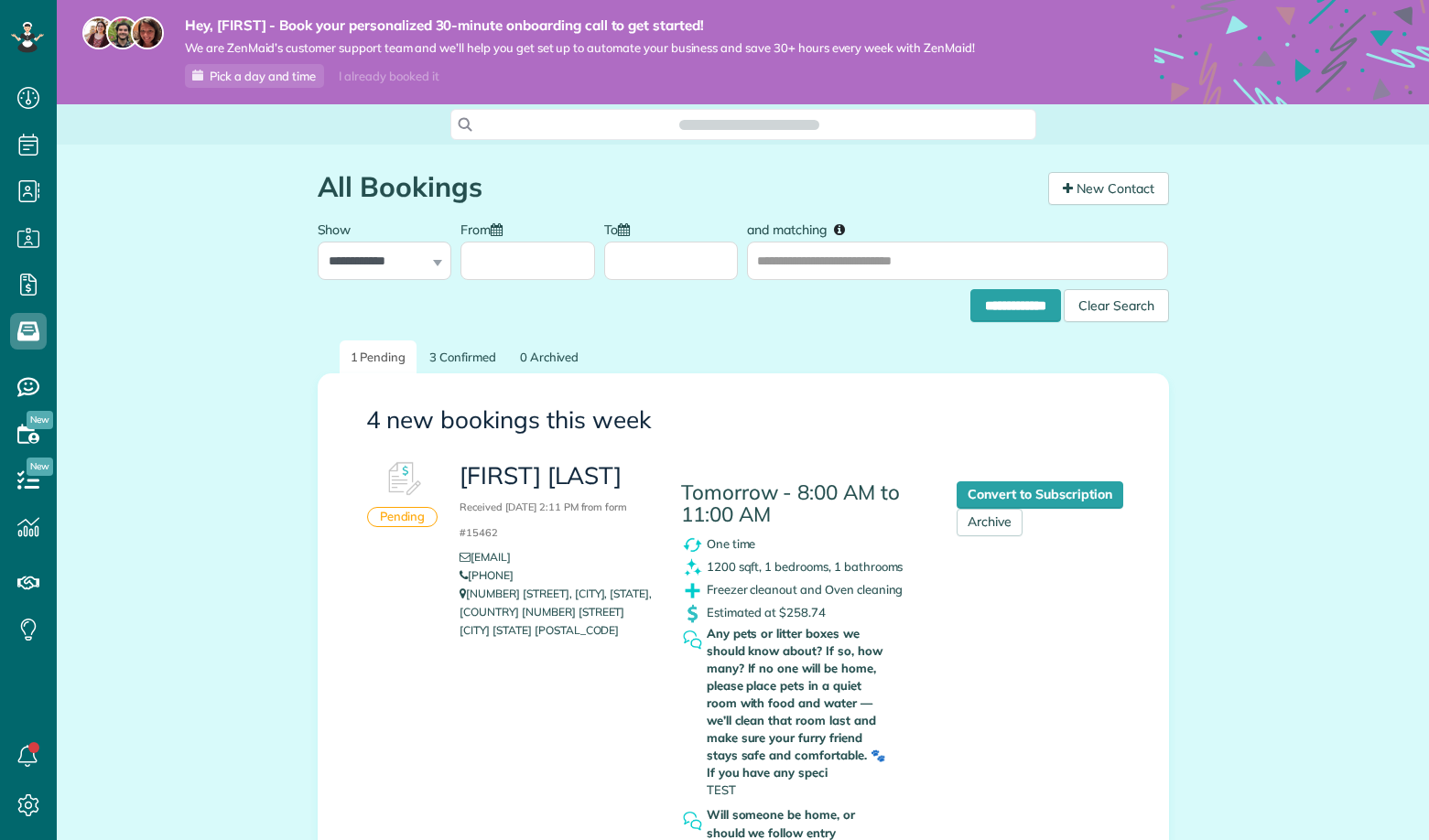 scroll, scrollTop: 0, scrollLeft: 0, axis: both 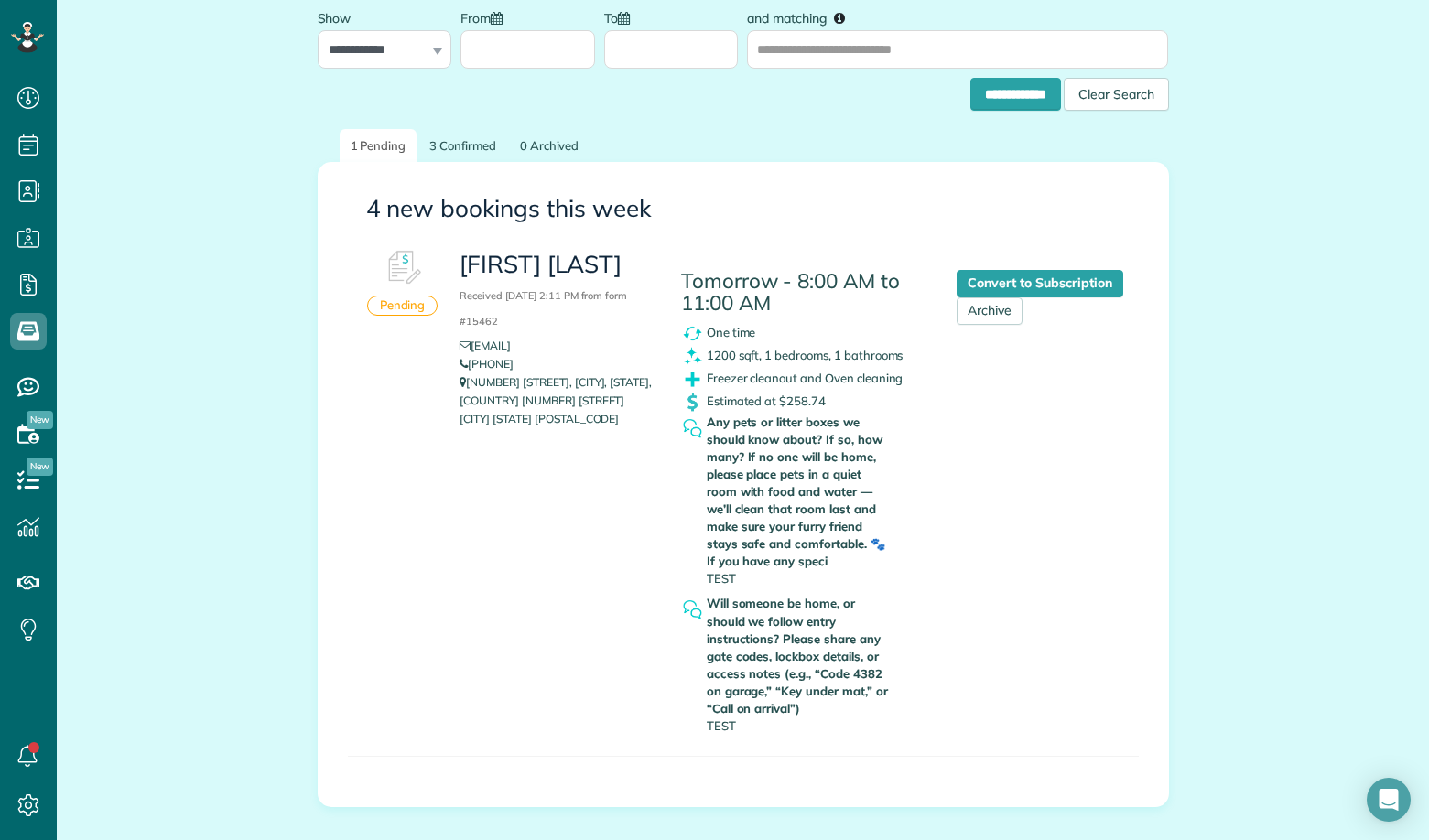 click on "[FIRST] [LAST]  Received [DATE]  2:11 PM from form #15462
[EMAIL]
[PHONE]
[NUMBER] [STREET], [CITY], [STATE], [COUNTRY]
[NUMBER] [STREET]
[CITY] [STATE]  [POSTAL_CODE]" at bounding box center [556, 339] 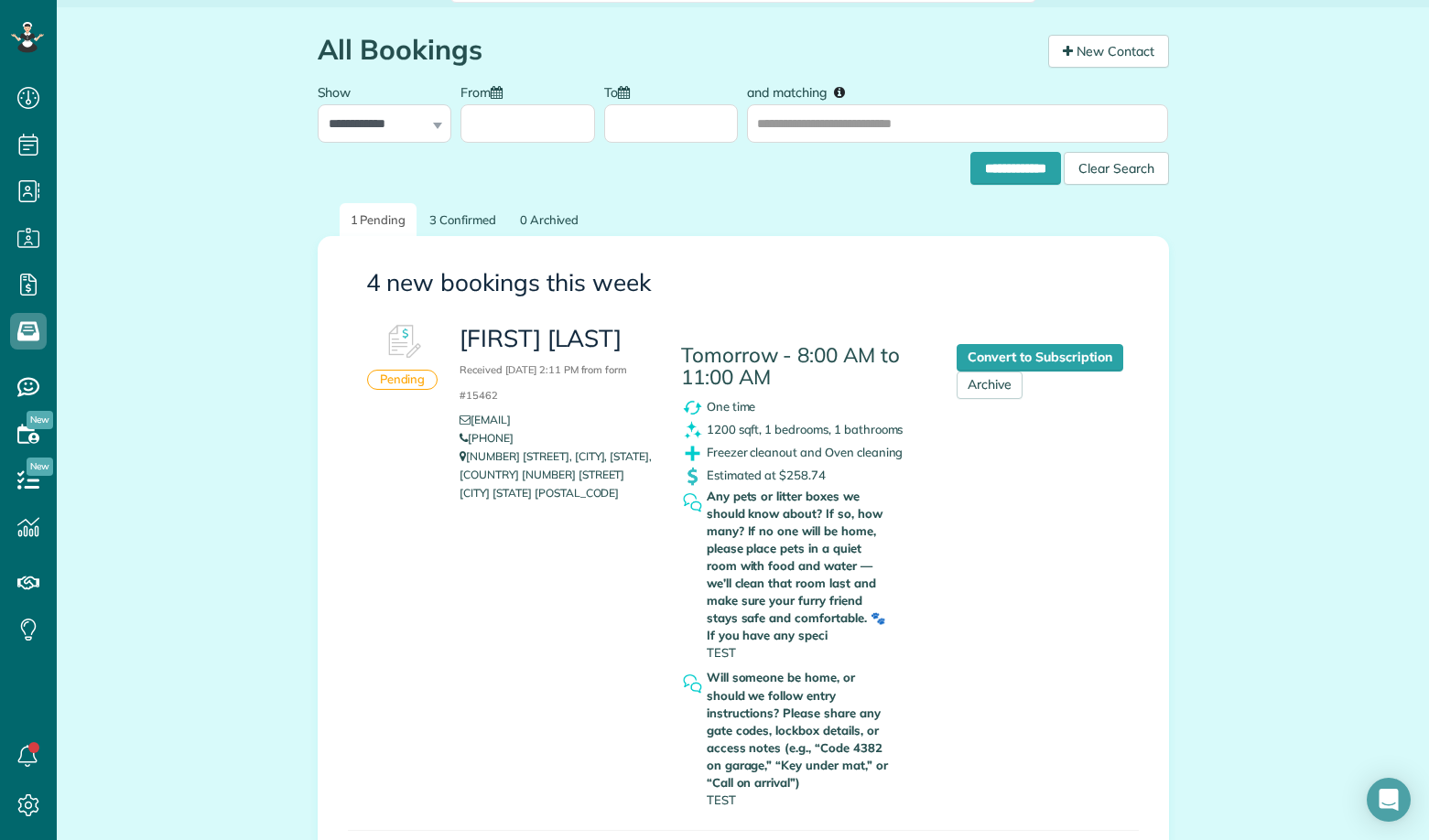 scroll, scrollTop: 135, scrollLeft: 0, axis: vertical 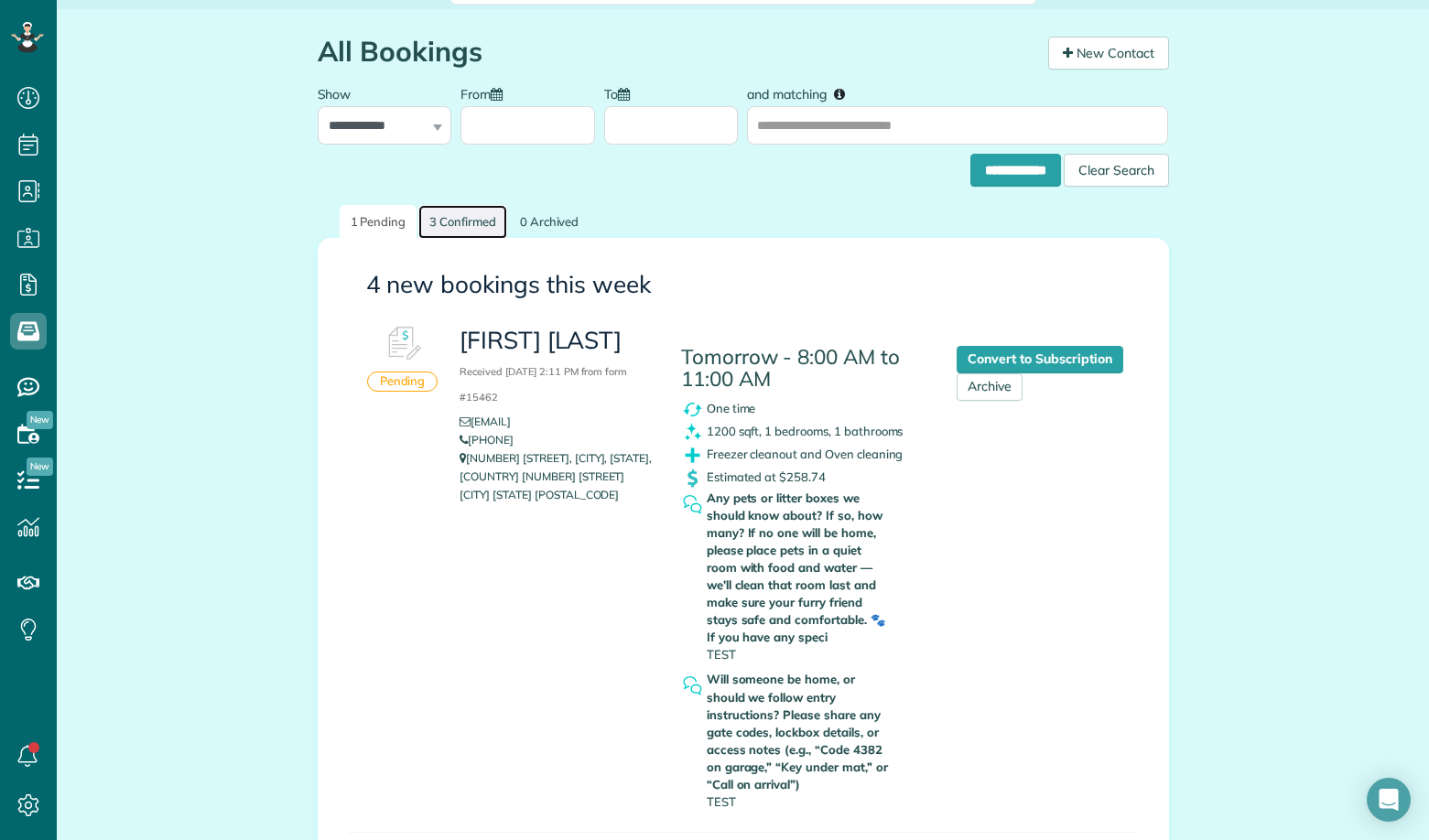click on "3 Confirmed" at bounding box center [462, 221] 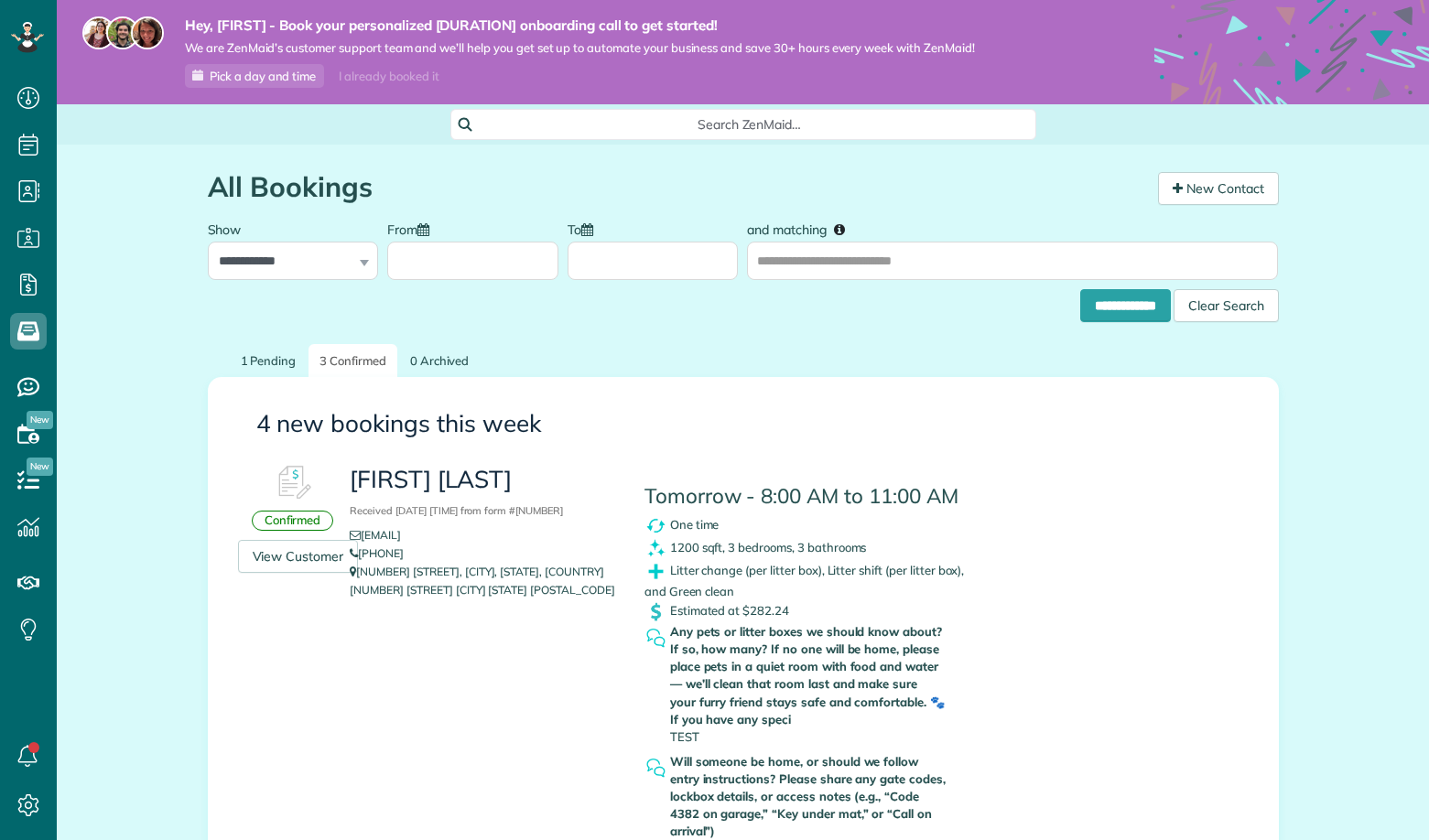 scroll, scrollTop: 0, scrollLeft: 0, axis: both 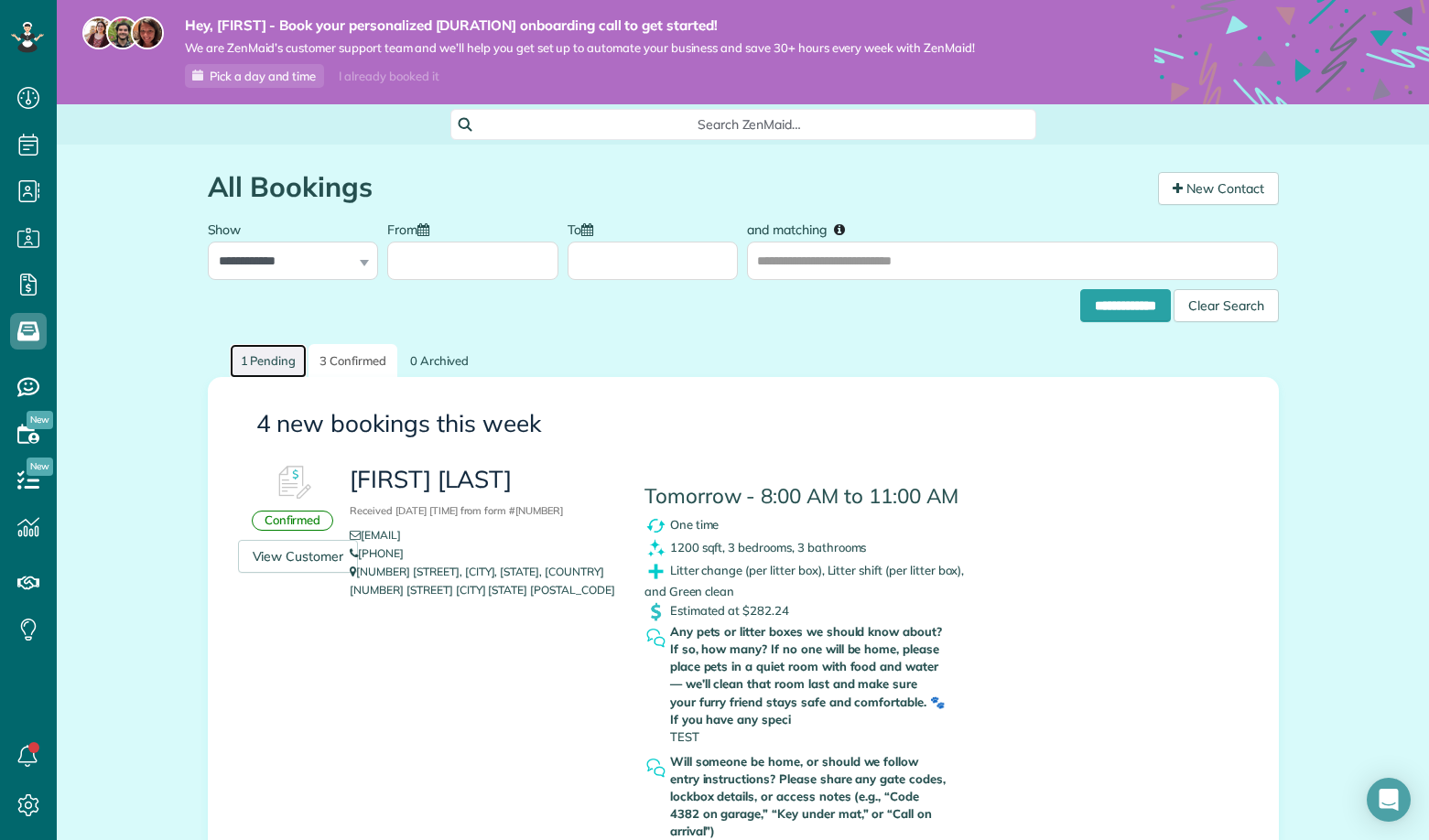 click on "1 Pending" at bounding box center [268, 361] 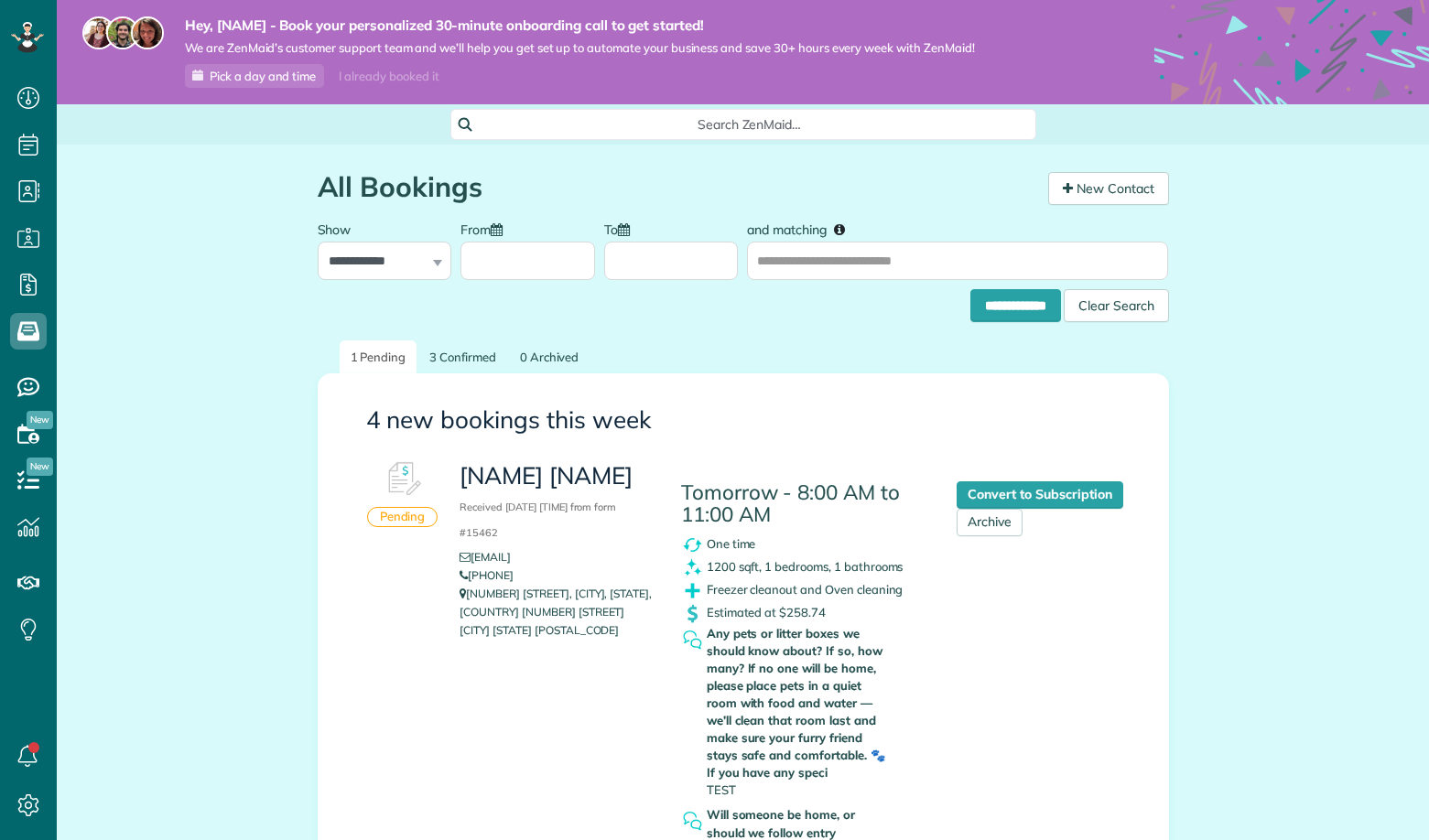 scroll, scrollTop: 0, scrollLeft: 0, axis: both 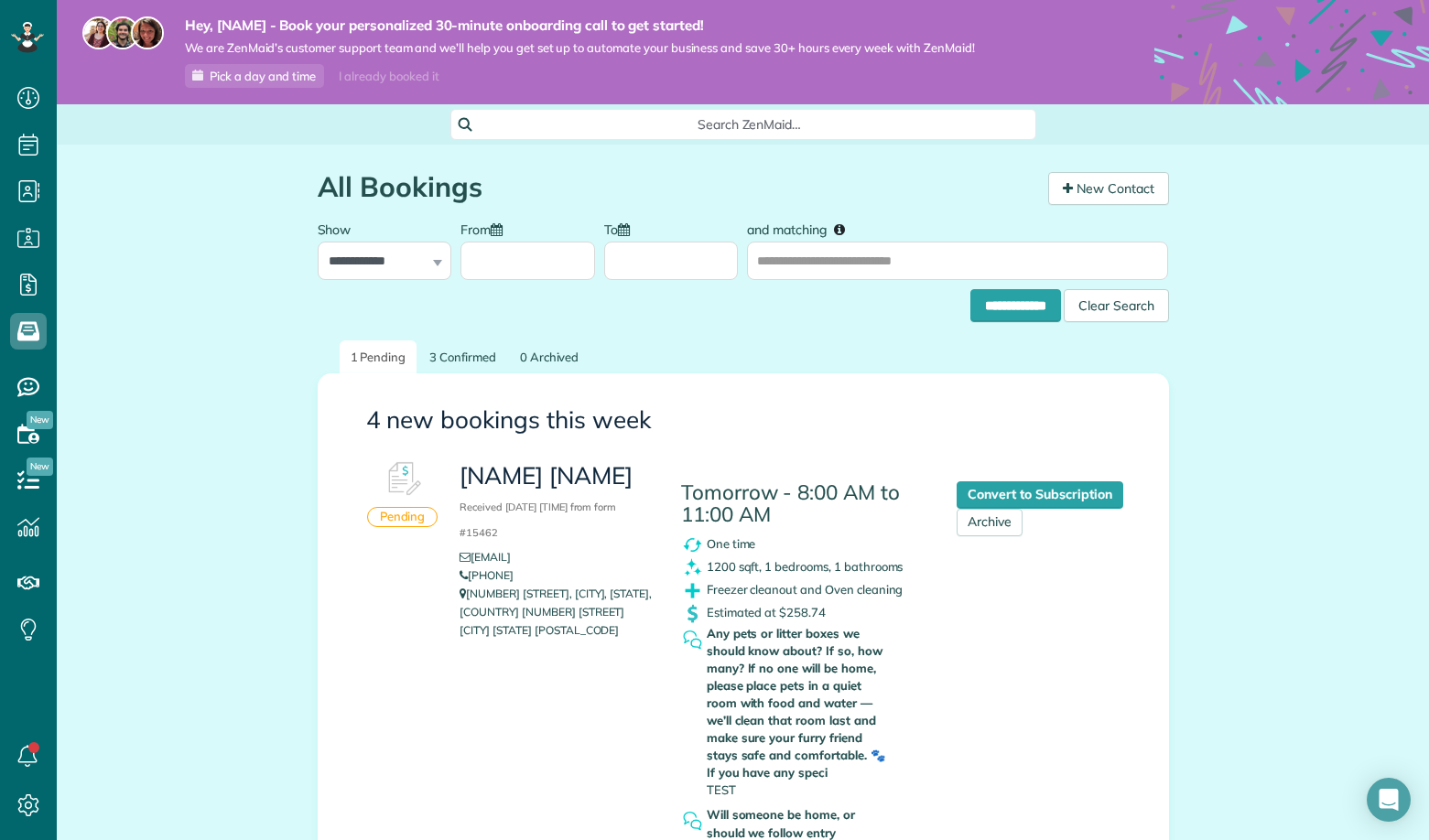 click on "Received [DATE]  [TIME] from form #15462" at bounding box center [537, 520] 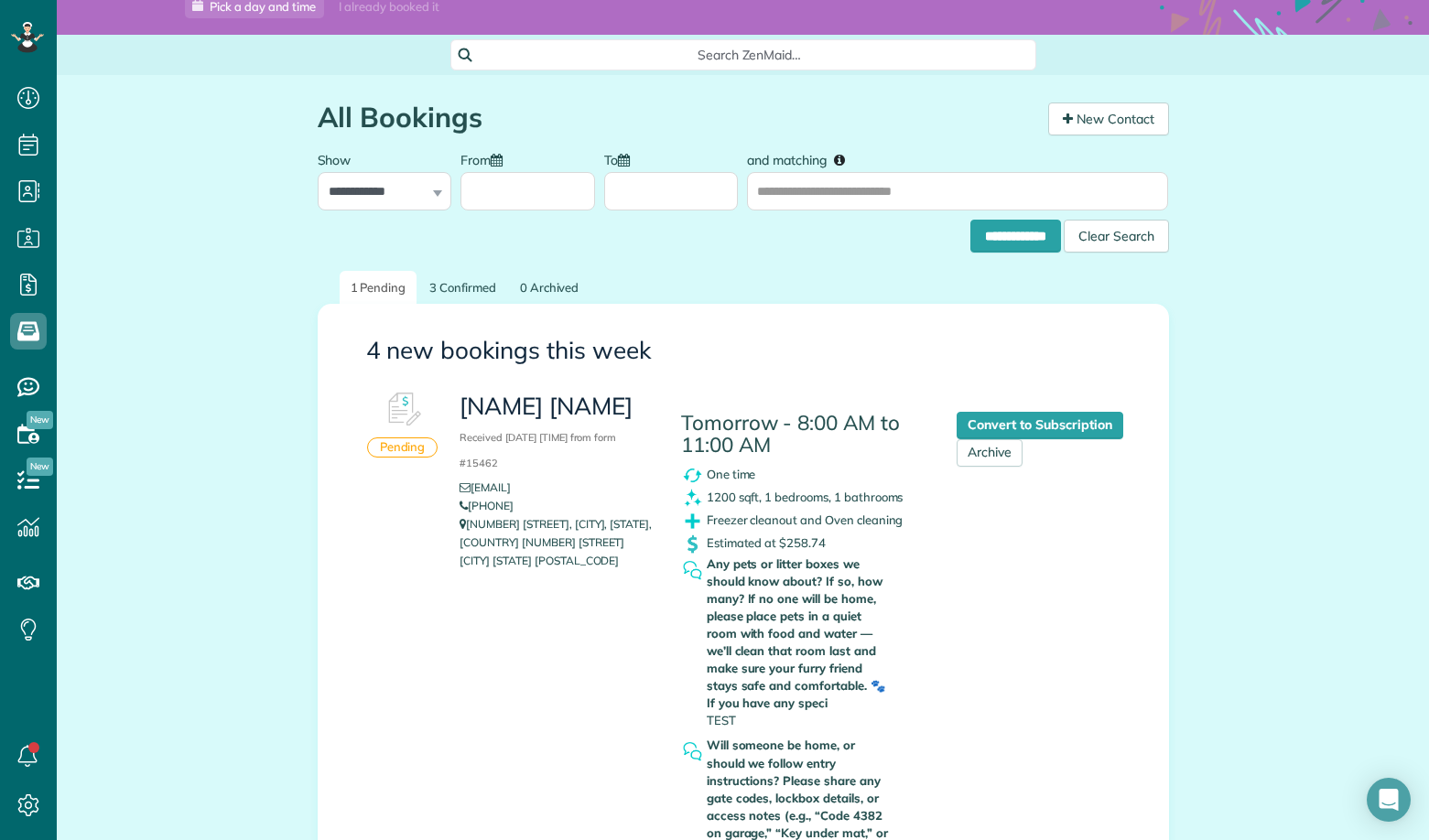 scroll, scrollTop: 100, scrollLeft: 0, axis: vertical 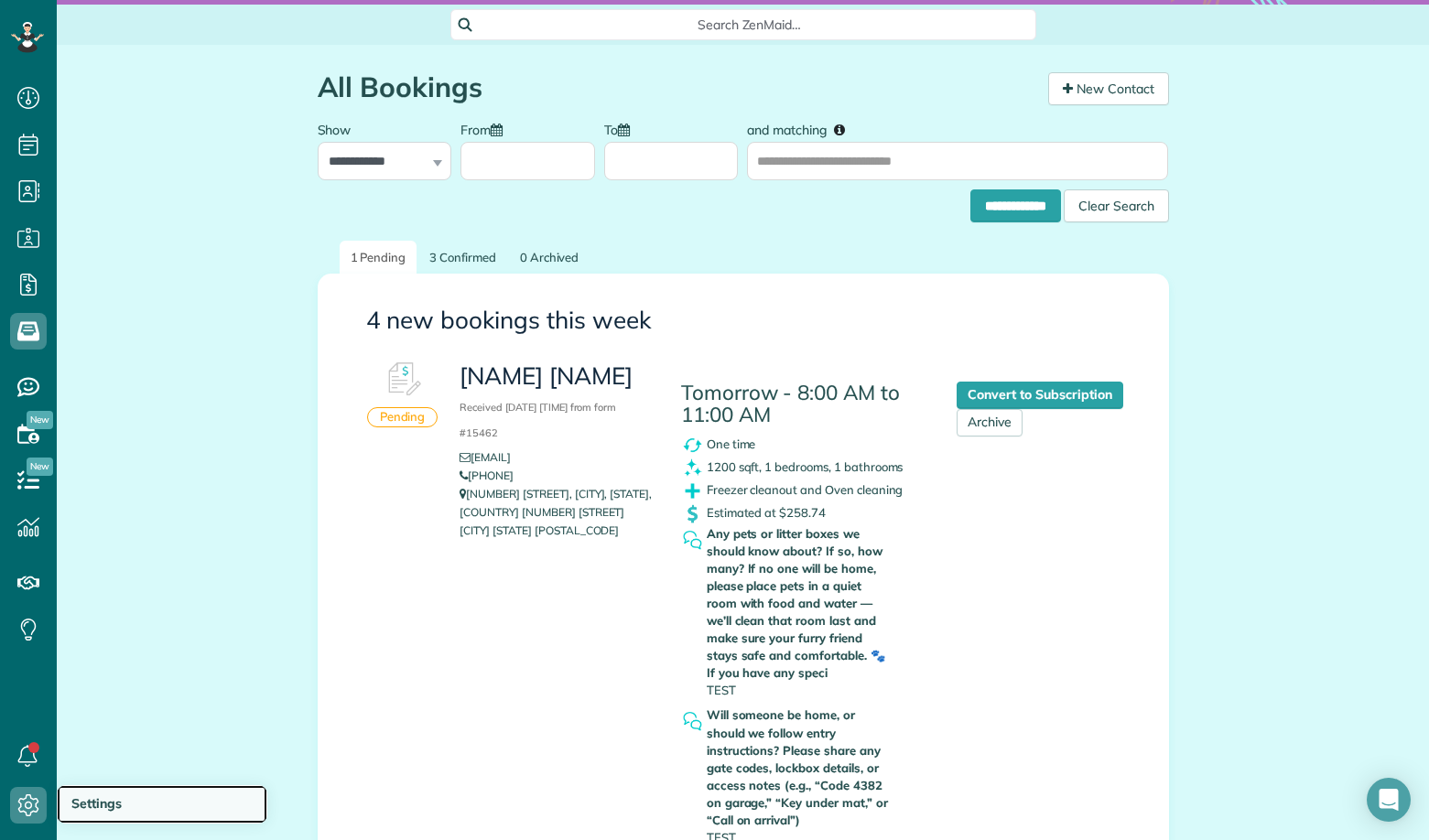click on "Settings" at bounding box center [96, 803] 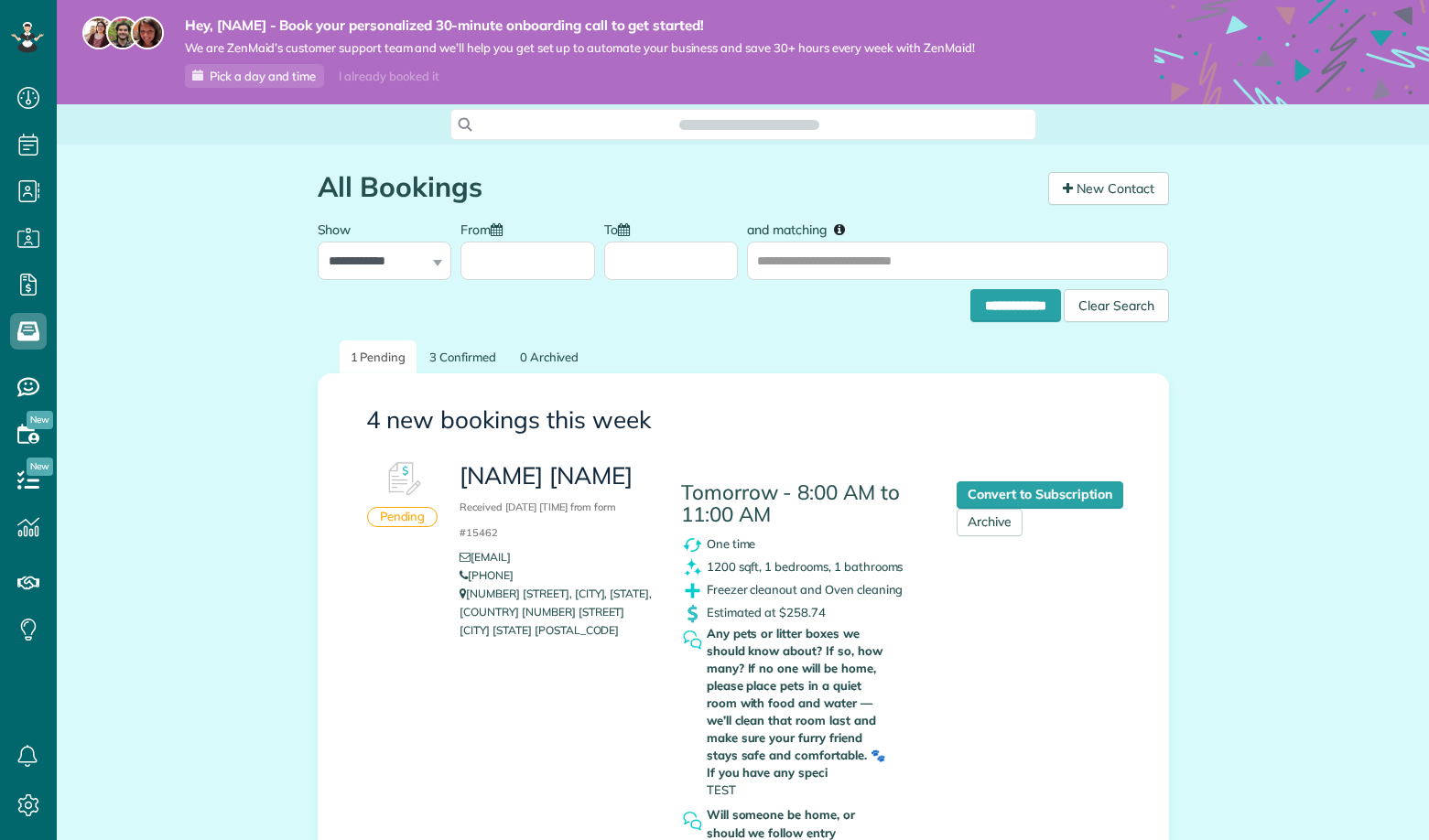 scroll, scrollTop: 0, scrollLeft: 0, axis: both 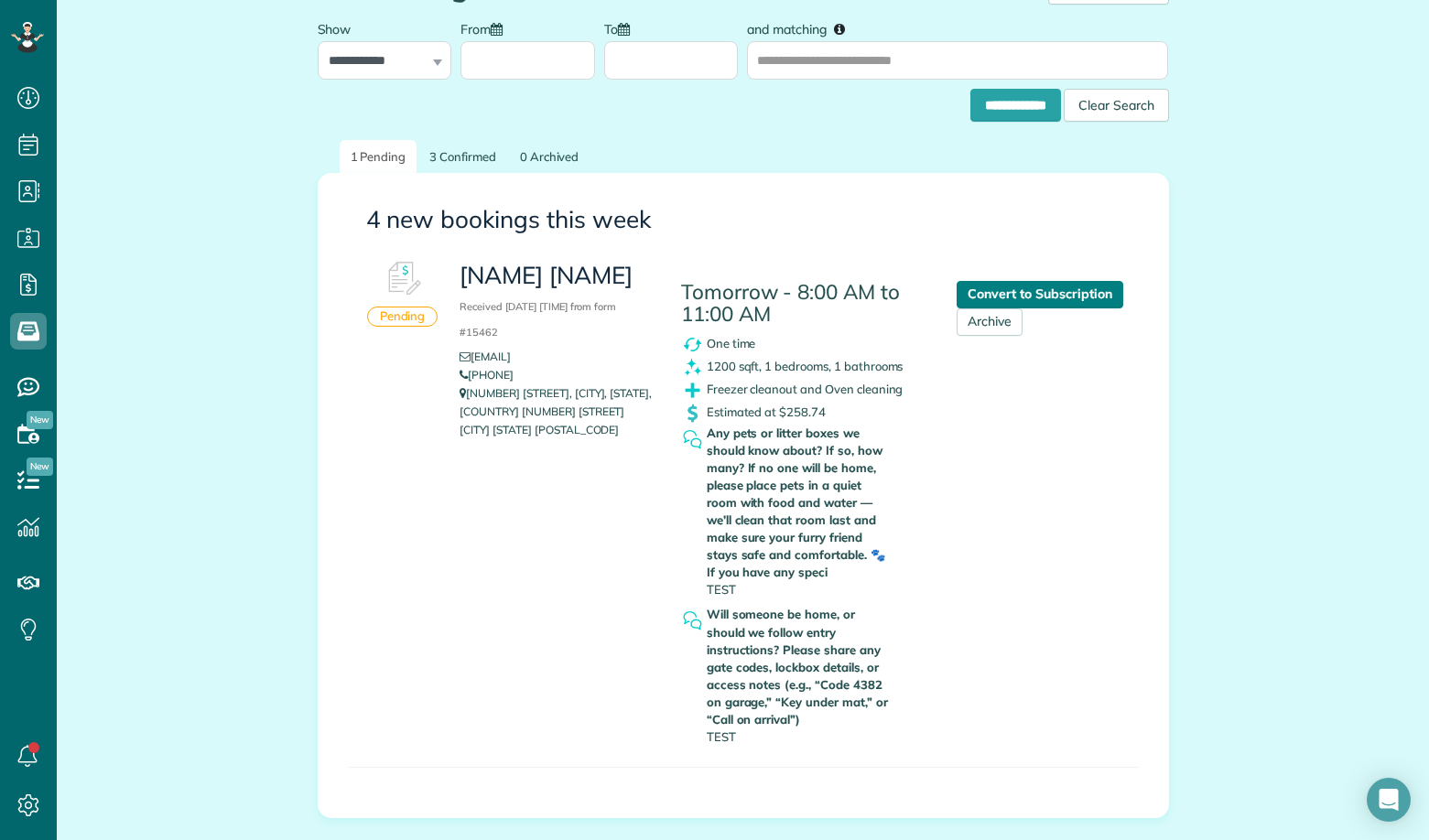 click on "Convert to Subscription" at bounding box center [1039, 295] 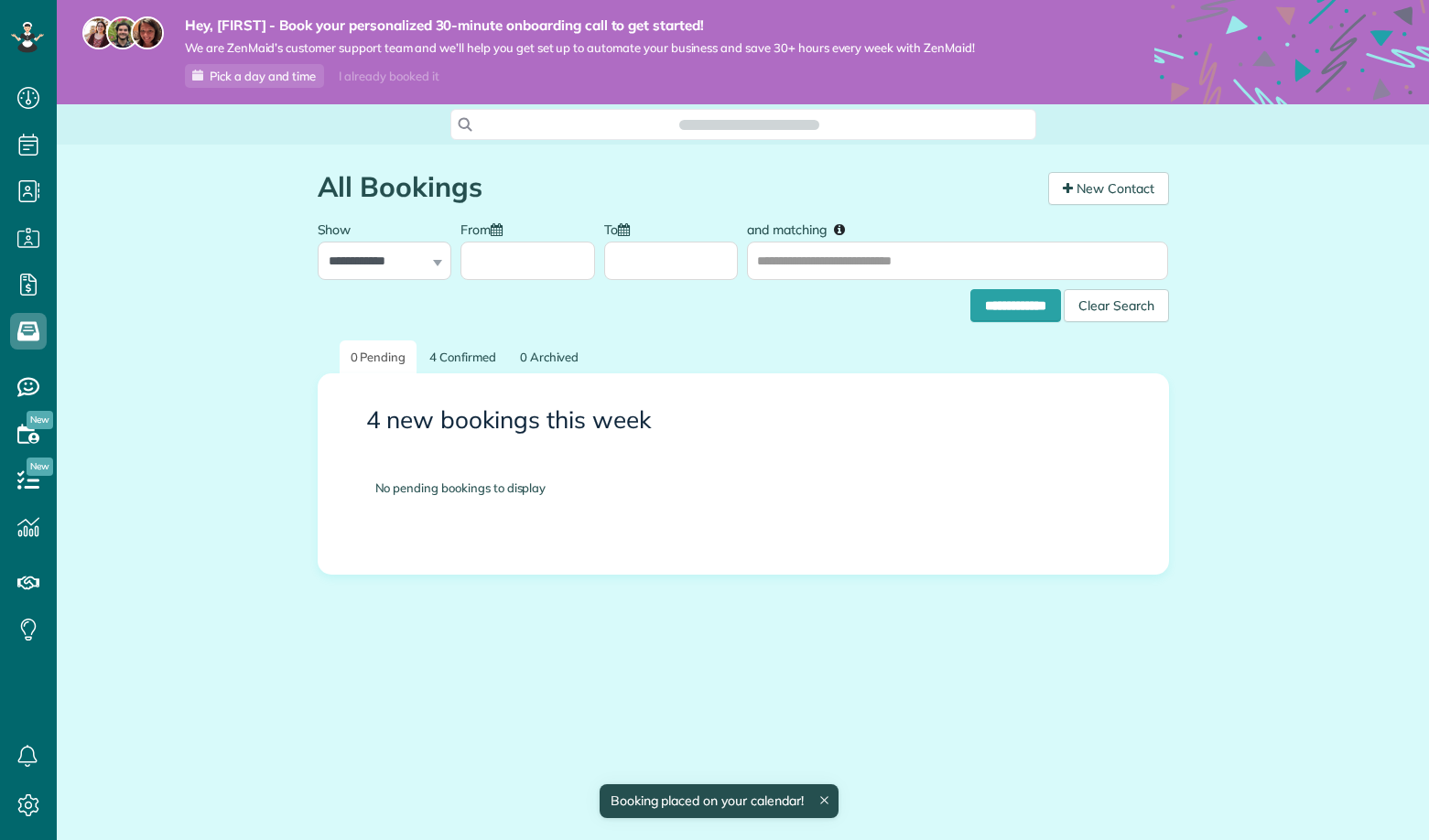 scroll, scrollTop: 0, scrollLeft: 0, axis: both 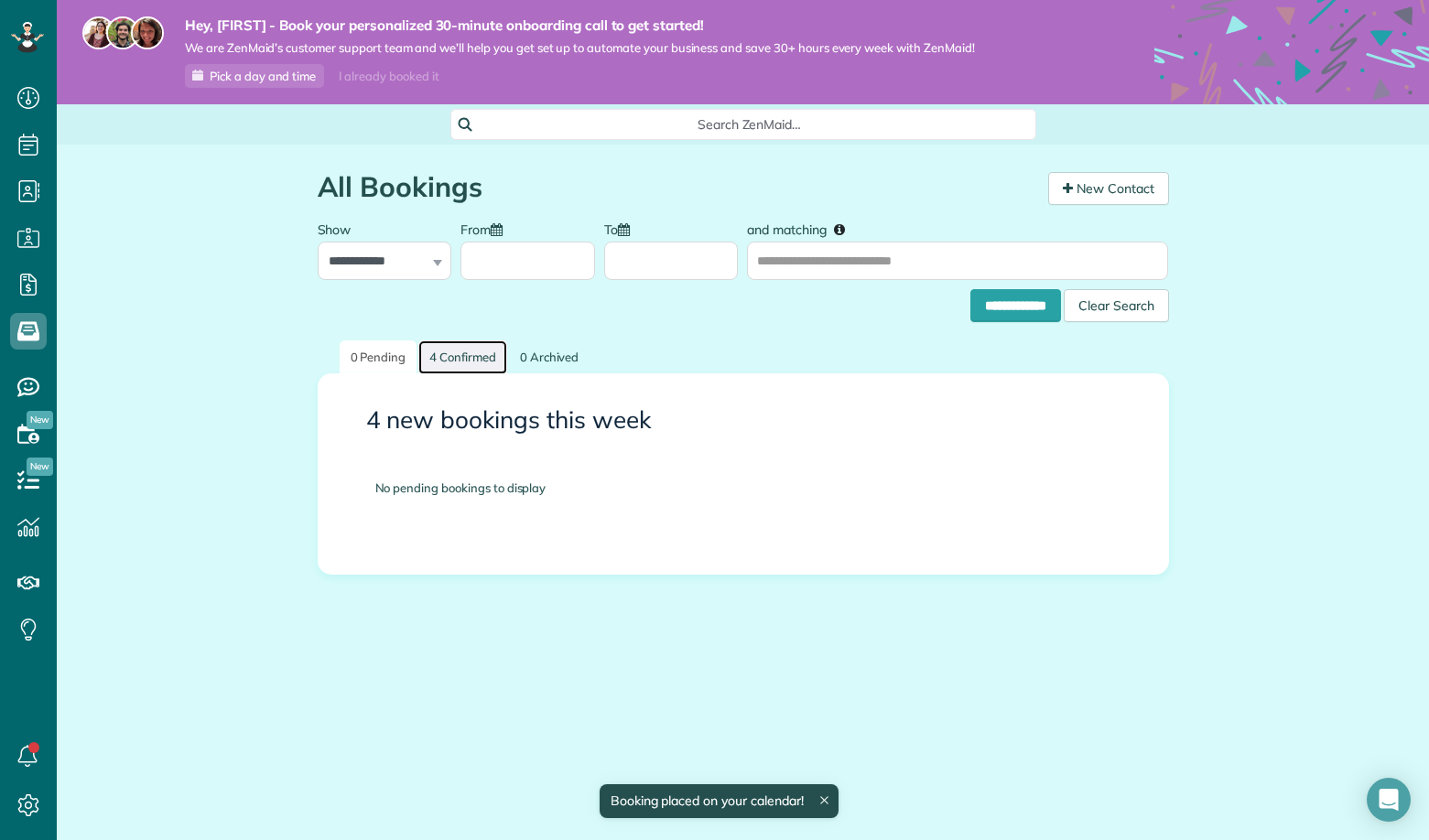 click on "4 Confirmed" at bounding box center [462, 357] 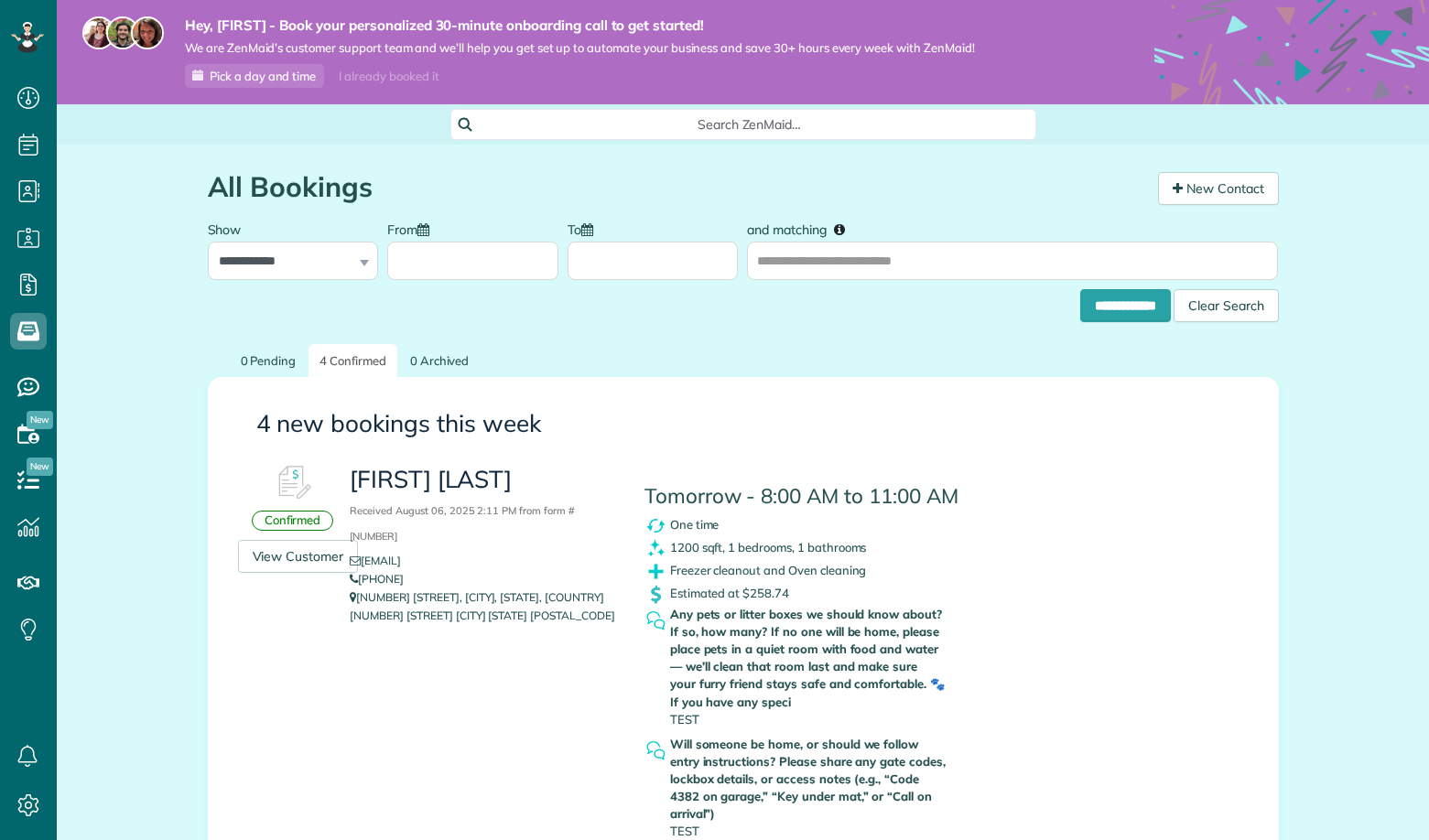 scroll, scrollTop: 0, scrollLeft: 0, axis: both 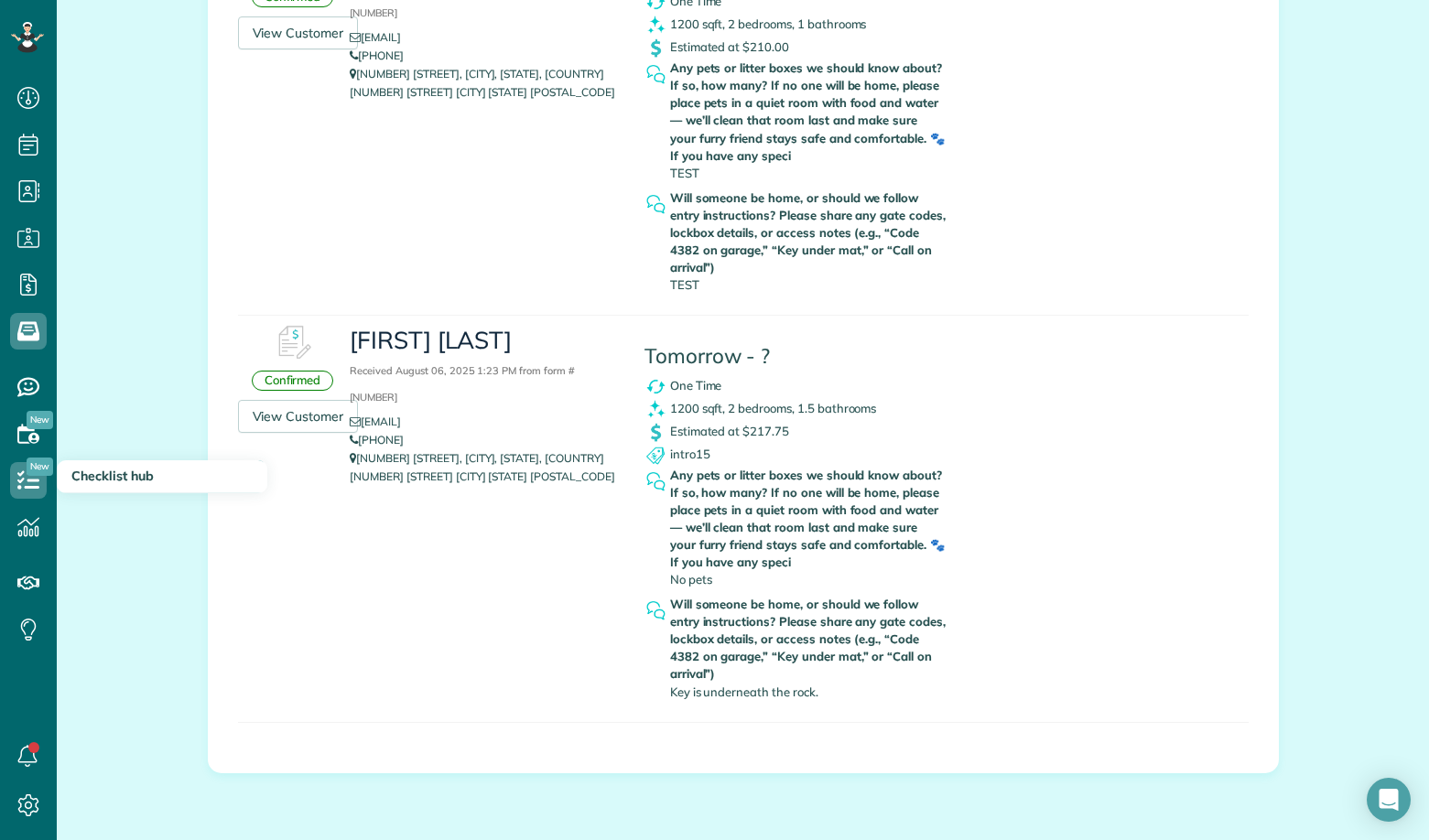 click on "Checklist hub" at bounding box center (113, 476) 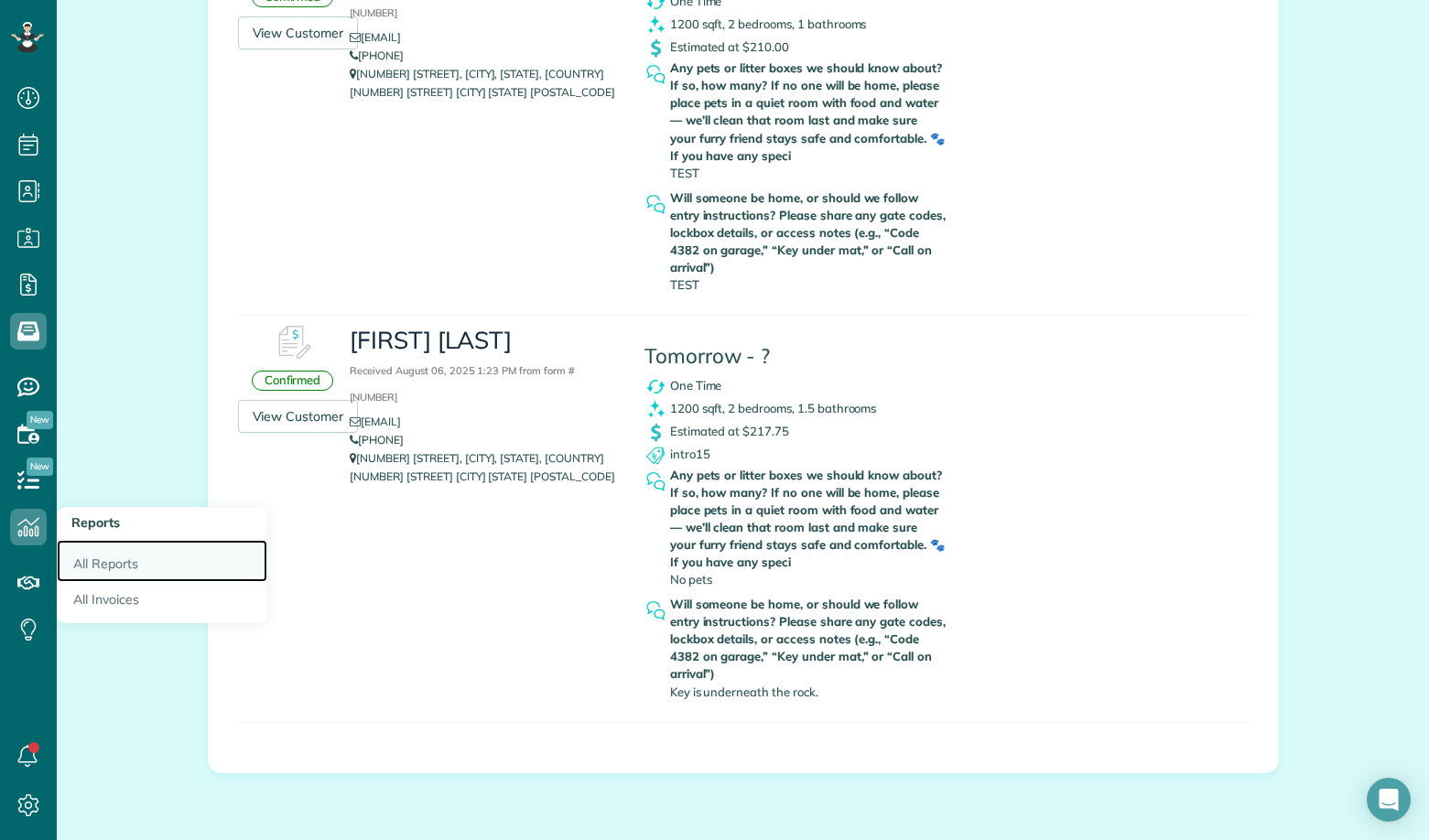 click on "All Reports" at bounding box center [162, 561] 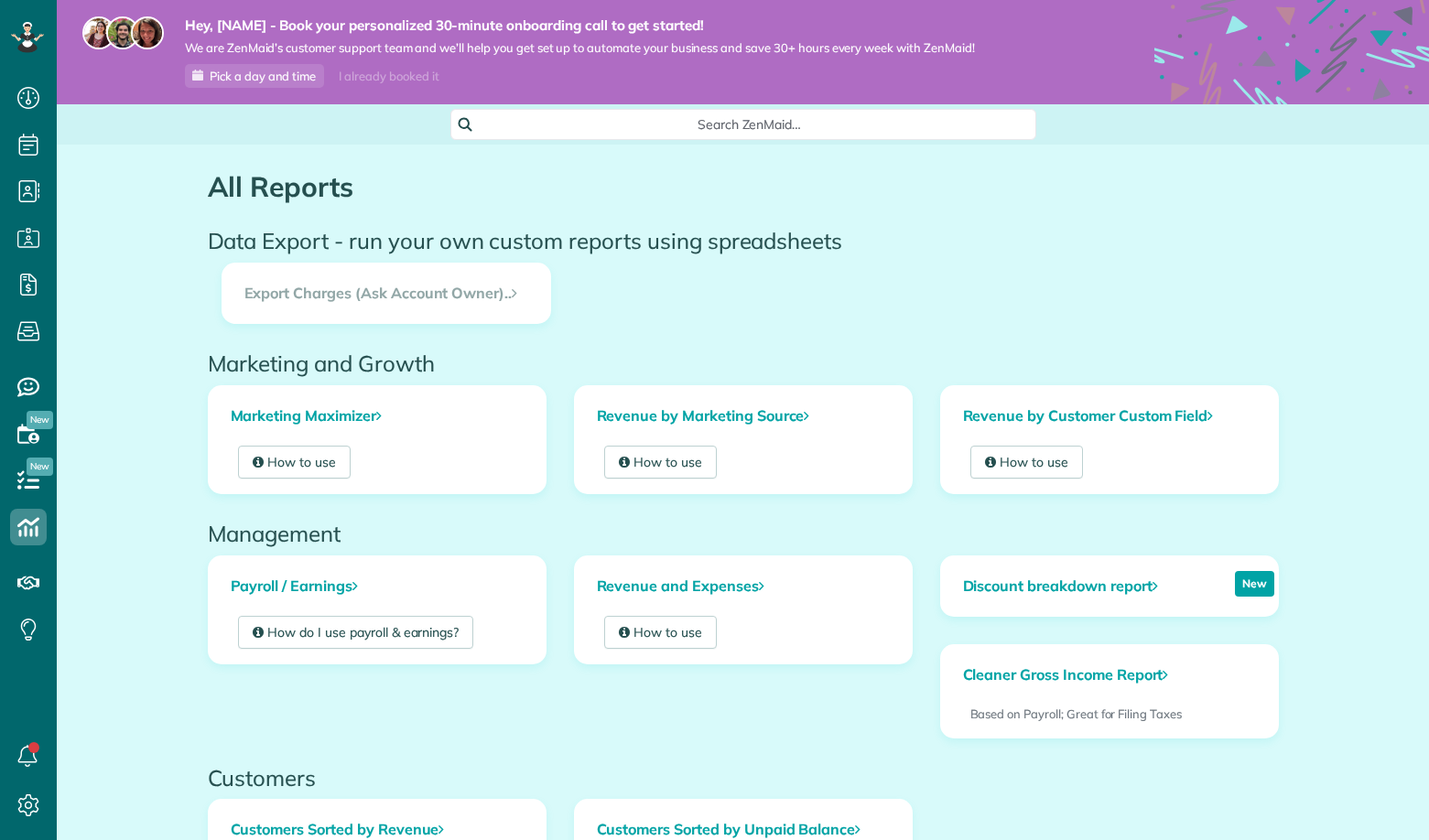 scroll, scrollTop: 0, scrollLeft: 0, axis: both 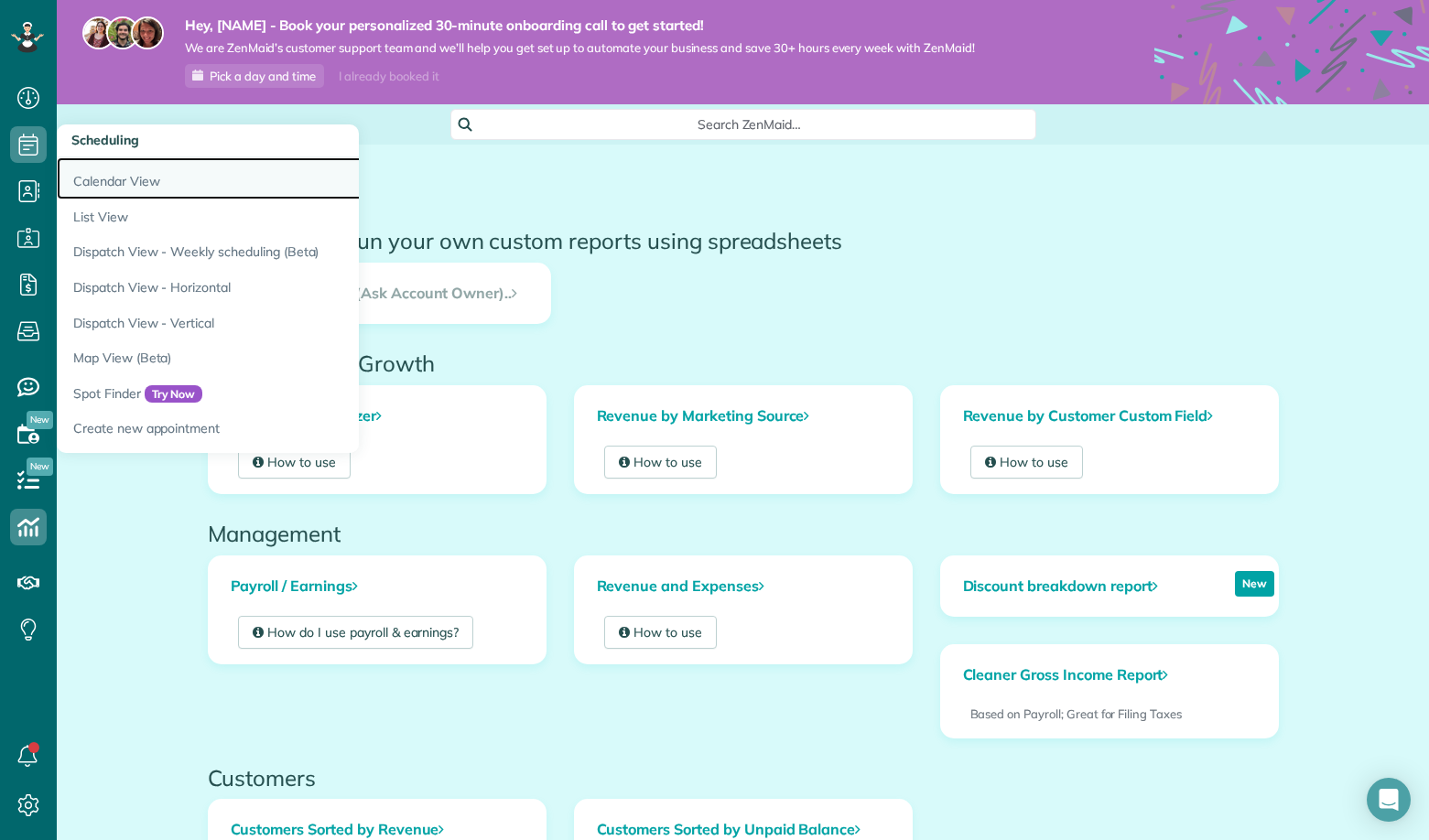 click on "Calendar View" at bounding box center (286, 178) 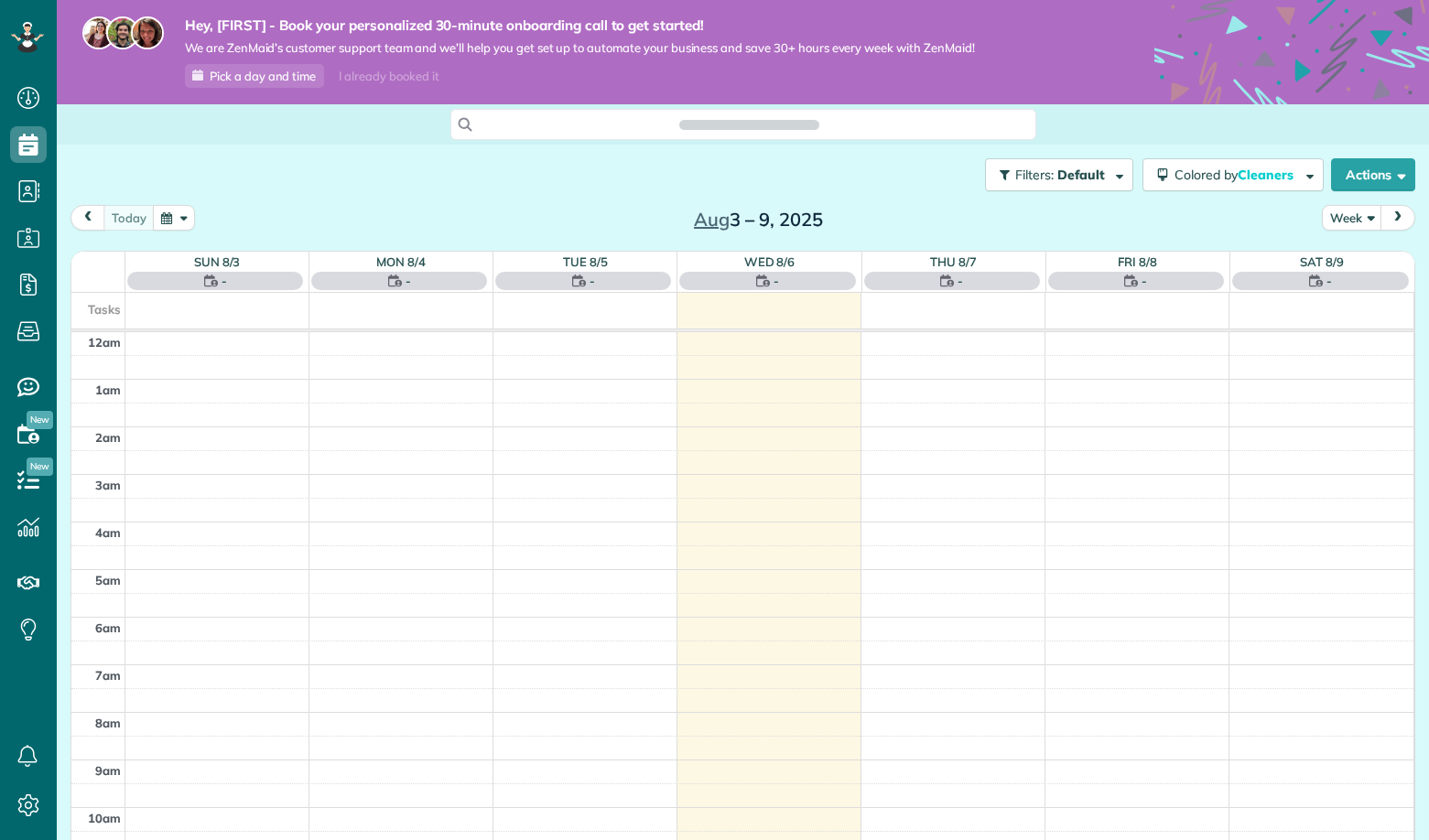 scroll, scrollTop: 0, scrollLeft: 0, axis: both 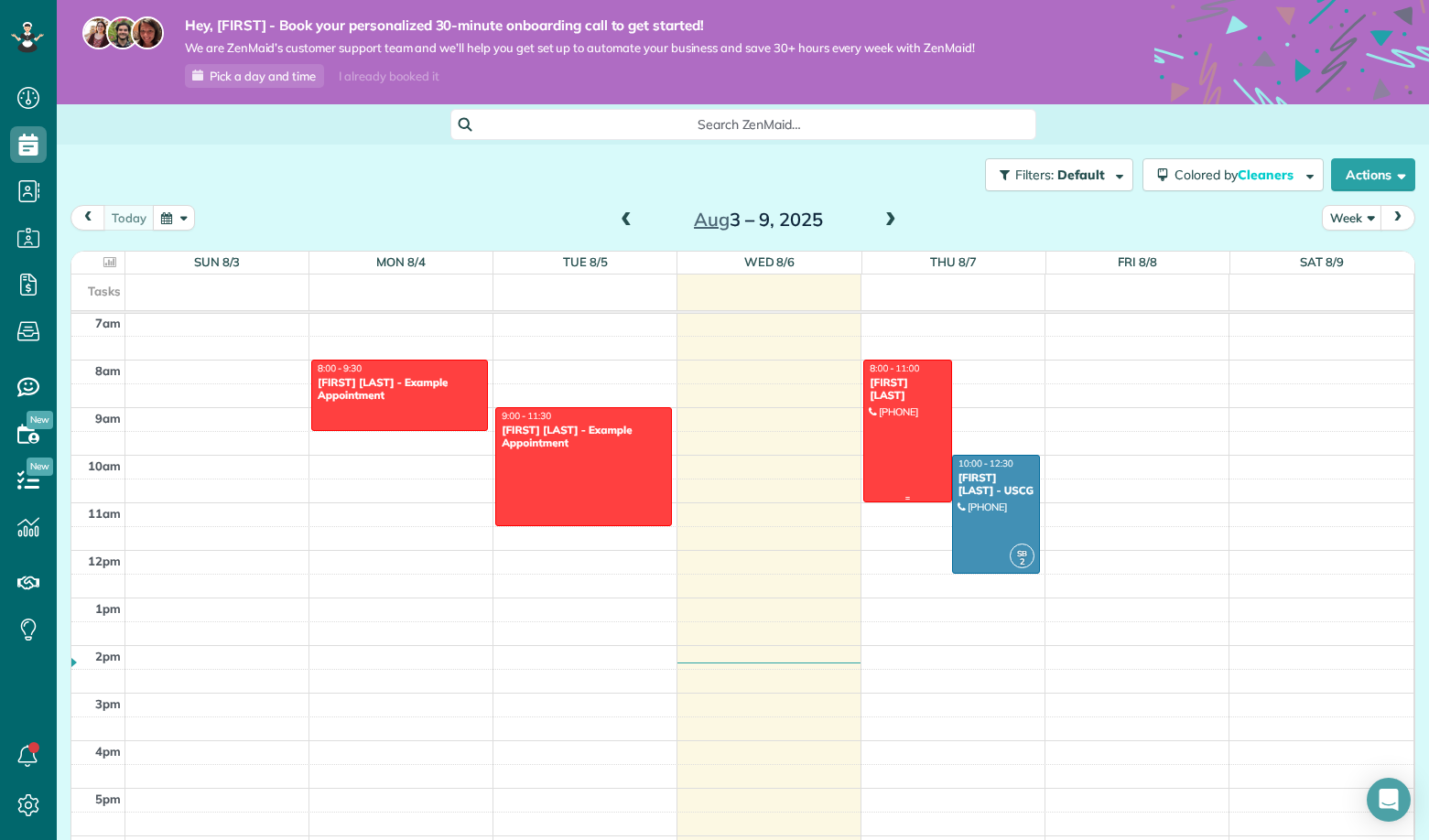 click at bounding box center (907, 431) 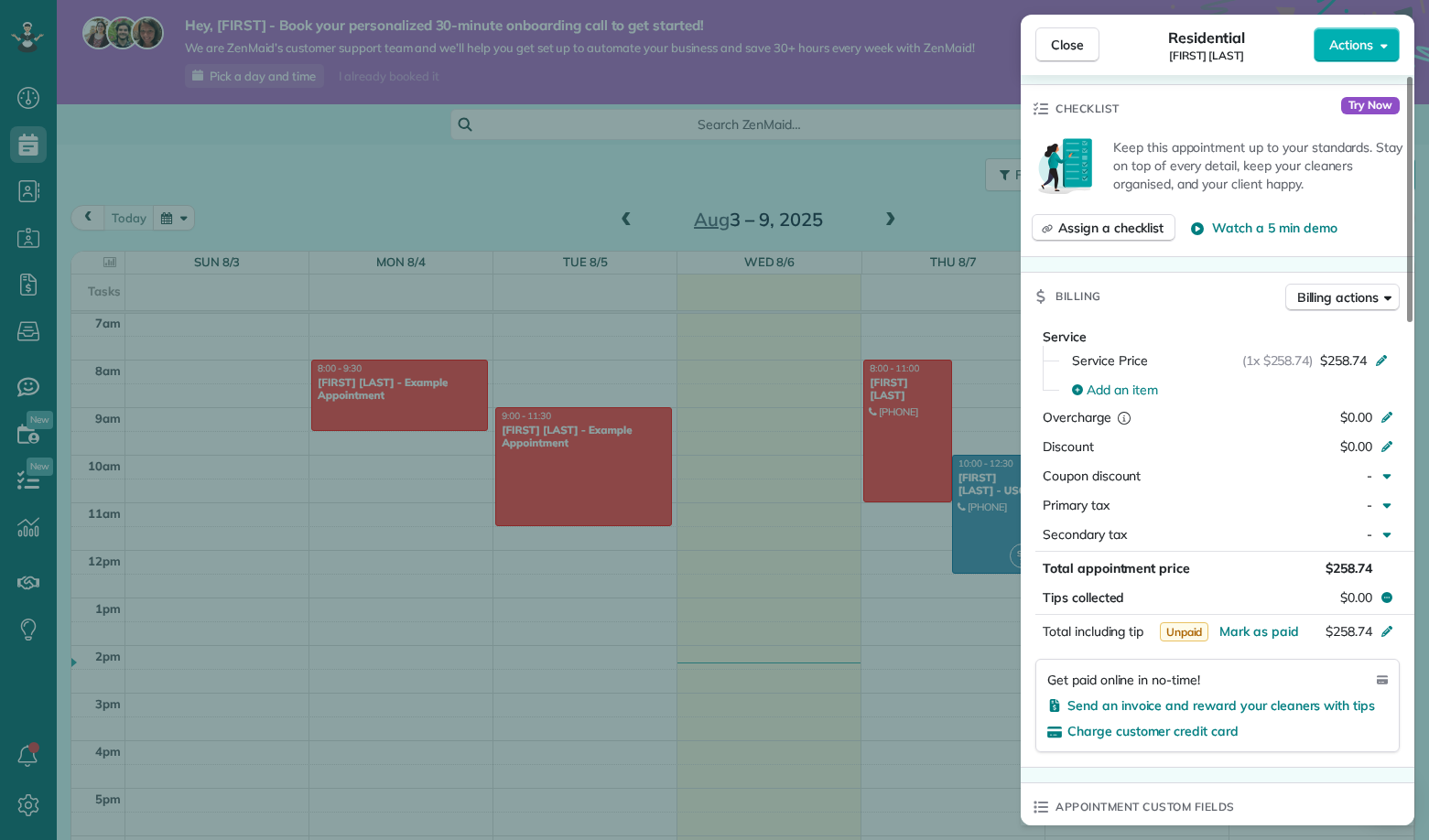 scroll, scrollTop: 602, scrollLeft: 0, axis: vertical 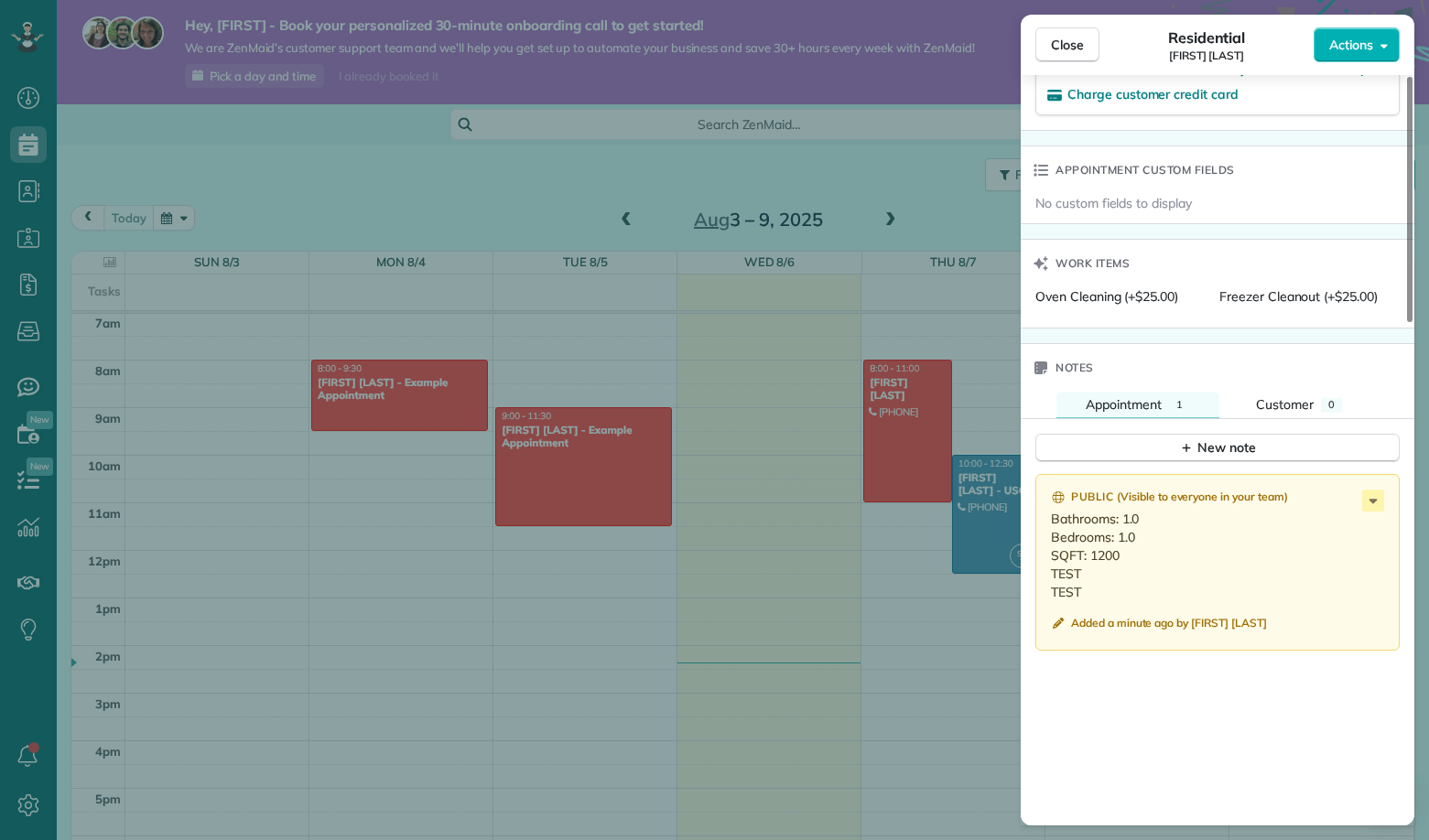 drag, startPoint x: 1207, startPoint y: 295, endPoint x: 1385, endPoint y: 299, distance: 178.04494 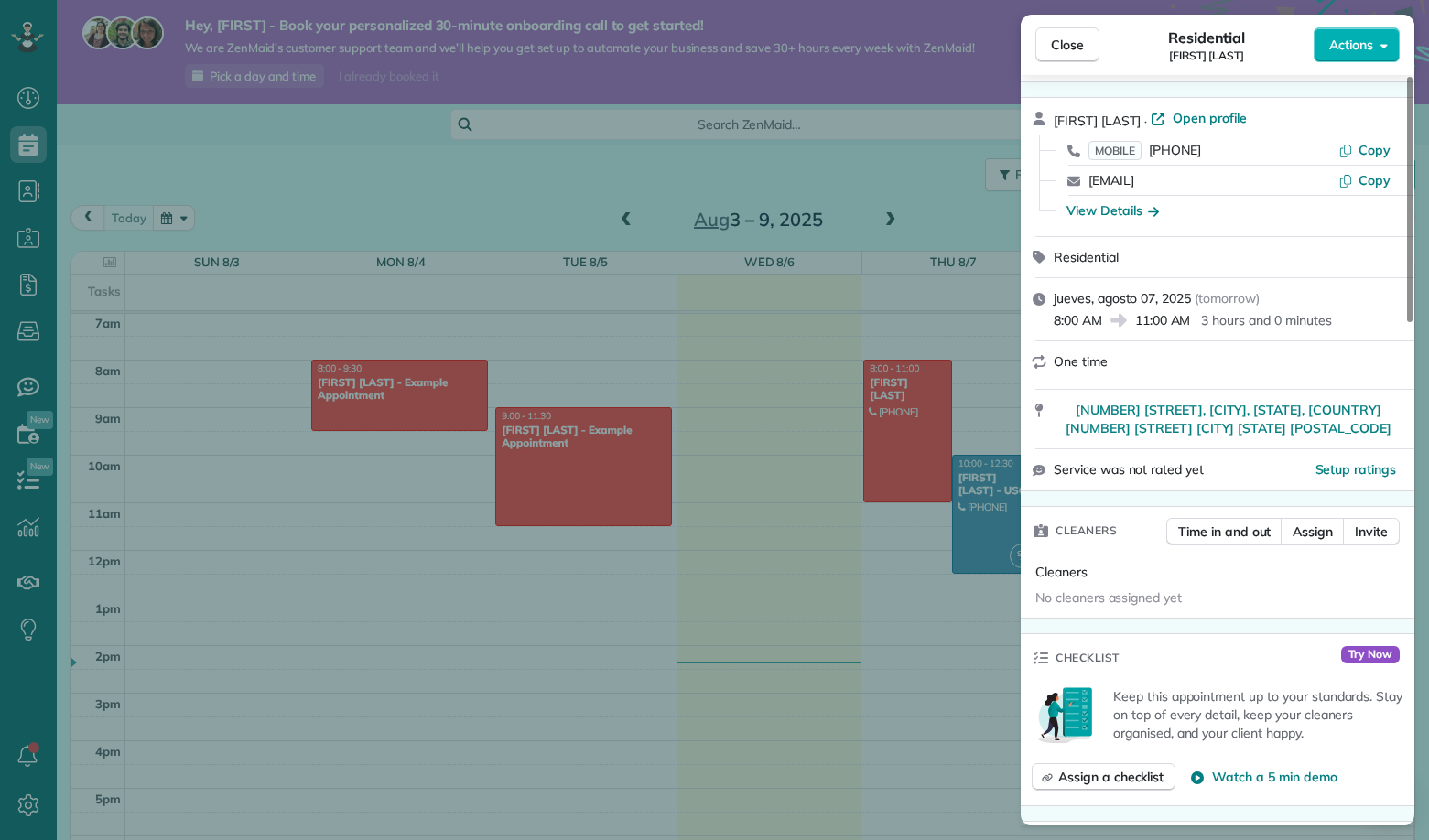 scroll, scrollTop: 0, scrollLeft: 0, axis: both 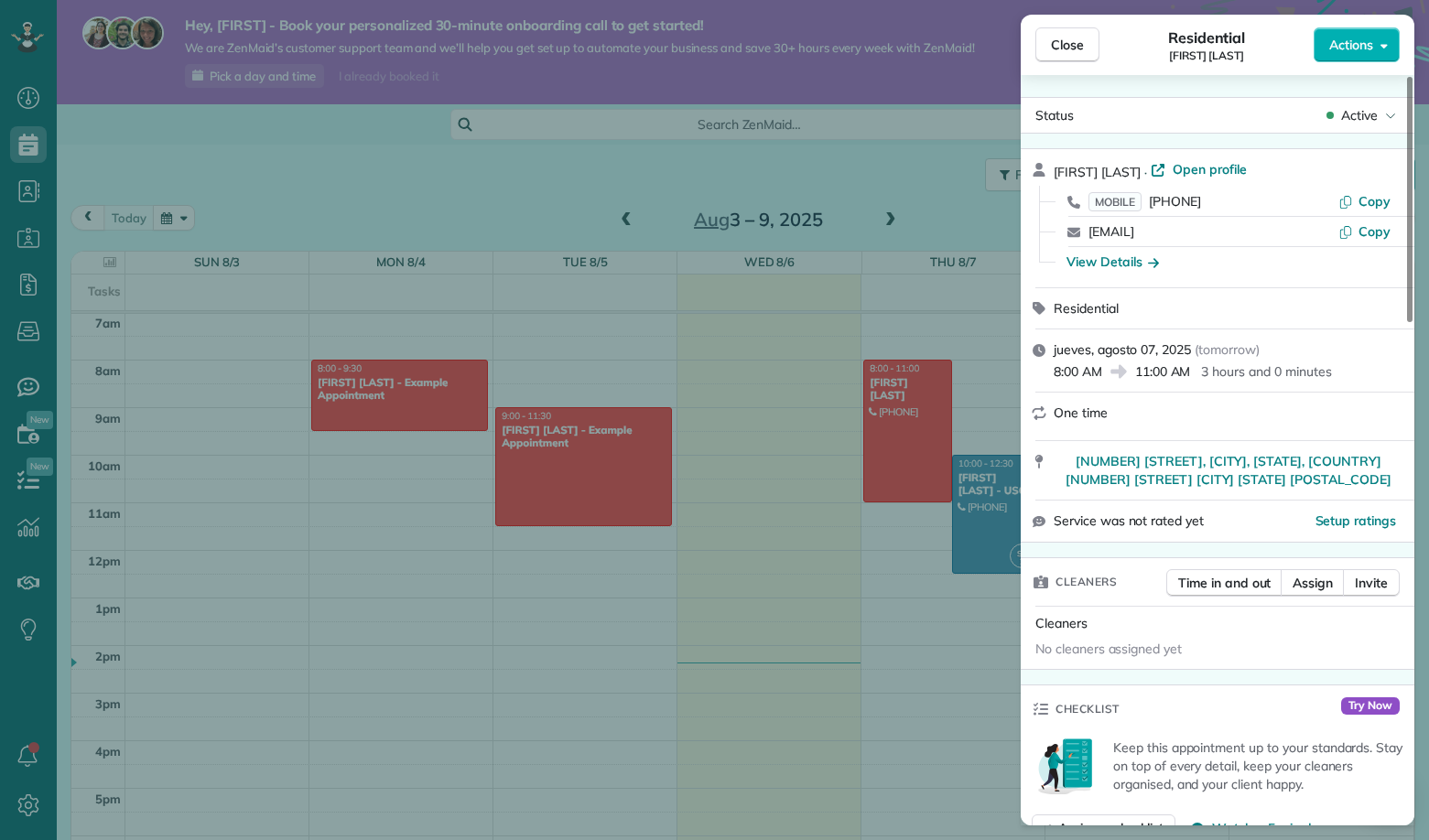 click on "Close Residential [FIRST] [LAST] Actions Status Active [FIRST] [LAST] · Open profile MOBILE [PHONE] Copy [EMAIL] Copy View Details Residential [DAY_OF_WEEK], [MONTH] [DAY] [YEAR] ( tomorrow ) 8:00 AM 11:00 AM 3 hours and 0 minutes One time [NUMBER] [STREET], [CITY], [STATE], [COUNTRY] [NUMBER] [STREET] [CITY] [STATE] [POSTAL_CODE] Service was not rated yet Setup ratings Cleaners Time in and out Assign Invite Cleaners No cleaners assigned yet Checklist Try Now Keep this appointment up to your standards. Stay on top of every detail, keep your cleaners organised, and your client happy. Assign a checklist Watch a 5 min demo Billing Billing actions Service Service Price (1x $258.74) $258.74 Add an item Overcharge $0.00 Discount $0.00 Coupon discount - Primary tax - Secondary tax - Total appointment price $258.74 Tips collected $0.00 Unpaid Mark as paid Total including tip $258.74 Get paid online in no-time! Send an invoice and reward your cleaners with tips Charge customer credit card Appointment custom fields" at bounding box center [714, 420] 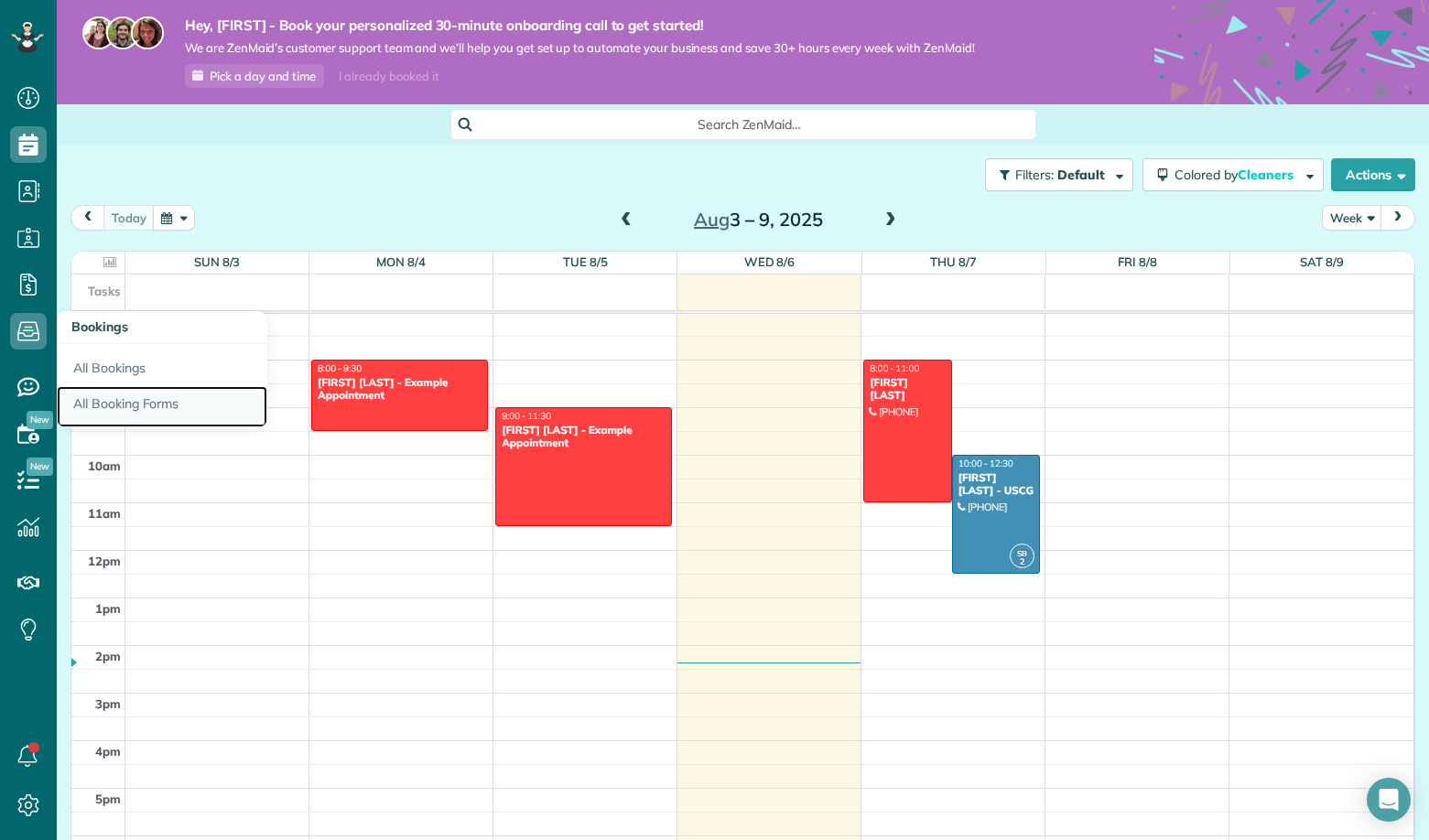 click on "All Booking Forms" at bounding box center [162, 407] 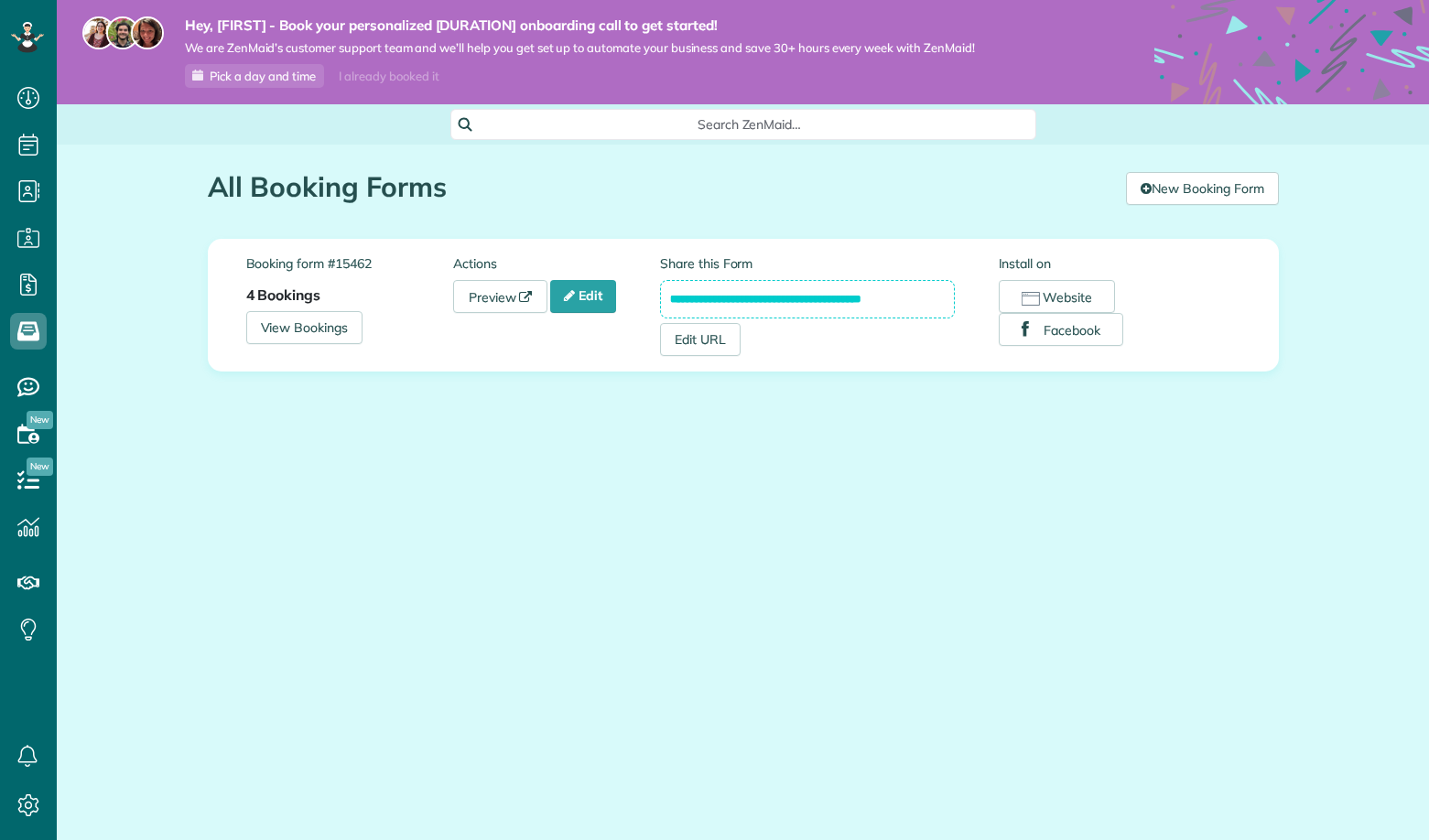 scroll, scrollTop: 0, scrollLeft: 0, axis: both 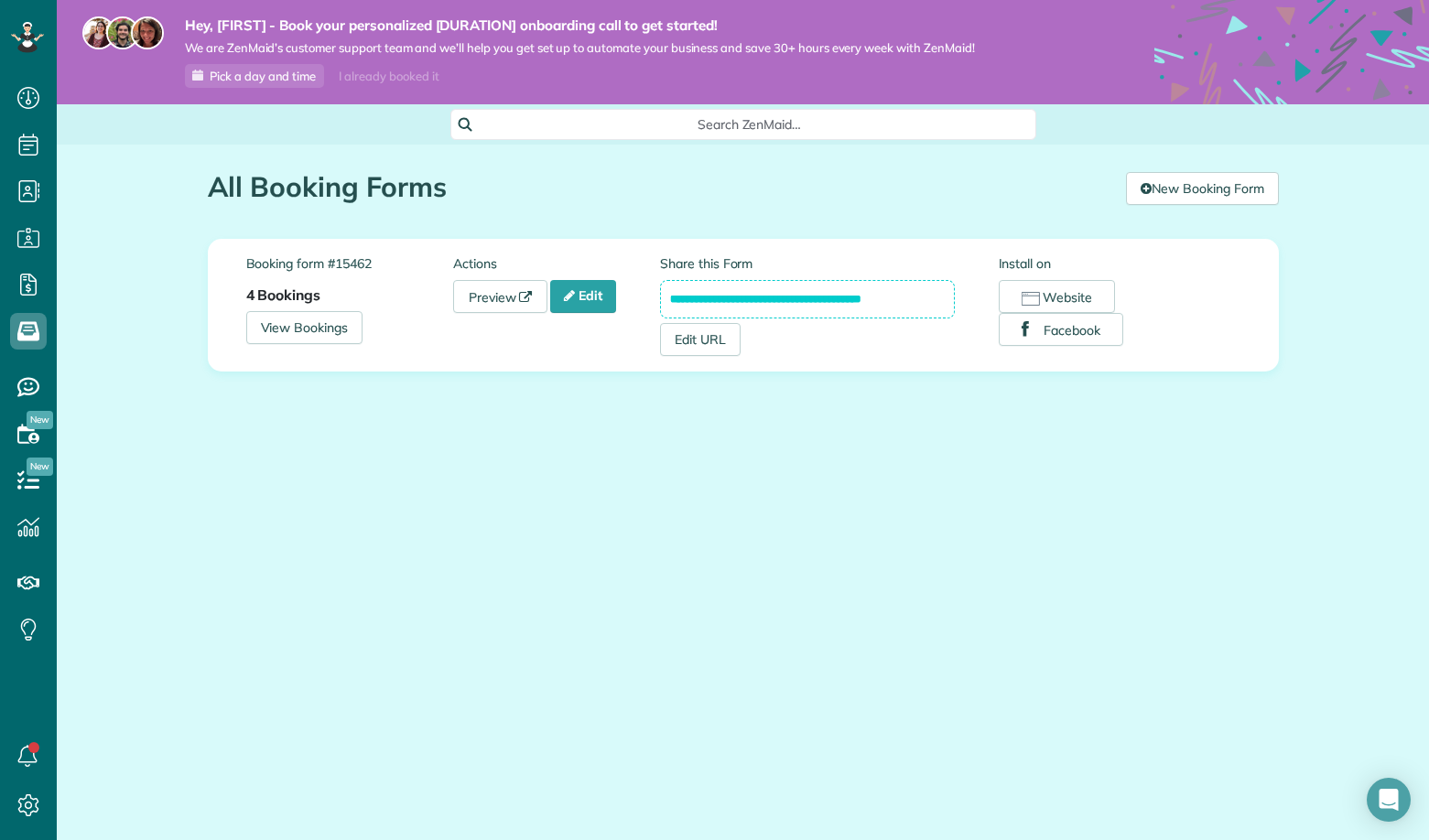 drag, startPoint x: 395, startPoint y: 181, endPoint x: 547, endPoint y: 176, distance: 152.0822 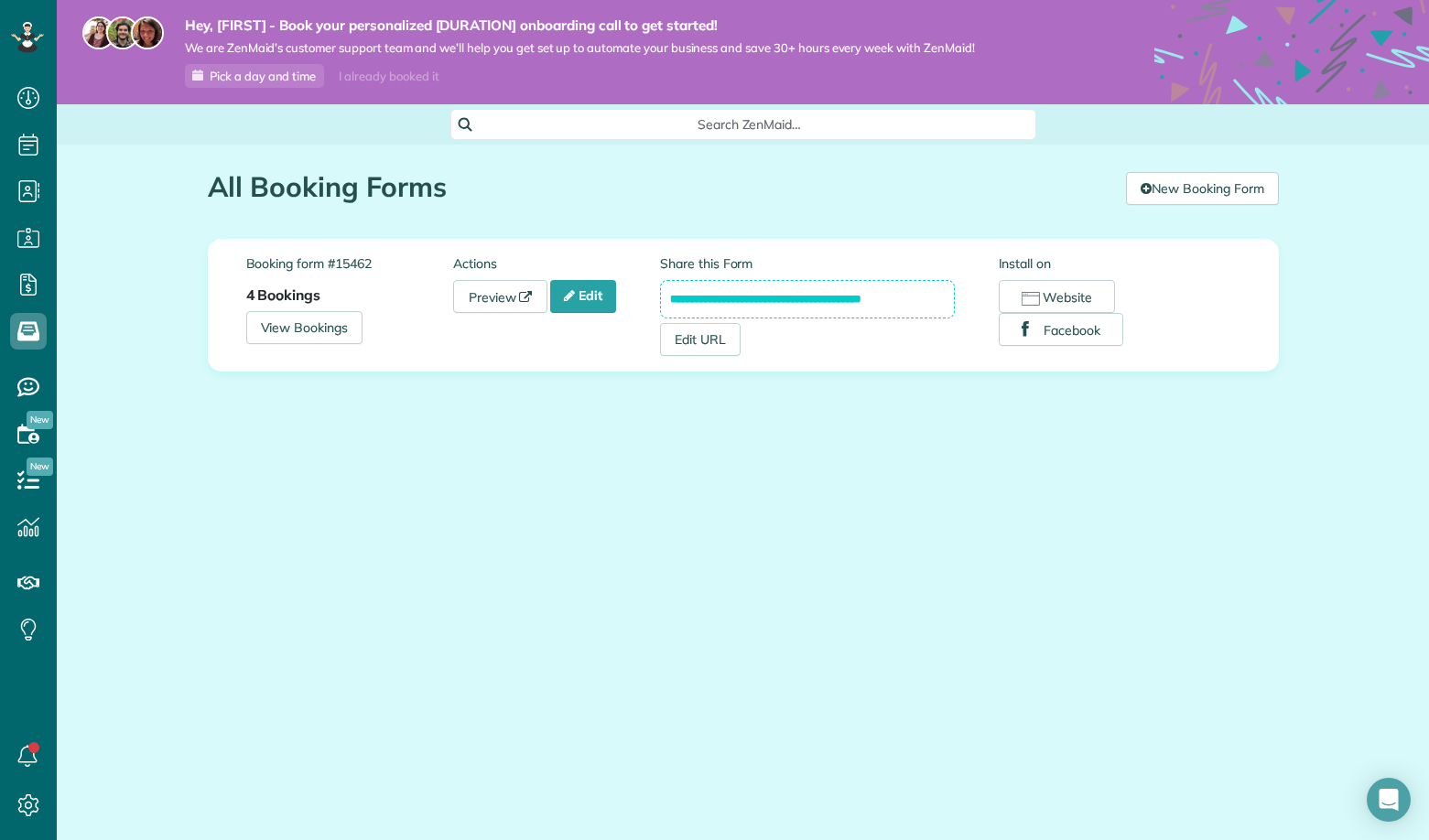click on "All Booking Forms" at bounding box center (660, 187) 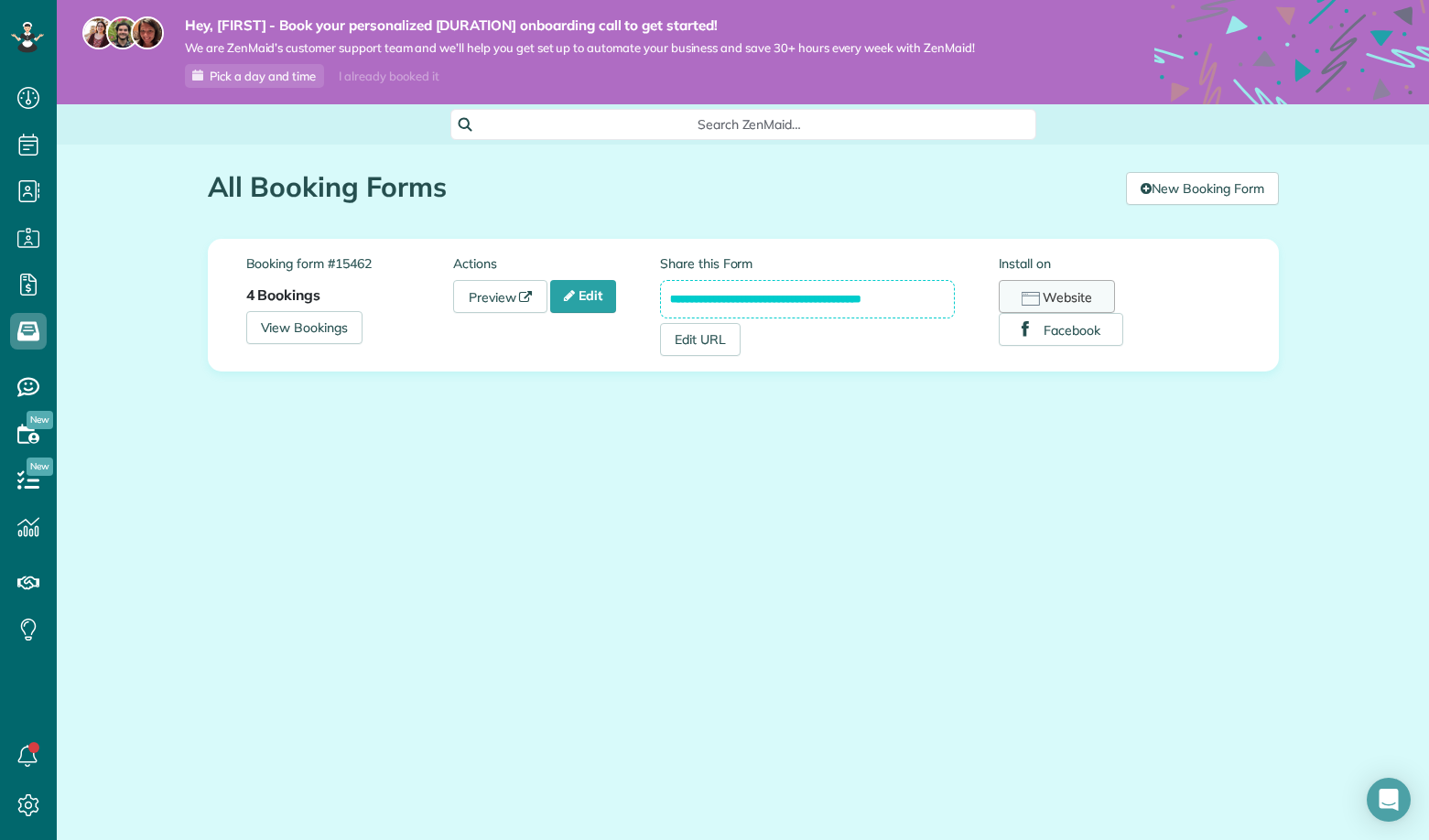 click on "Website" at bounding box center (1056, 296) 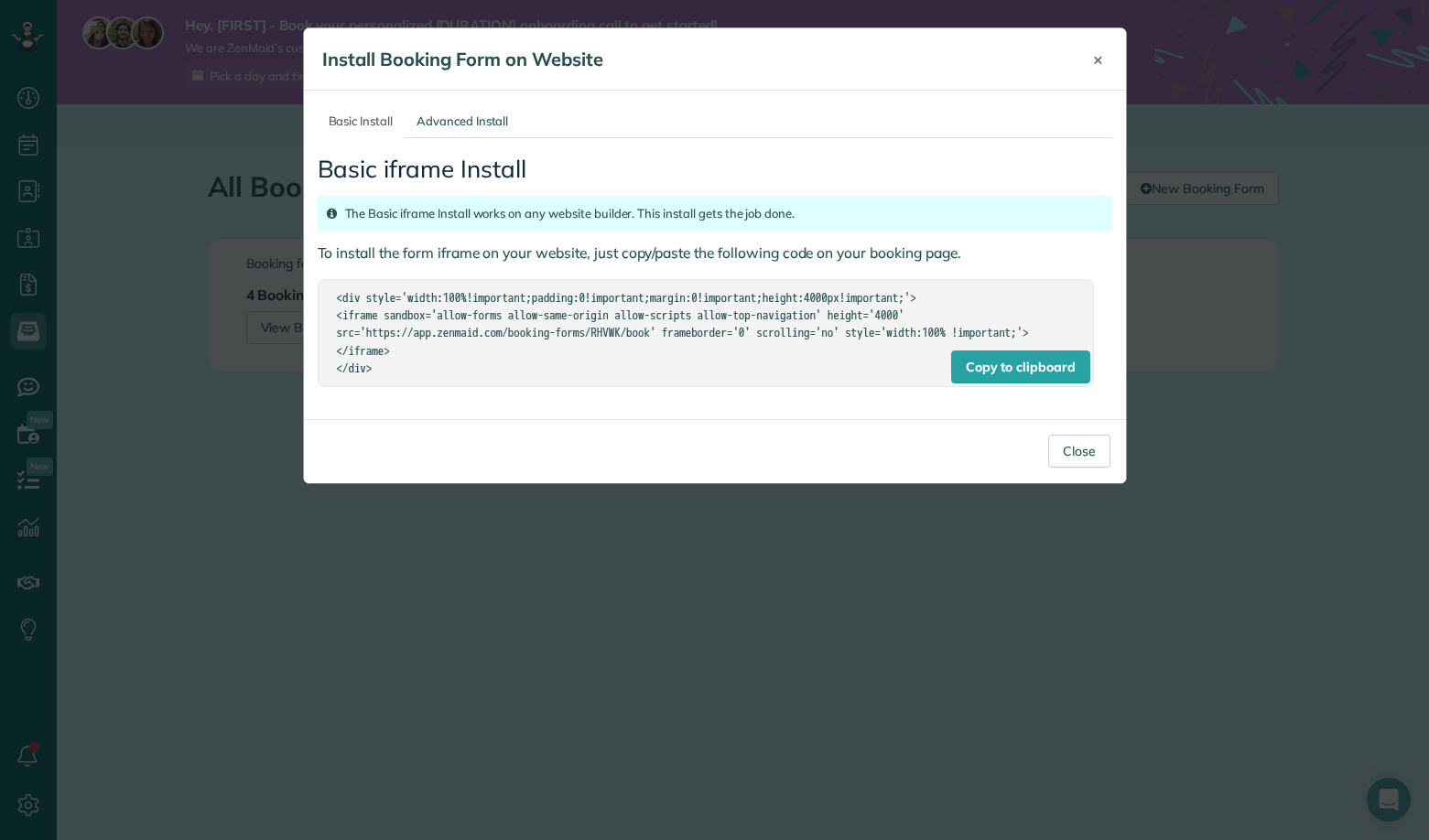 click on "×" at bounding box center (1098, 59) 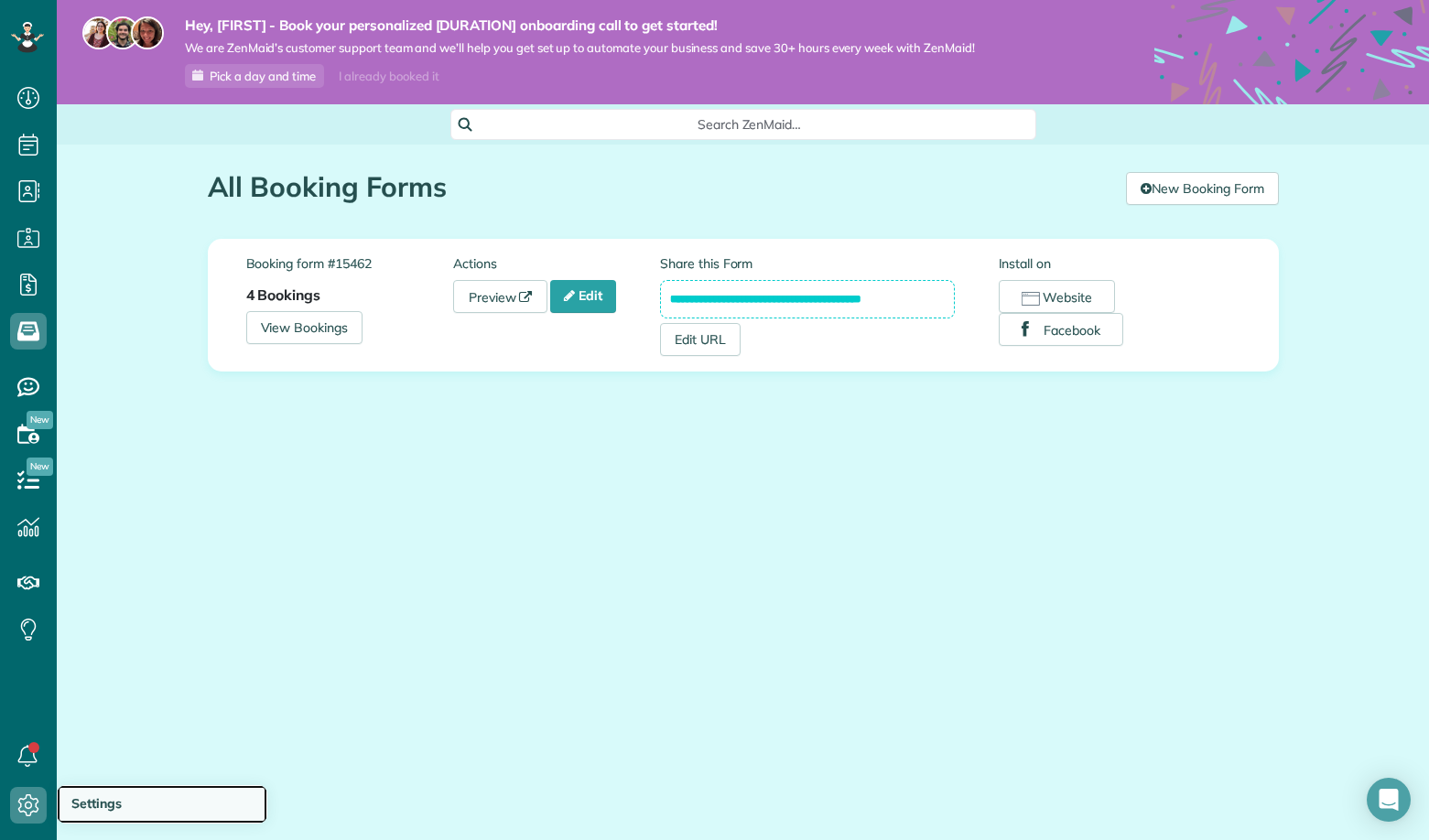 click on "Settings" at bounding box center (96, 803) 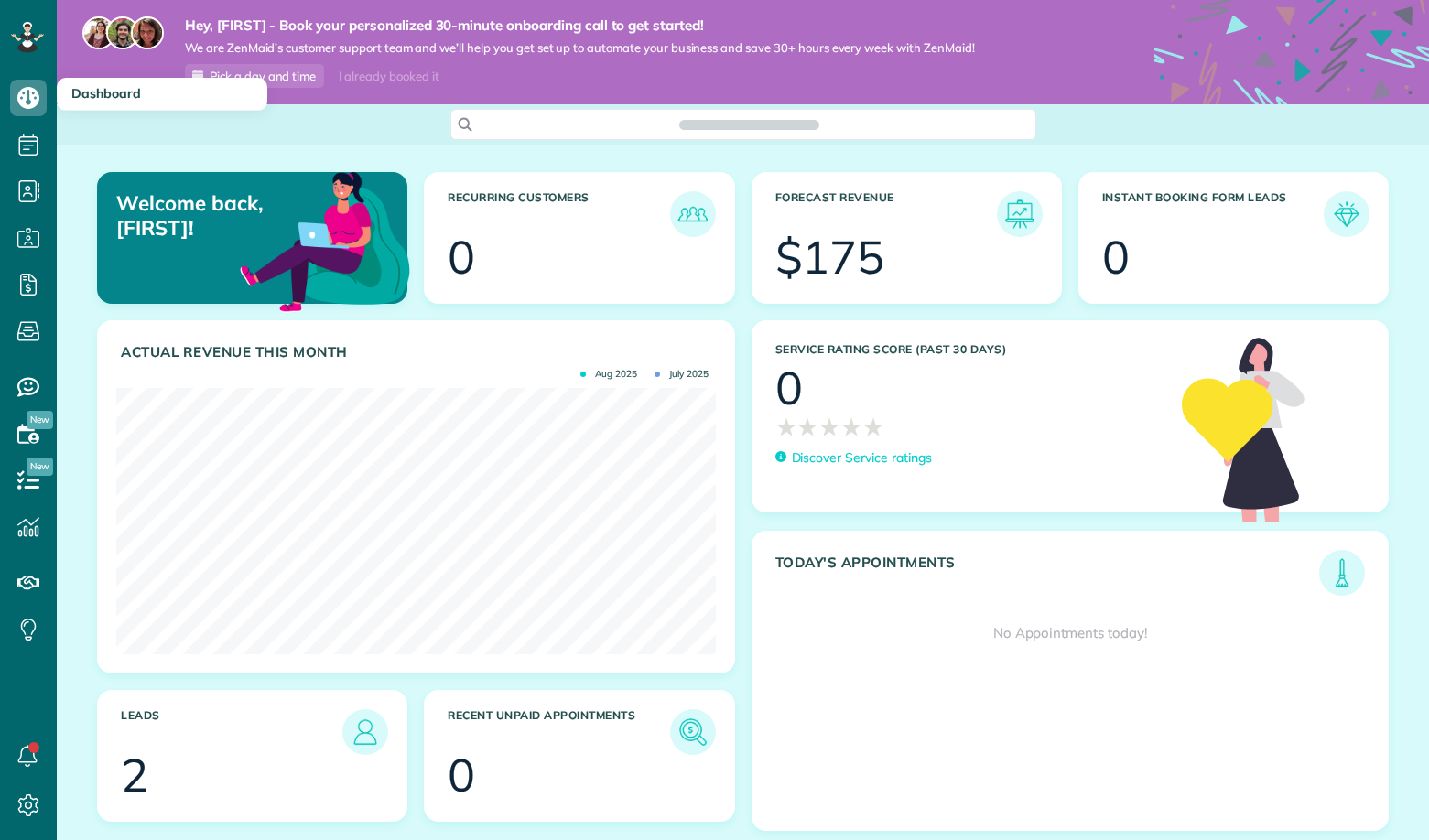 scroll, scrollTop: 0, scrollLeft: 0, axis: both 